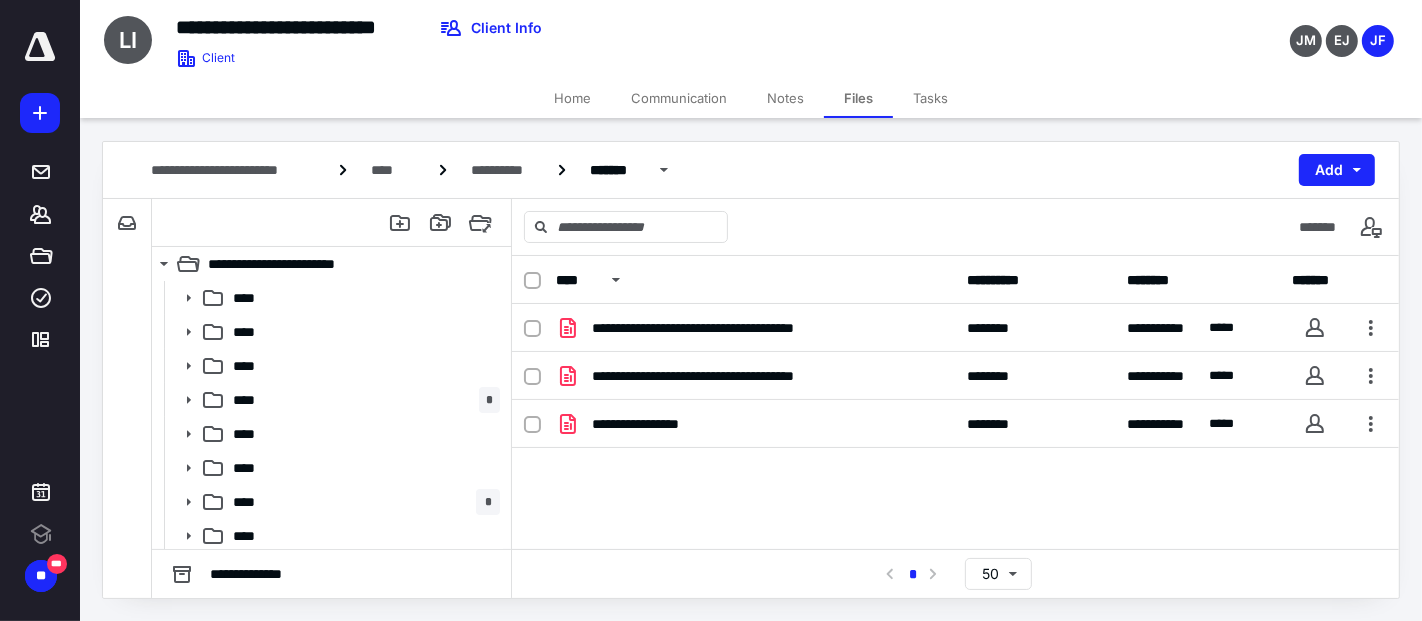 scroll, scrollTop: 0, scrollLeft: 0, axis: both 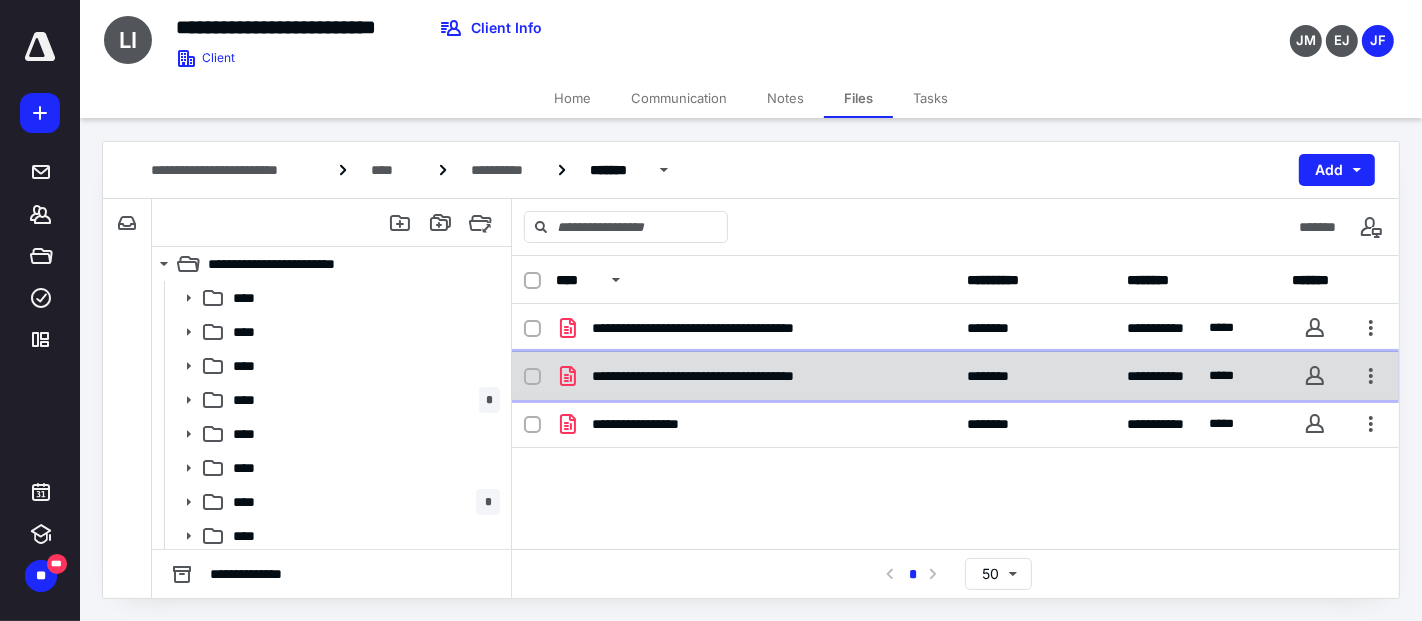 click on "**********" at bounding box center (748, 376) 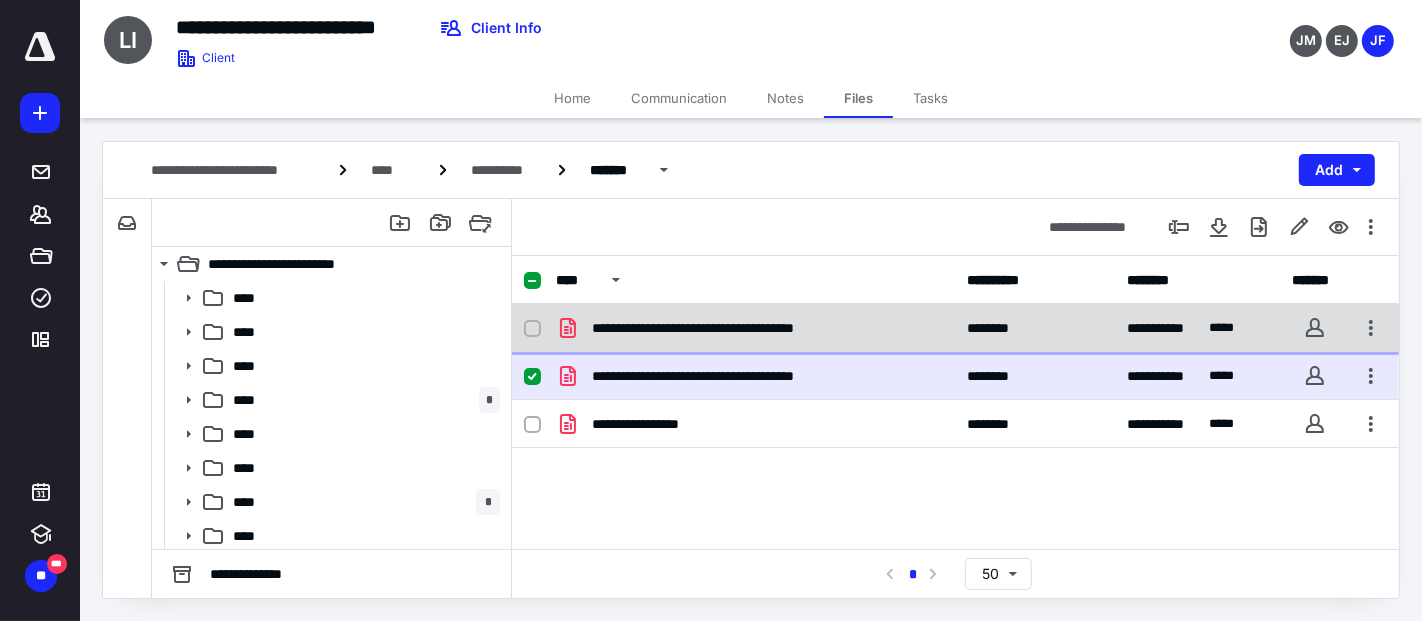 click on "**********" at bounding box center (751, 328) 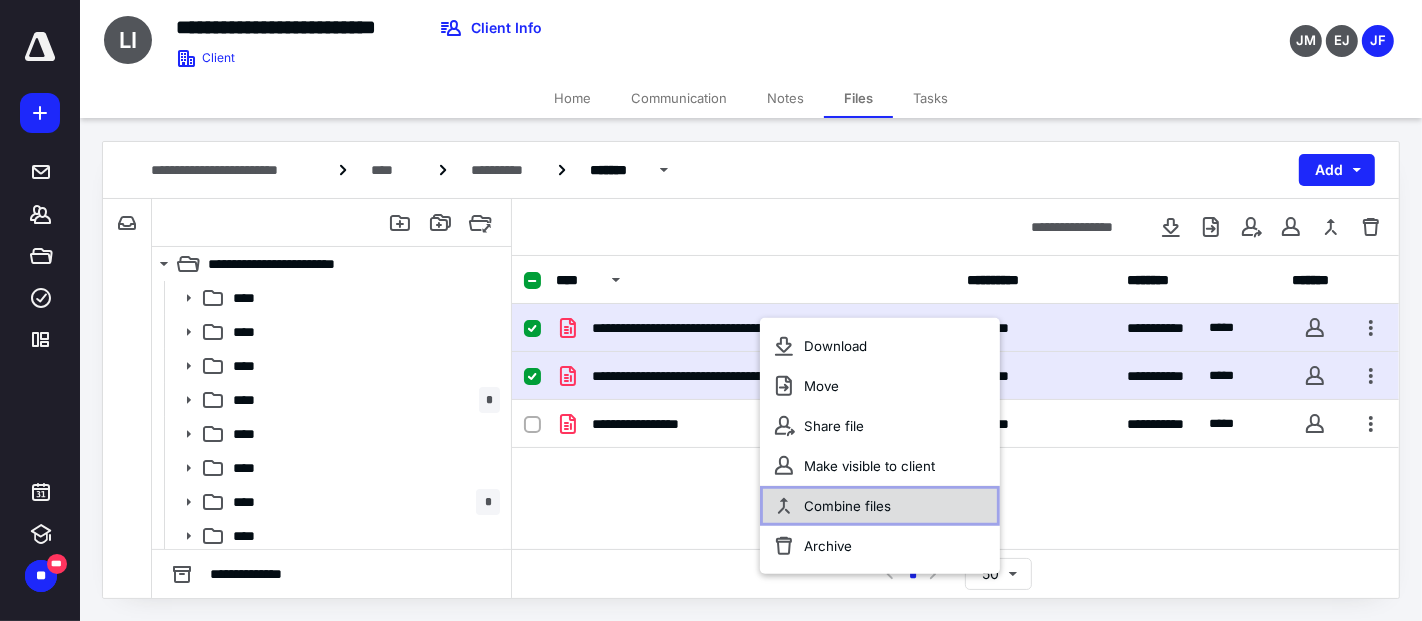 click on "Combine files" at bounding box center [880, 506] 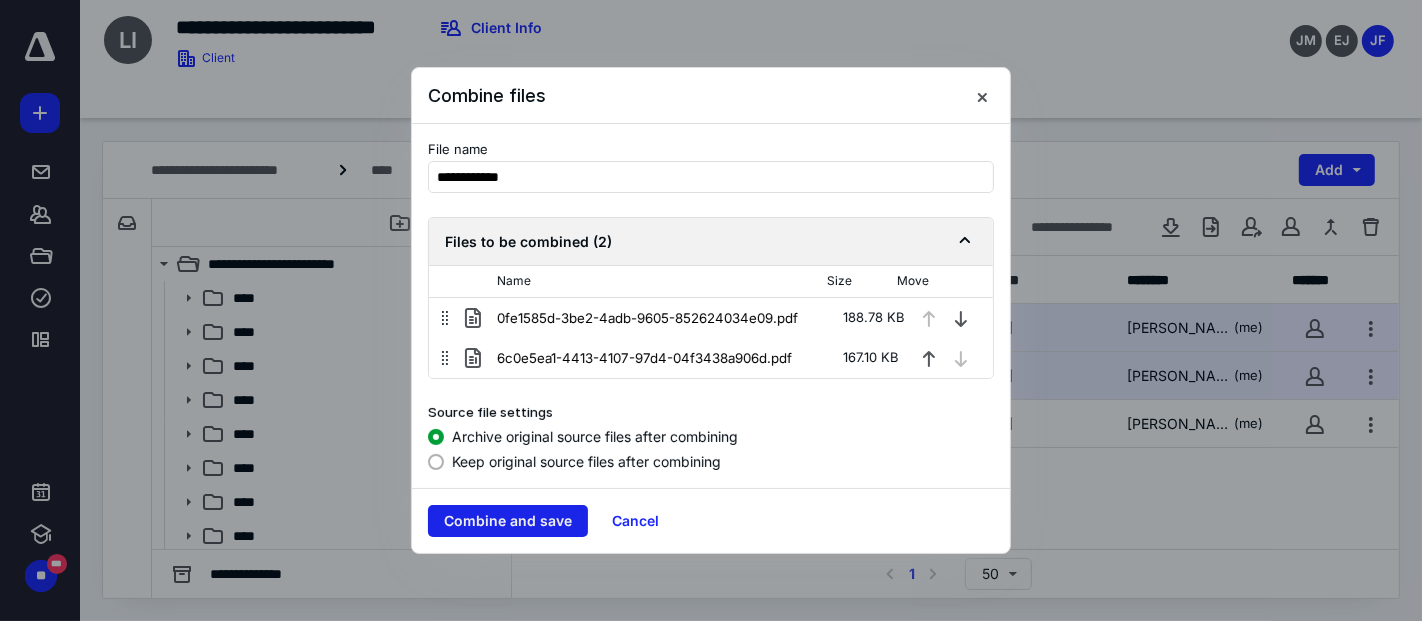 click on "Combine and save" at bounding box center [508, 521] 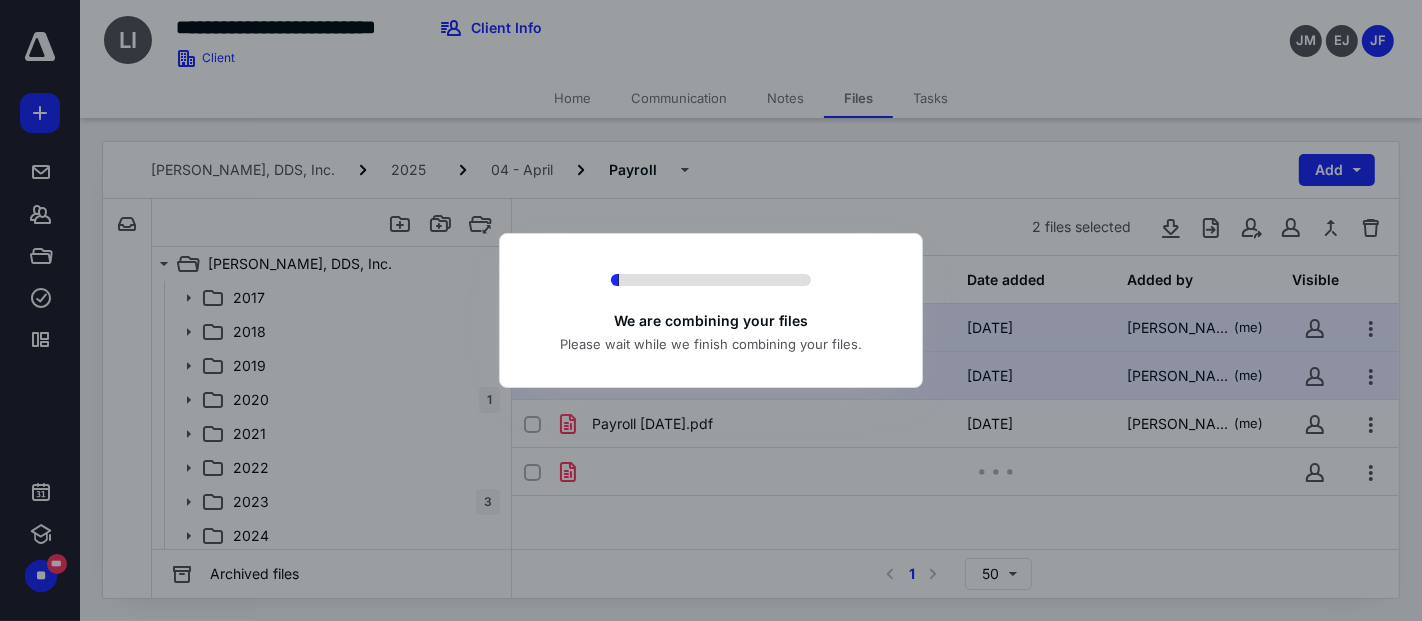 checkbox on "false" 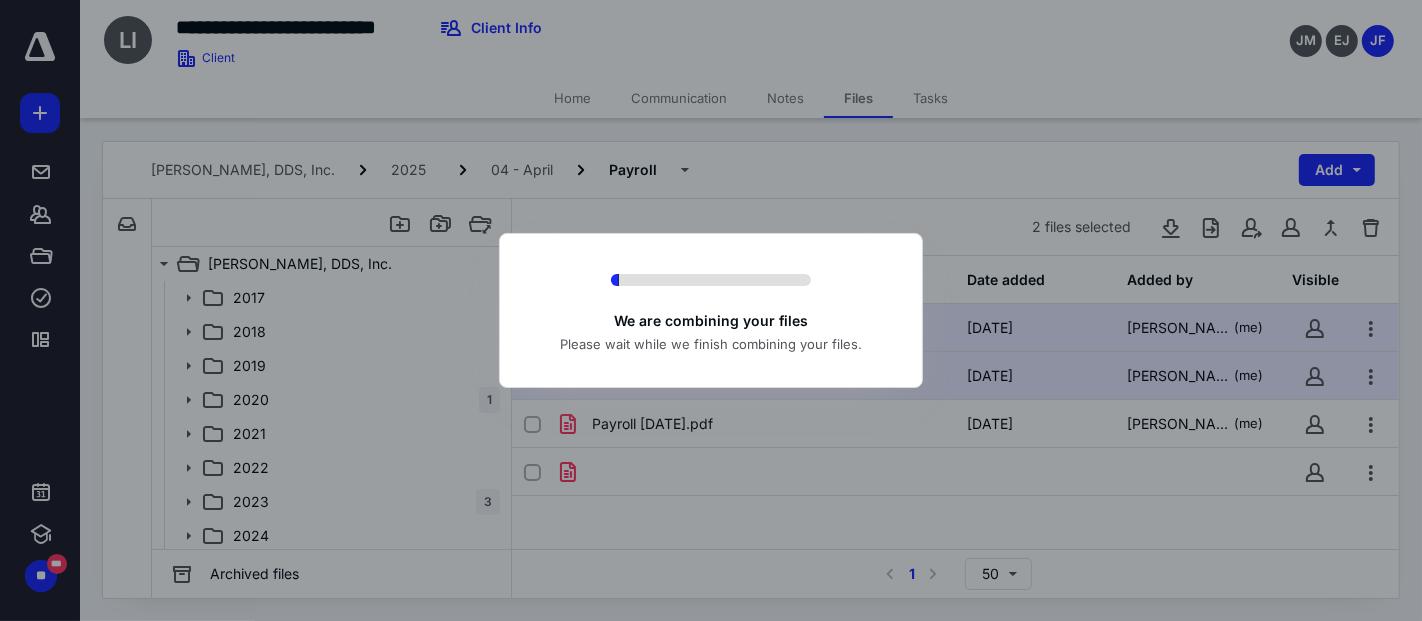 checkbox on "false" 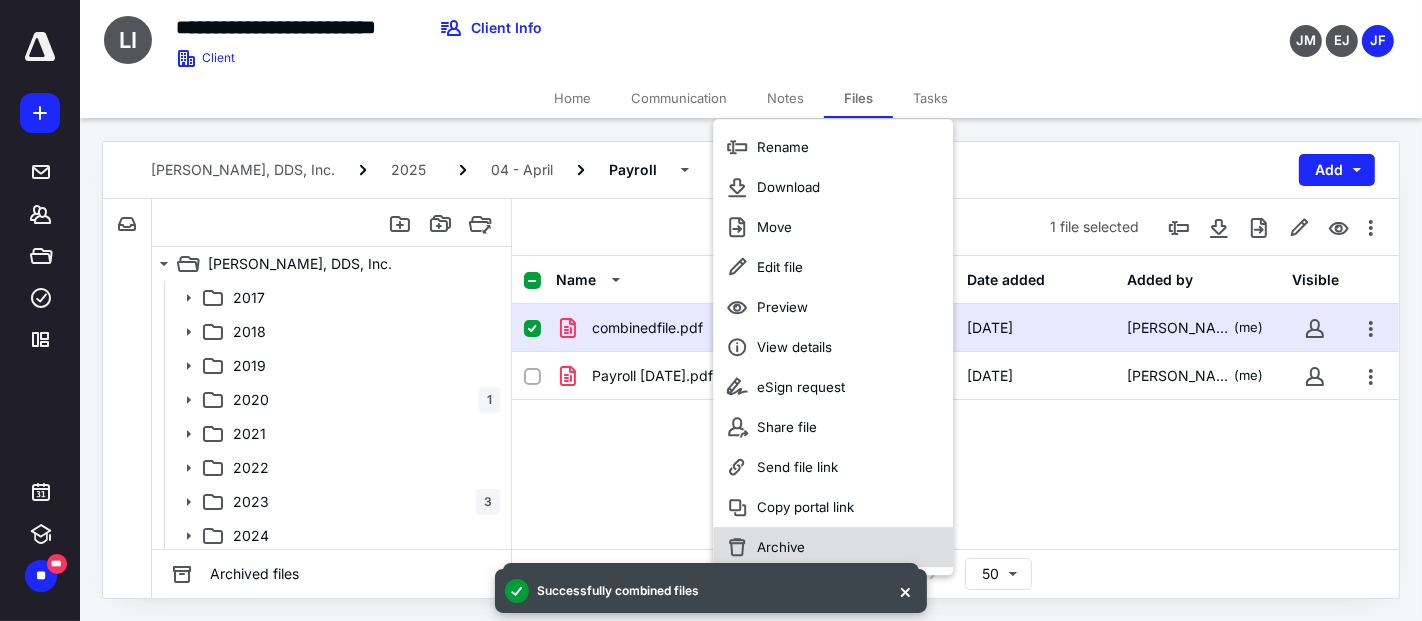 click on "Archive" at bounding box center [781, 547] 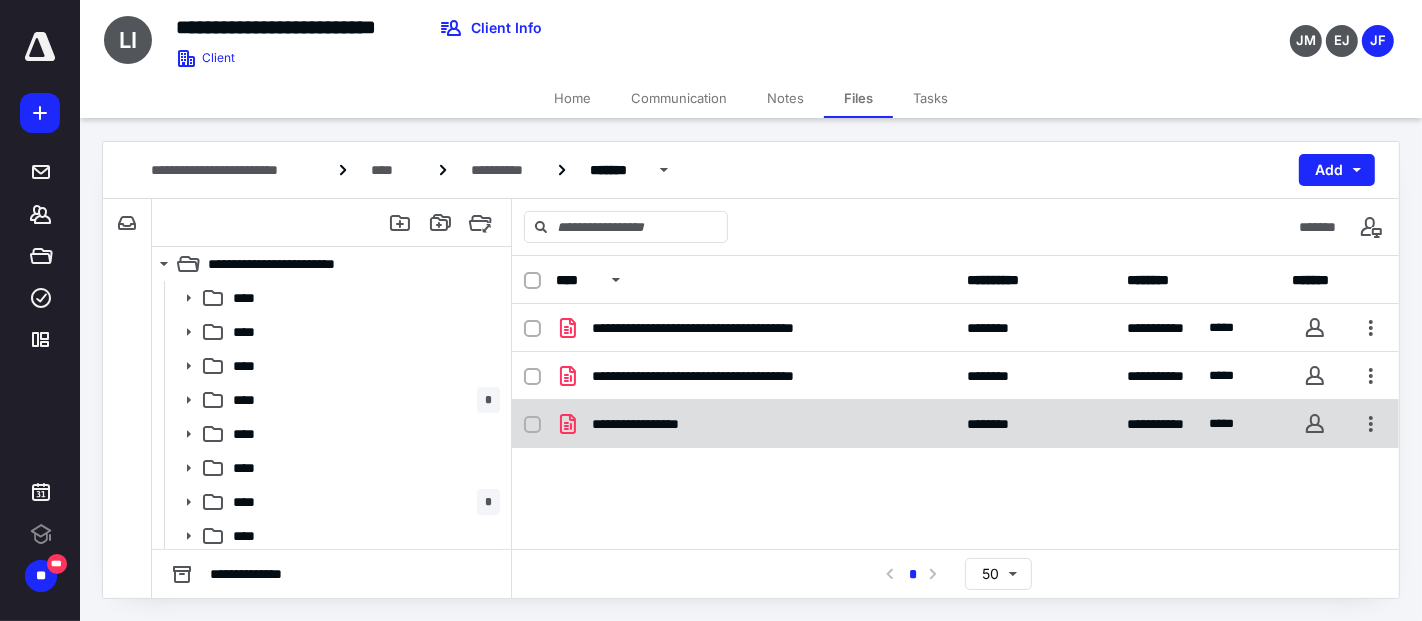 scroll, scrollTop: 0, scrollLeft: 0, axis: both 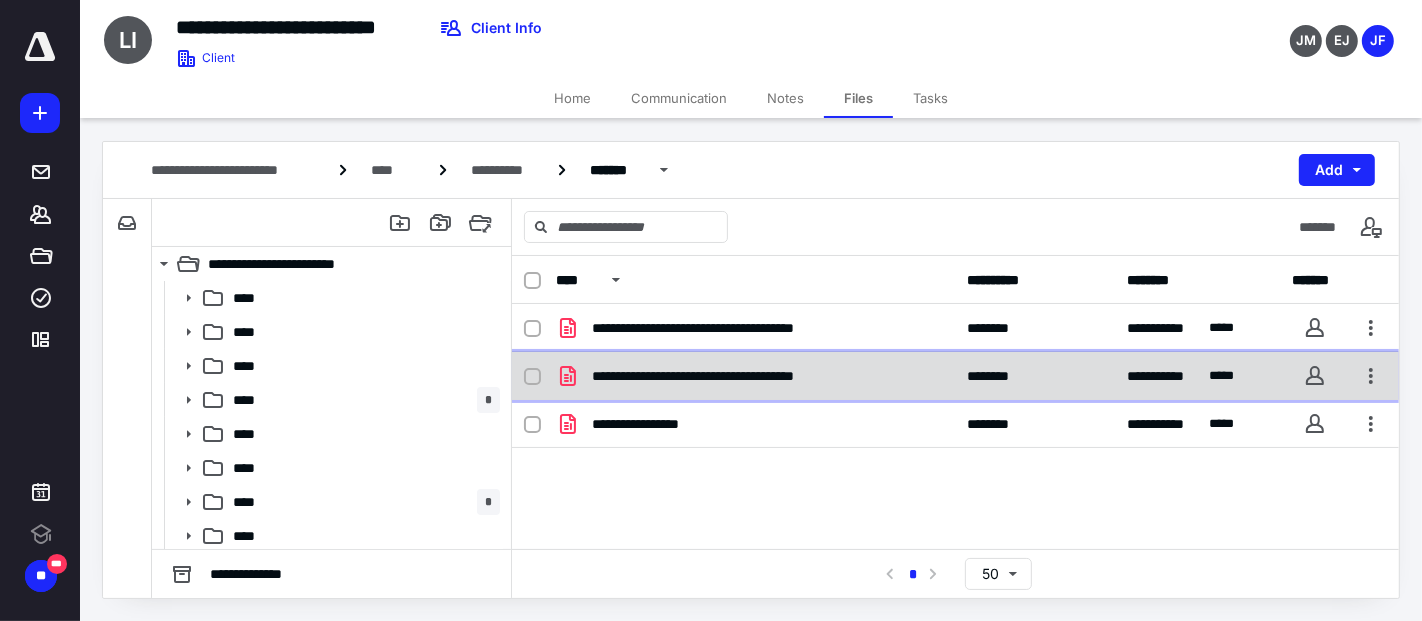 click on "**********" at bounding box center [748, 376] 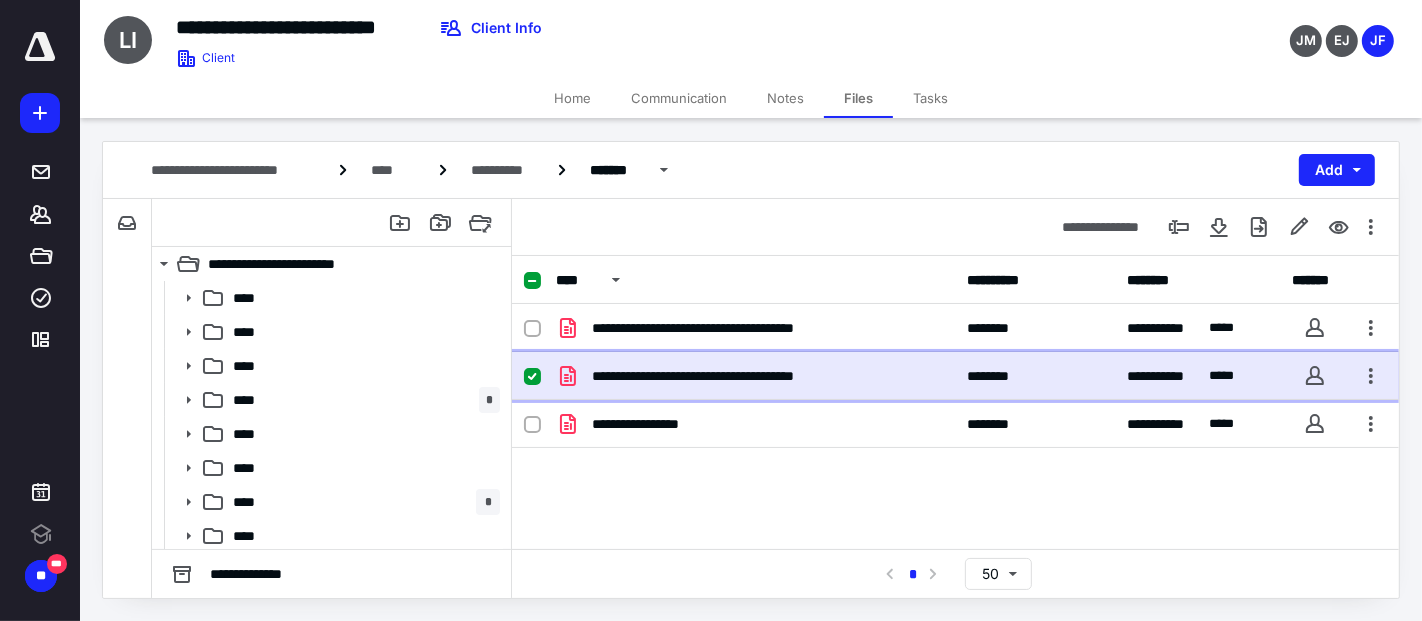 checkbox on "true" 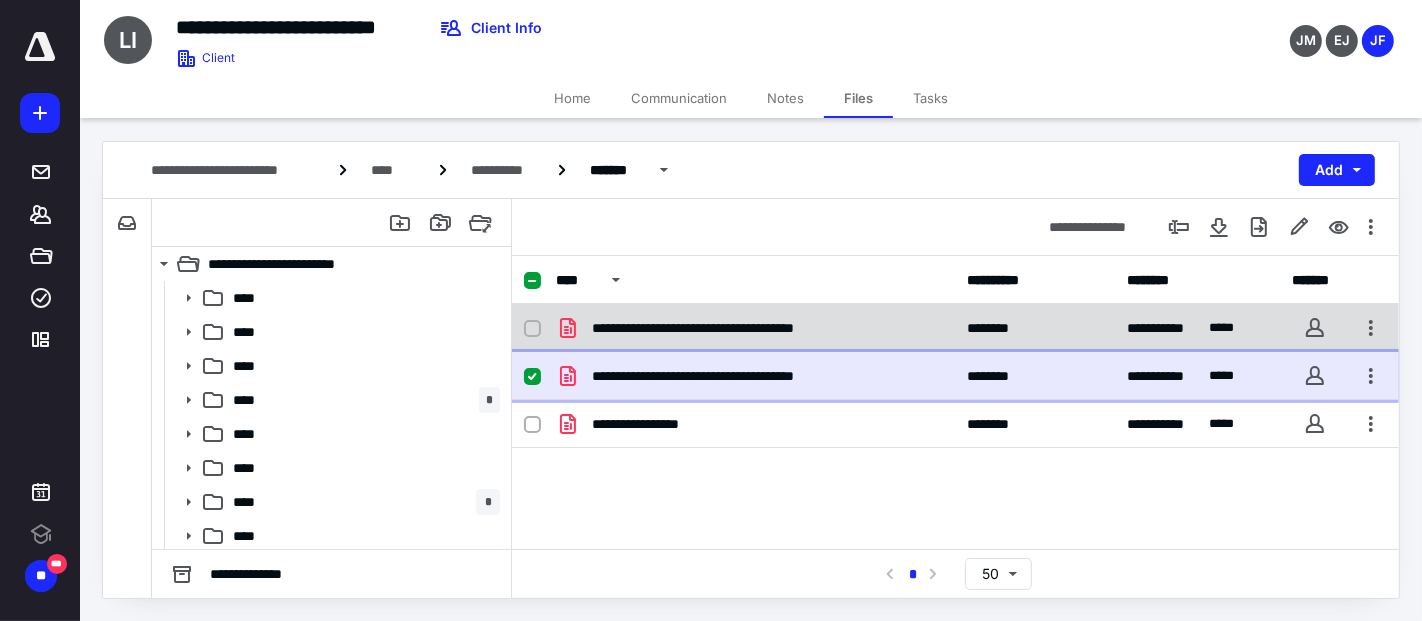 scroll, scrollTop: 0, scrollLeft: 0, axis: both 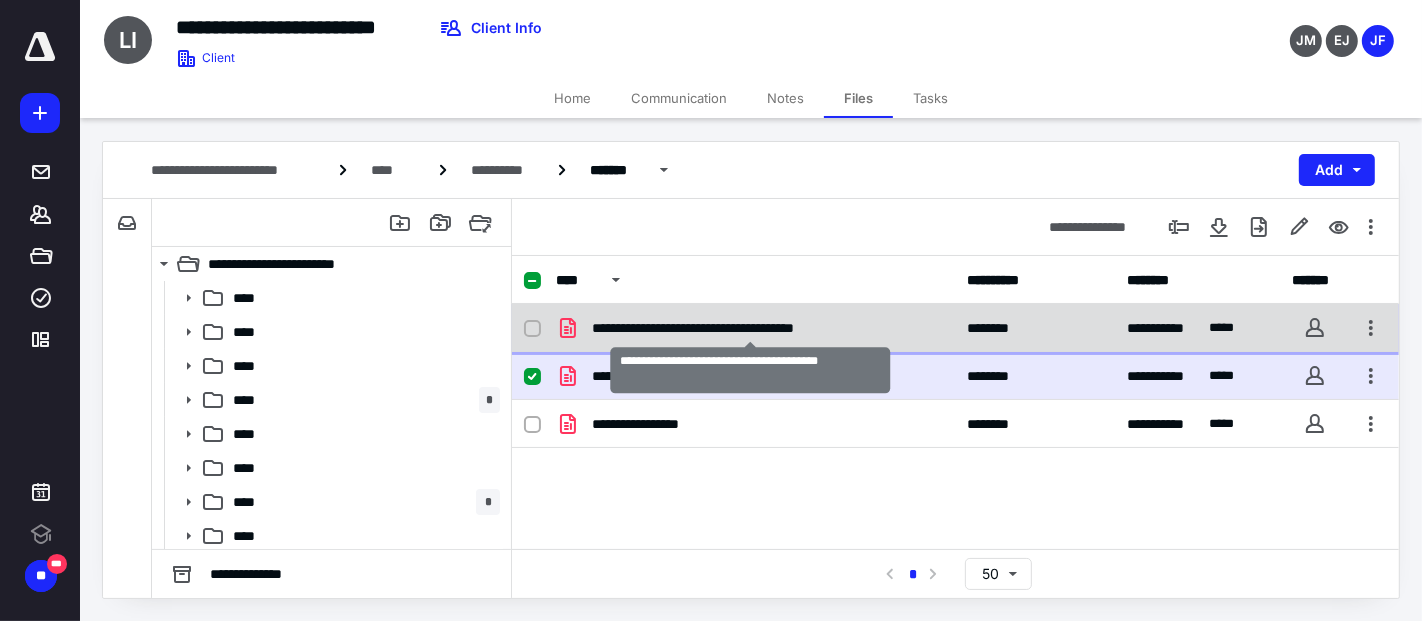 click on "**********" at bounding box center (751, 328) 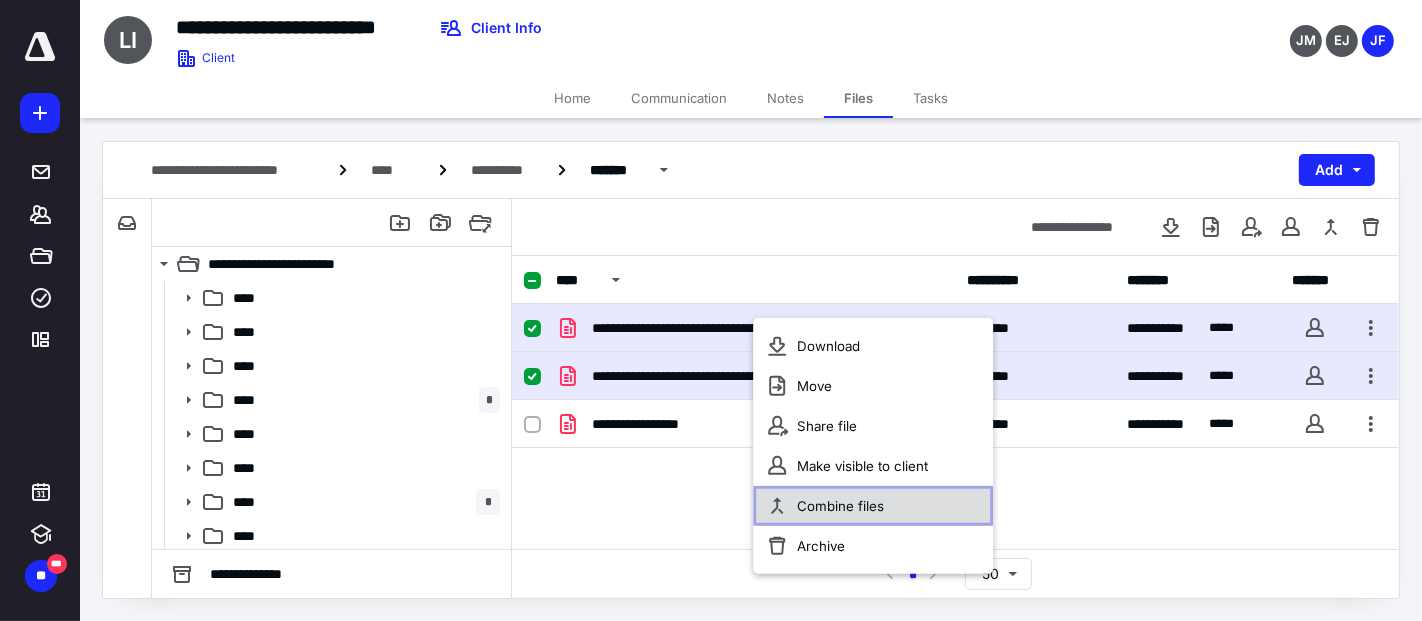 click on "Combine files" at bounding box center [840, 506] 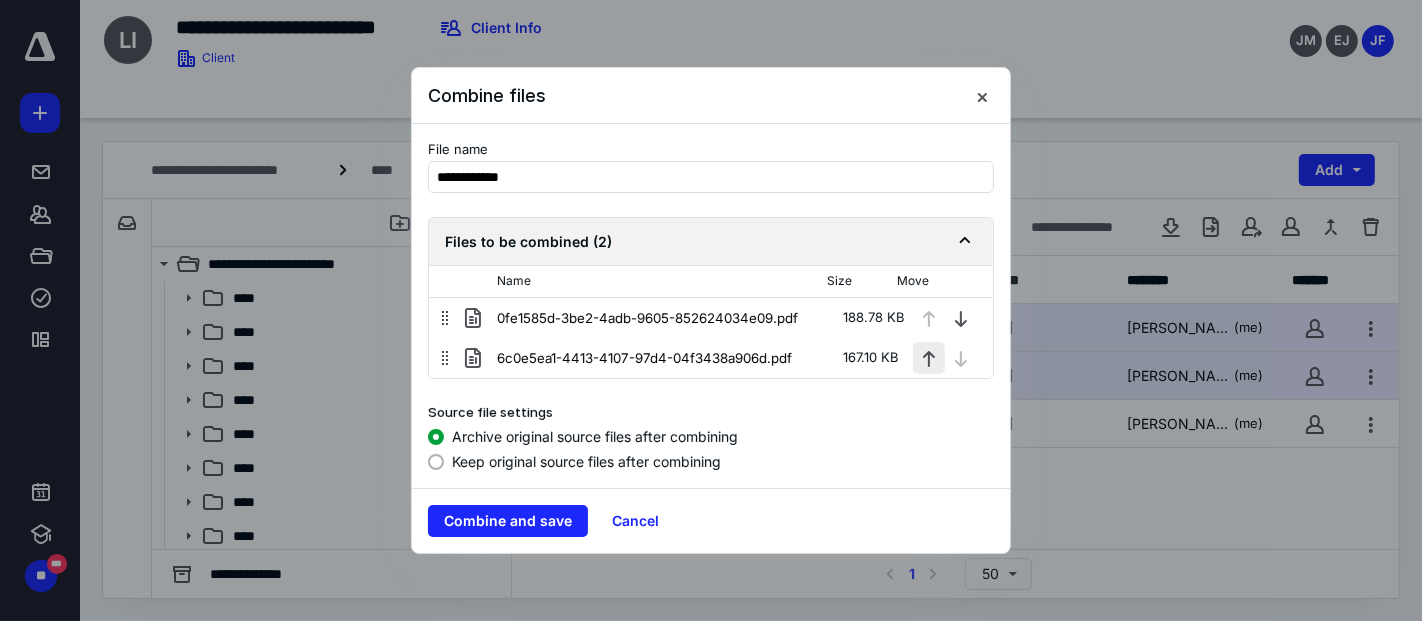 click at bounding box center [929, 358] 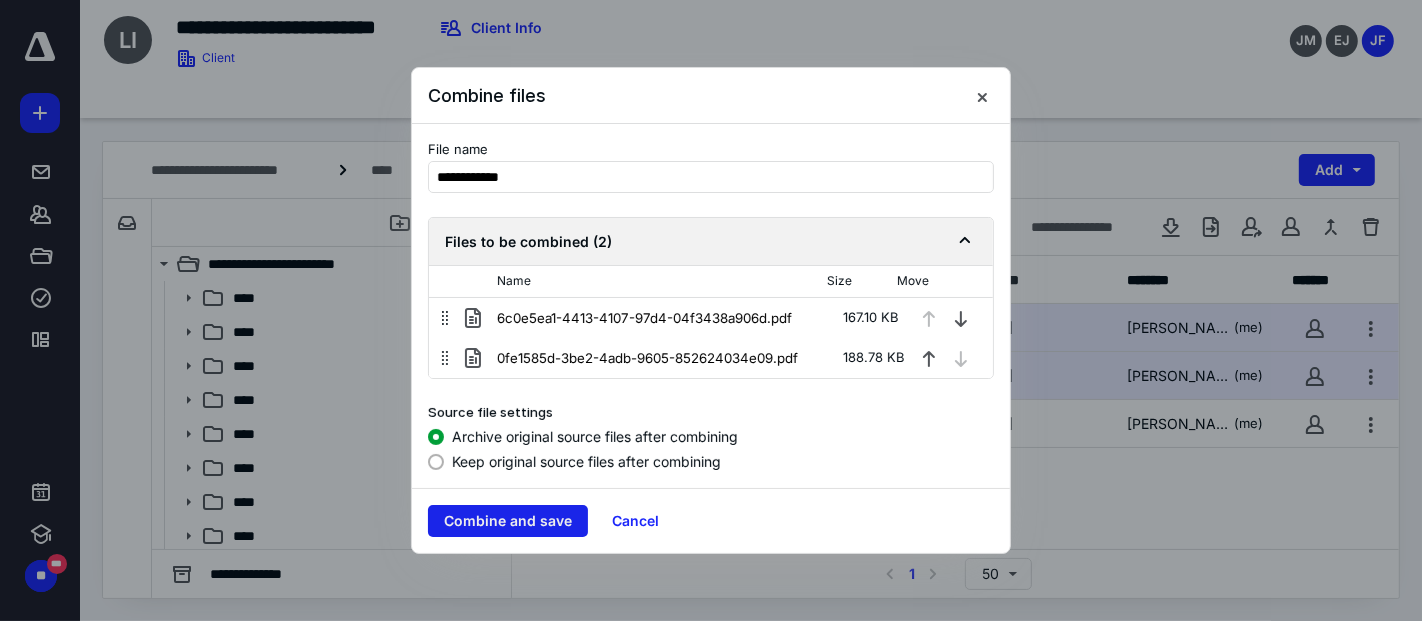 click on "Combine and save" at bounding box center (508, 521) 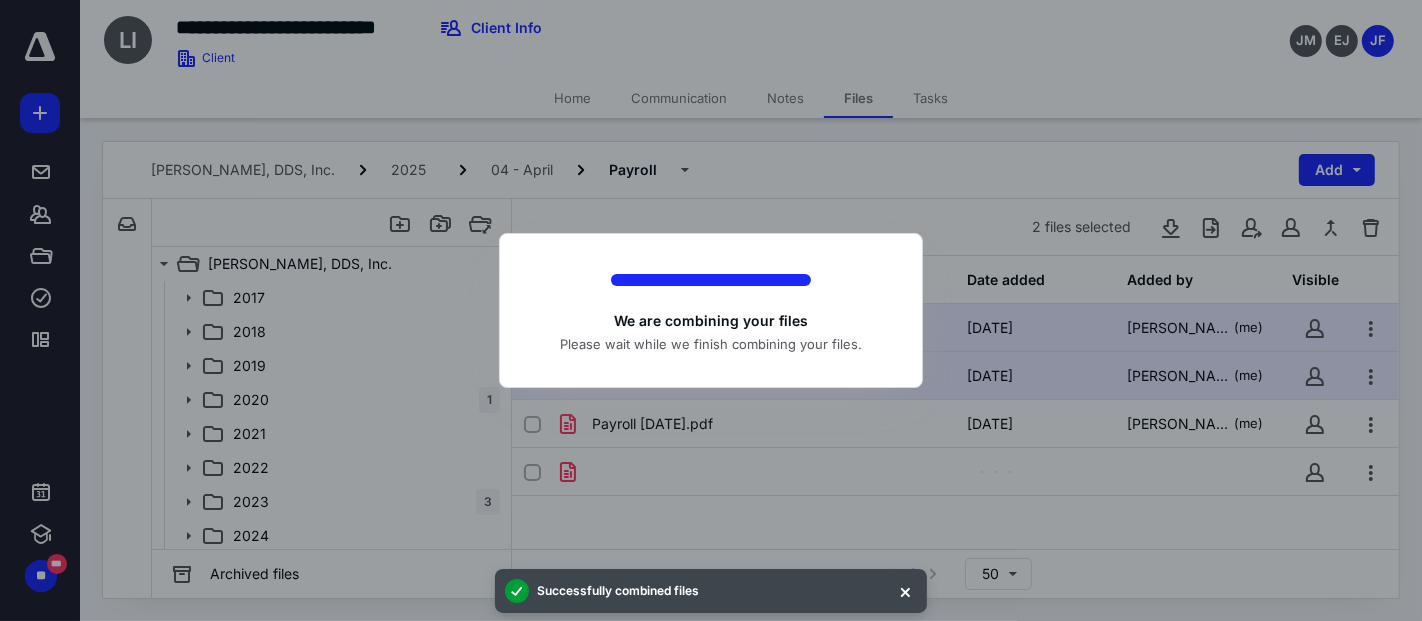 checkbox on "false" 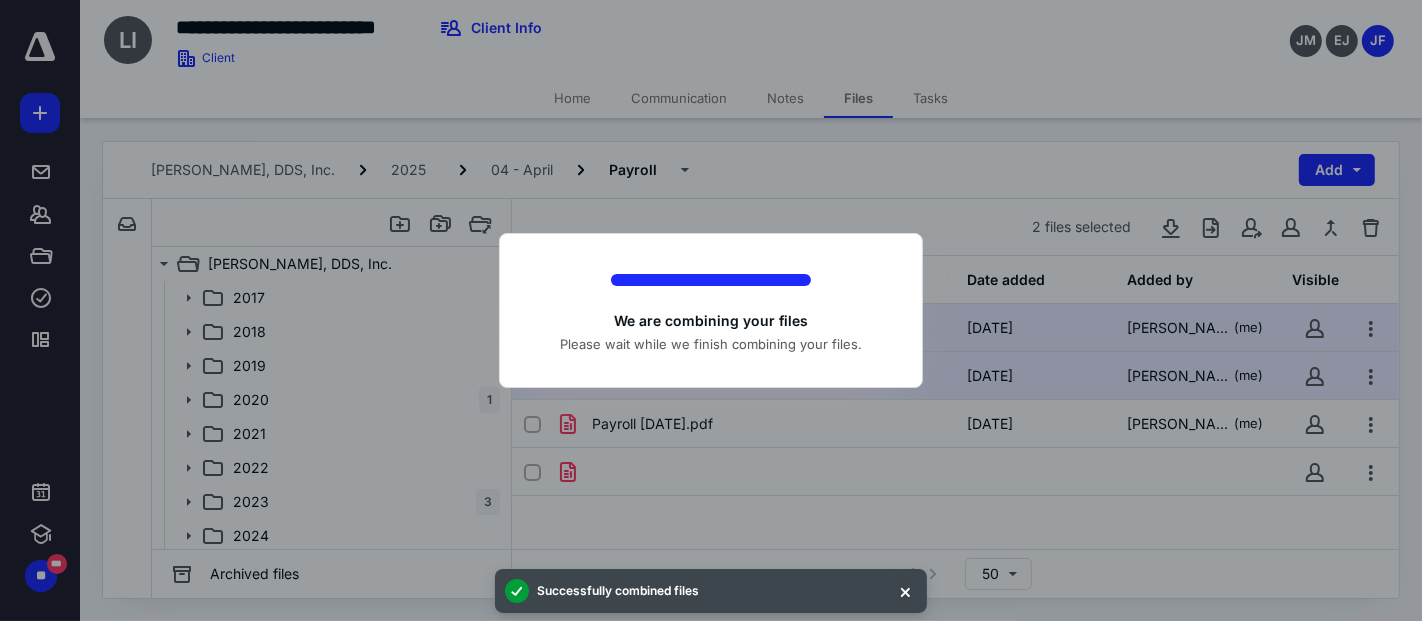 checkbox on "false" 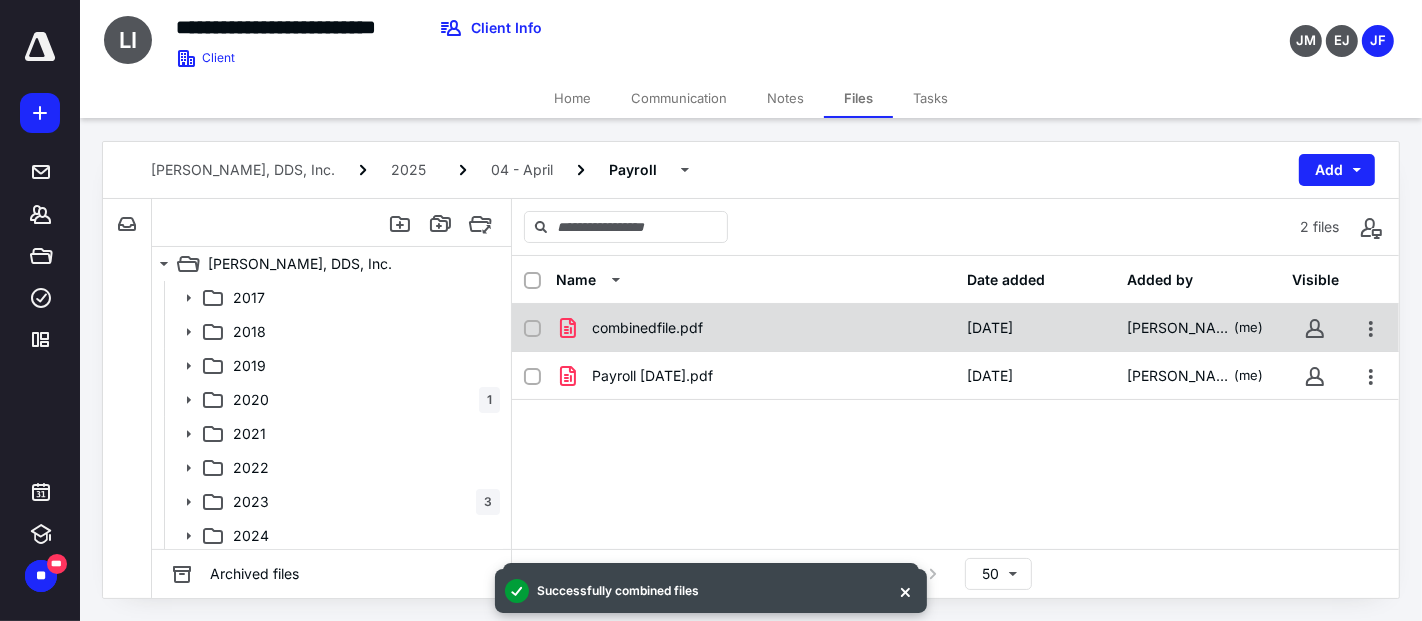 checkbox on "true" 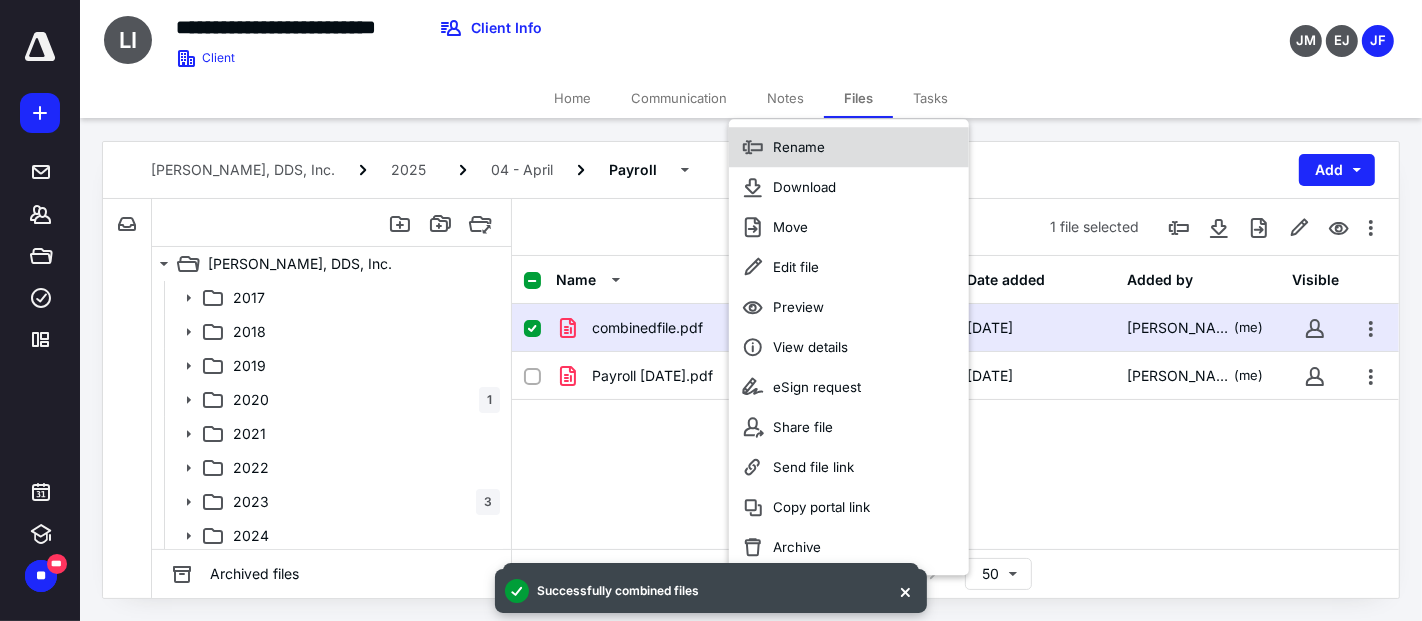 click on "Rename" at bounding box center (799, 147) 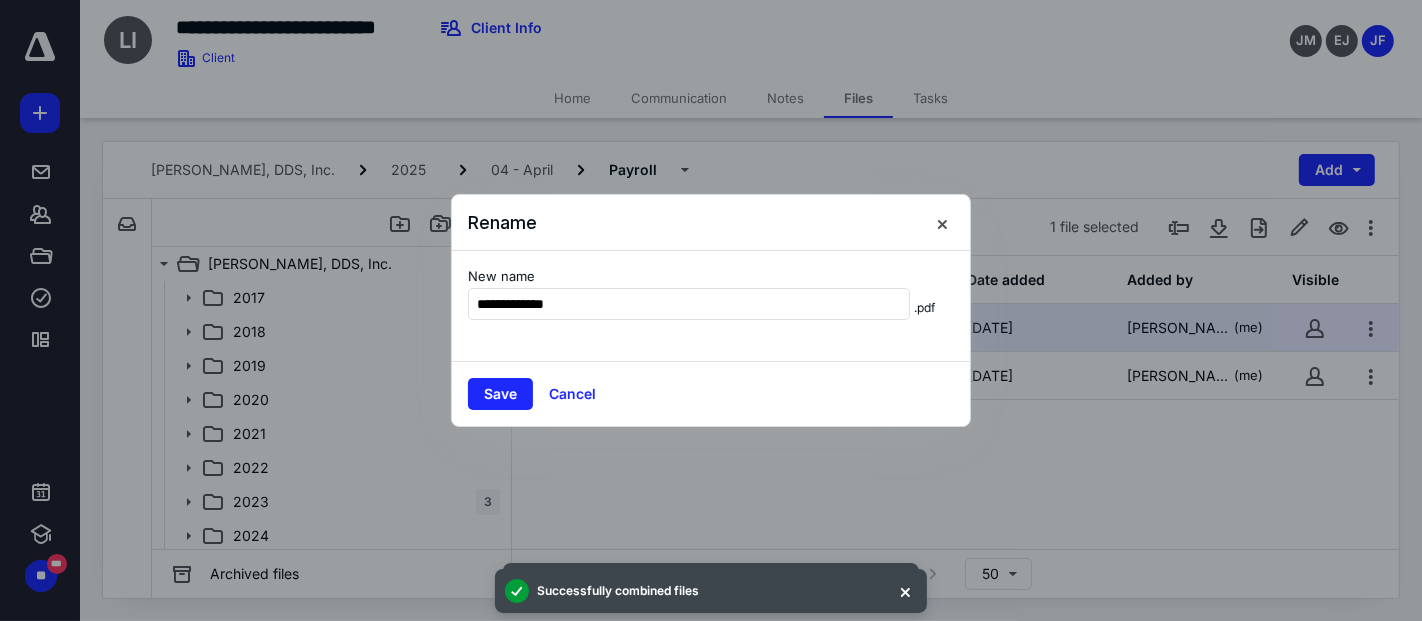 type on "**********" 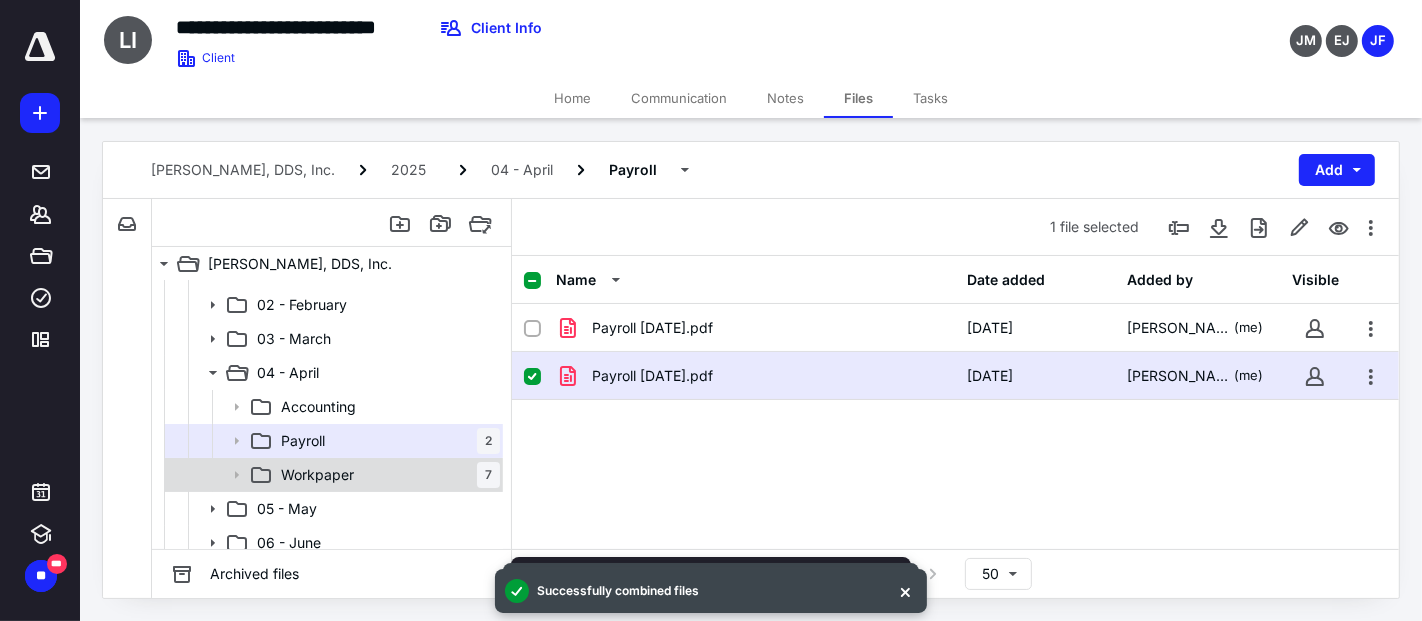 scroll, scrollTop: 444, scrollLeft: 0, axis: vertical 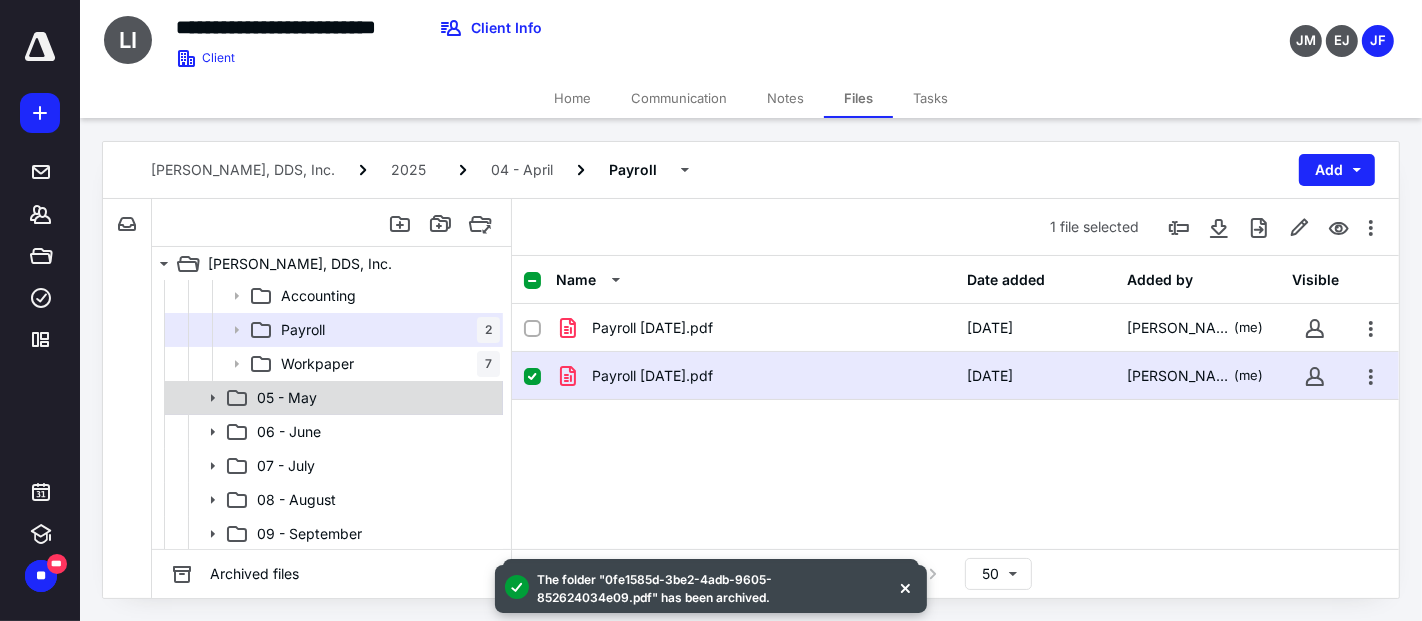 click 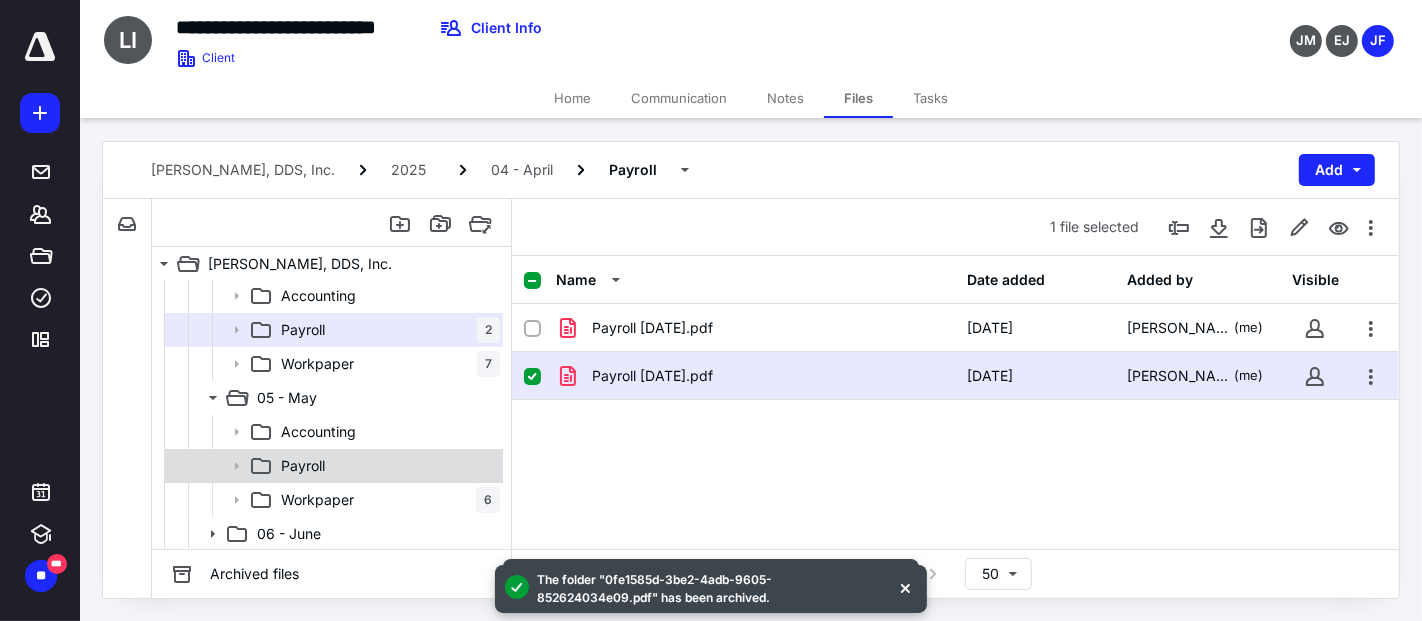 click on "Payroll" at bounding box center (386, 466) 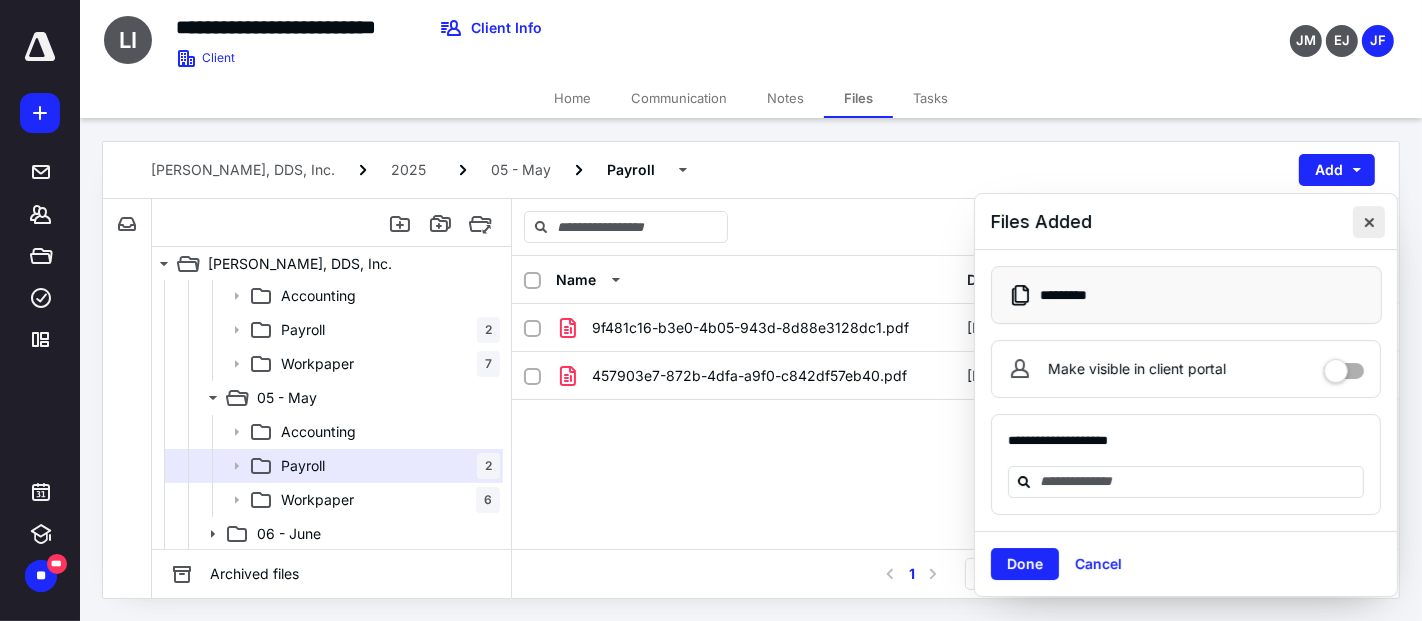 click at bounding box center [1369, 222] 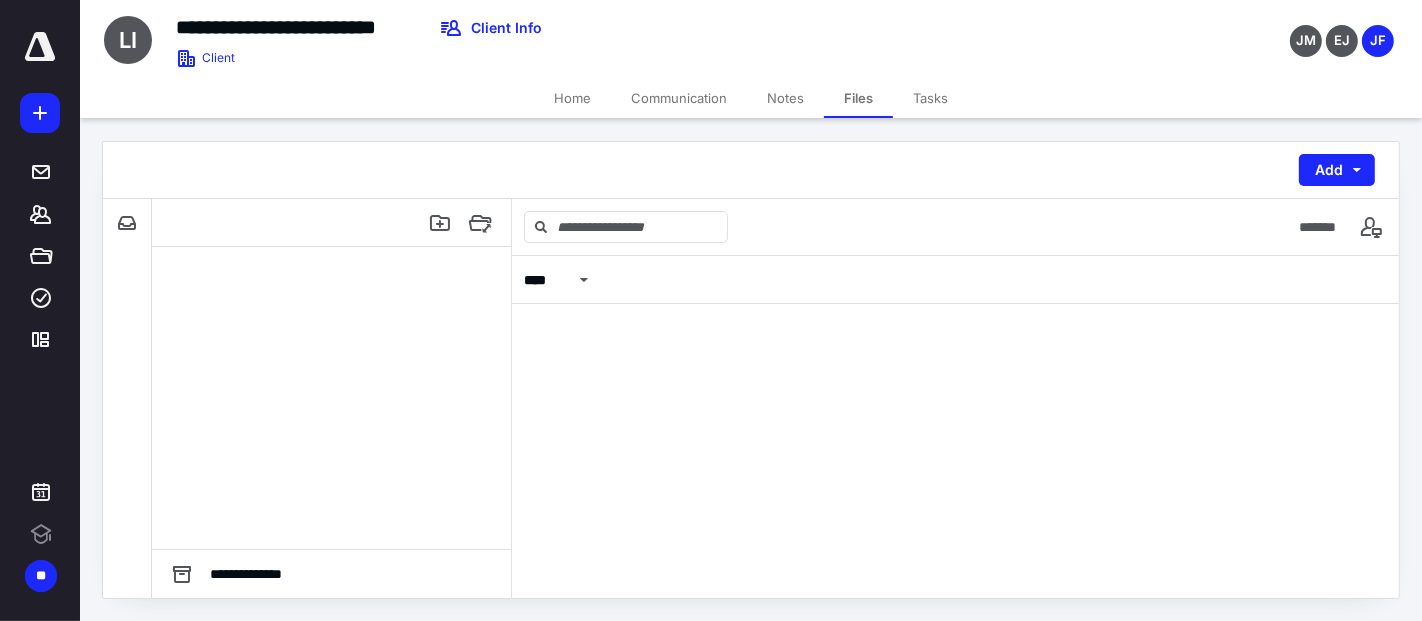 scroll, scrollTop: 0, scrollLeft: 0, axis: both 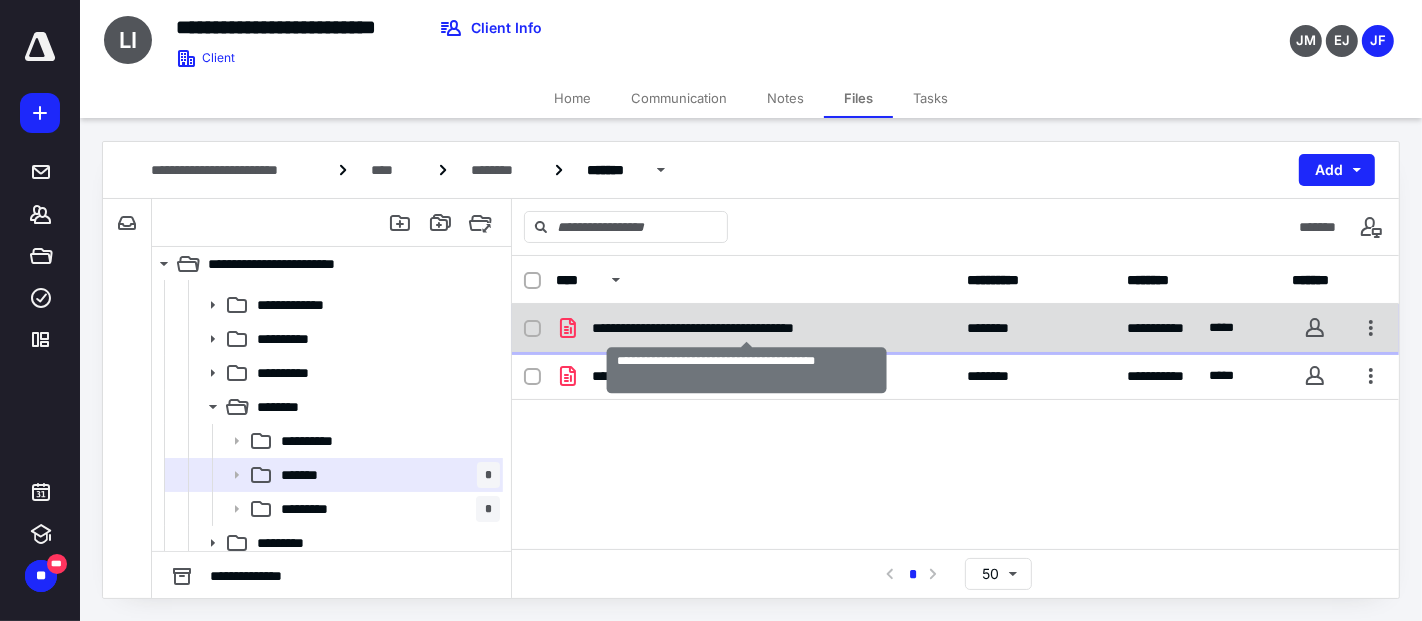 click on "**********" at bounding box center [747, 328] 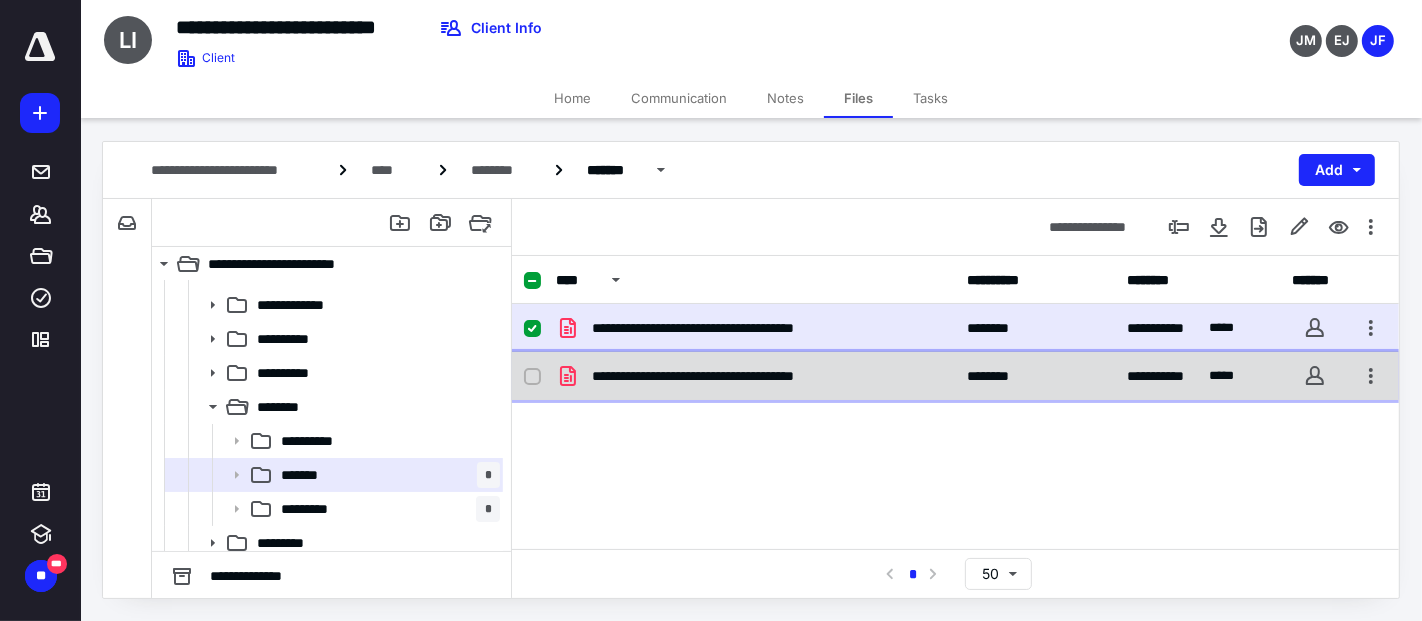 click on "**********" at bounding box center [748, 376] 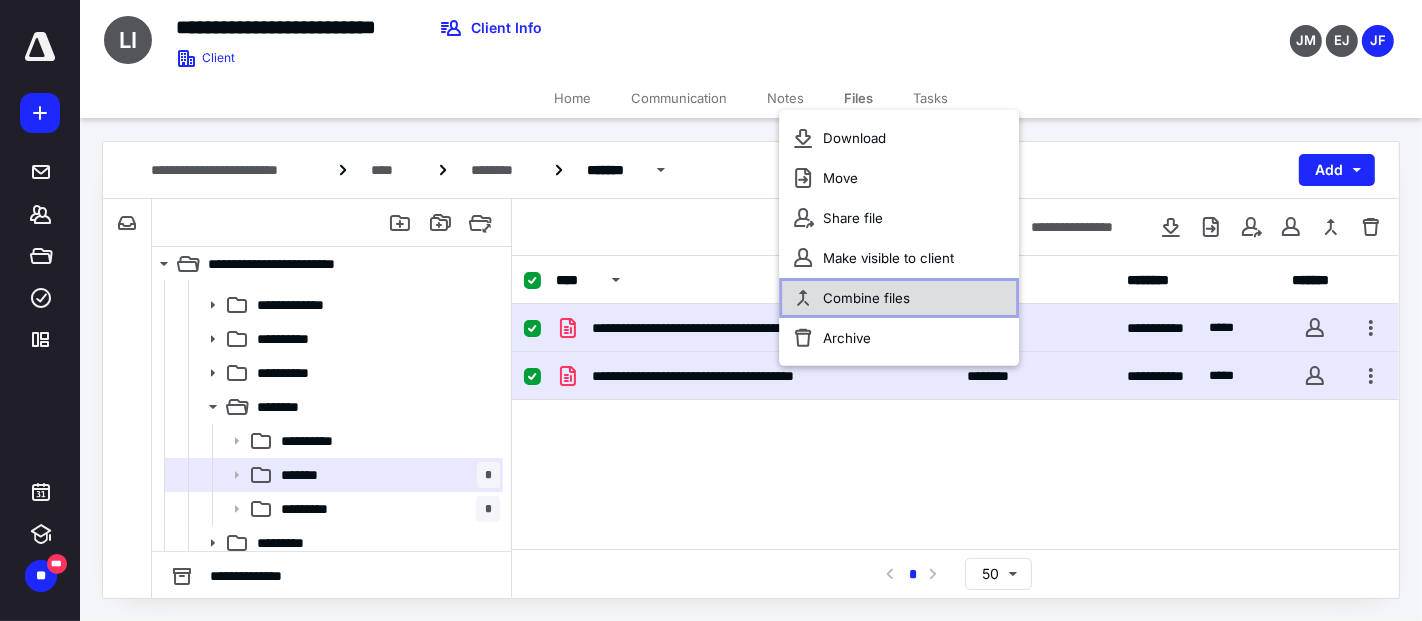 click on "Combine files" at bounding box center [866, 298] 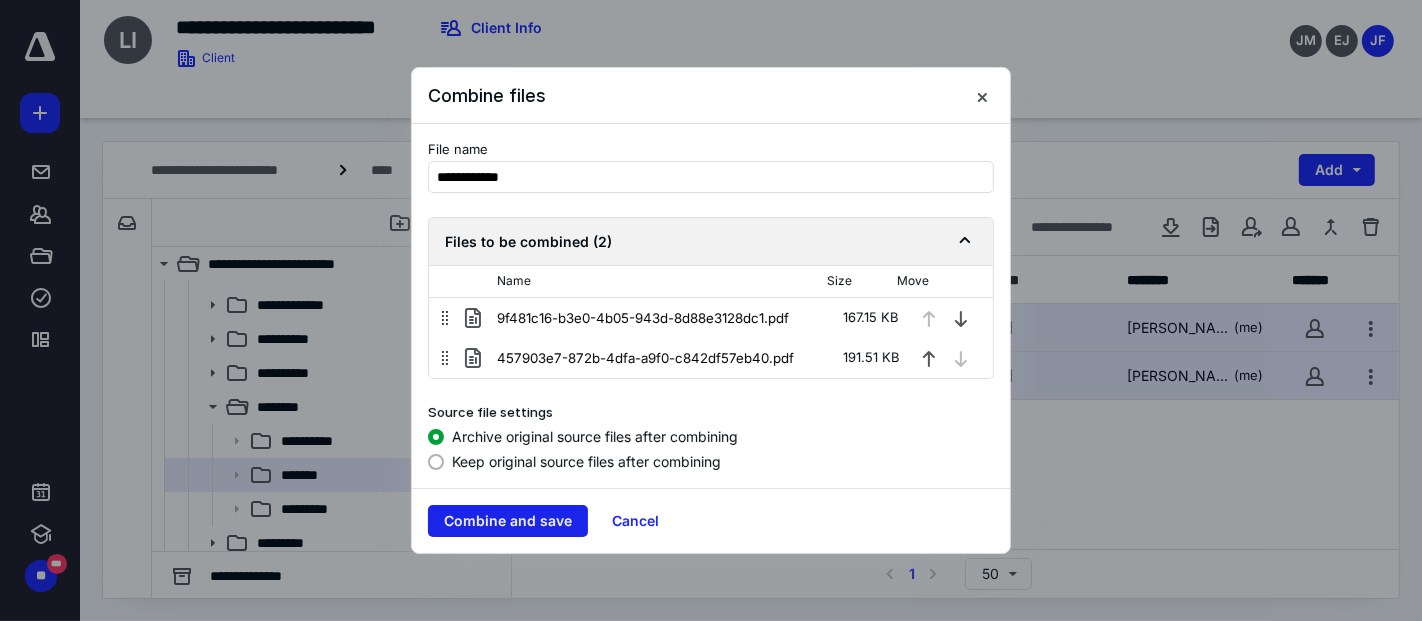 click on "Combine and save" at bounding box center [508, 521] 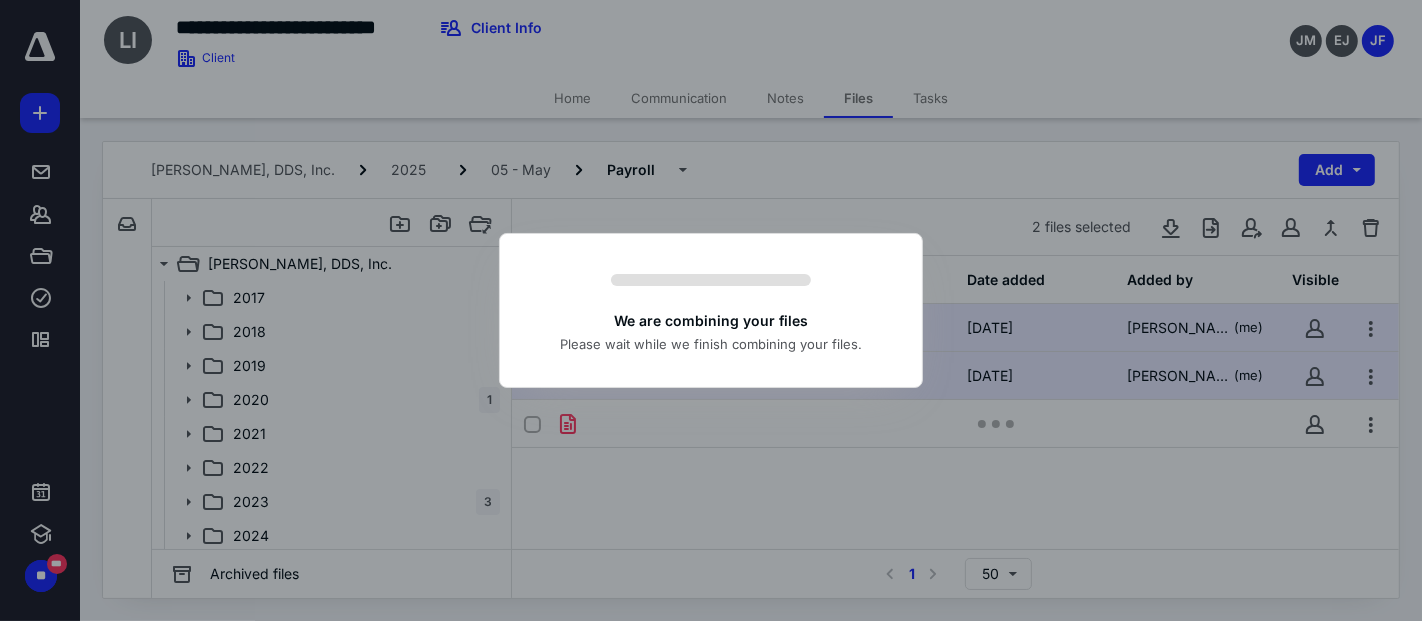 scroll, scrollTop: 333, scrollLeft: 0, axis: vertical 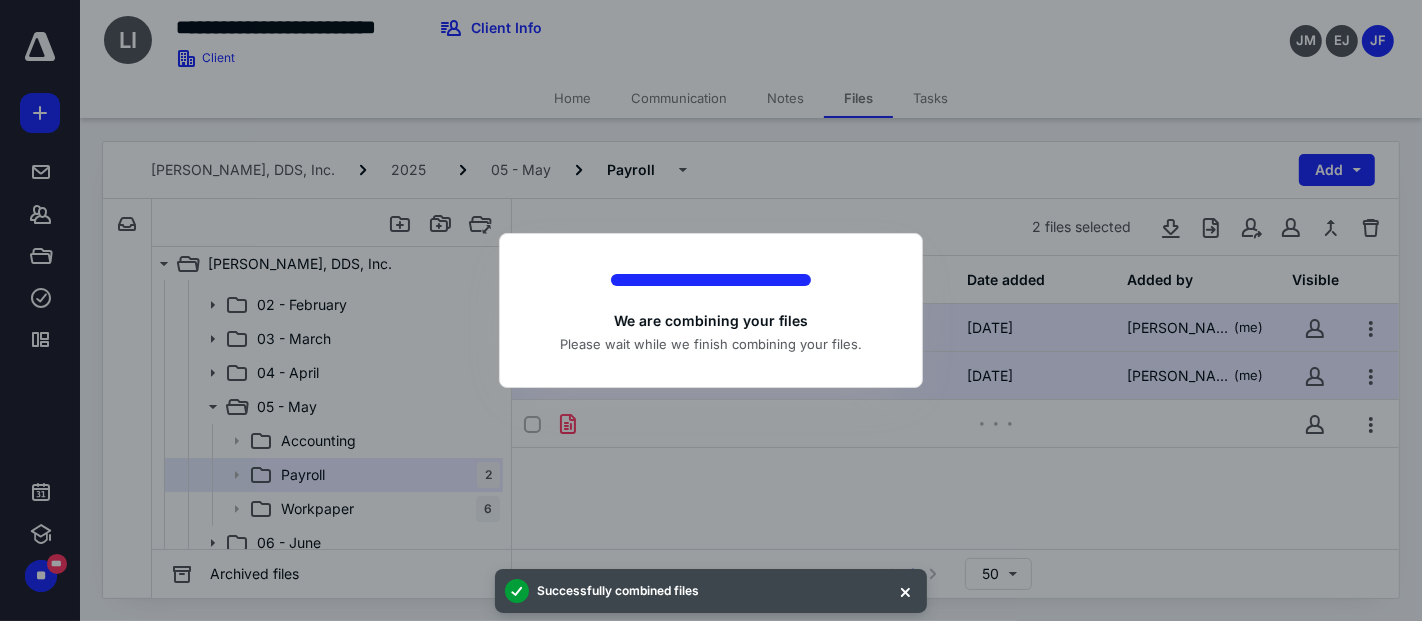 checkbox on "false" 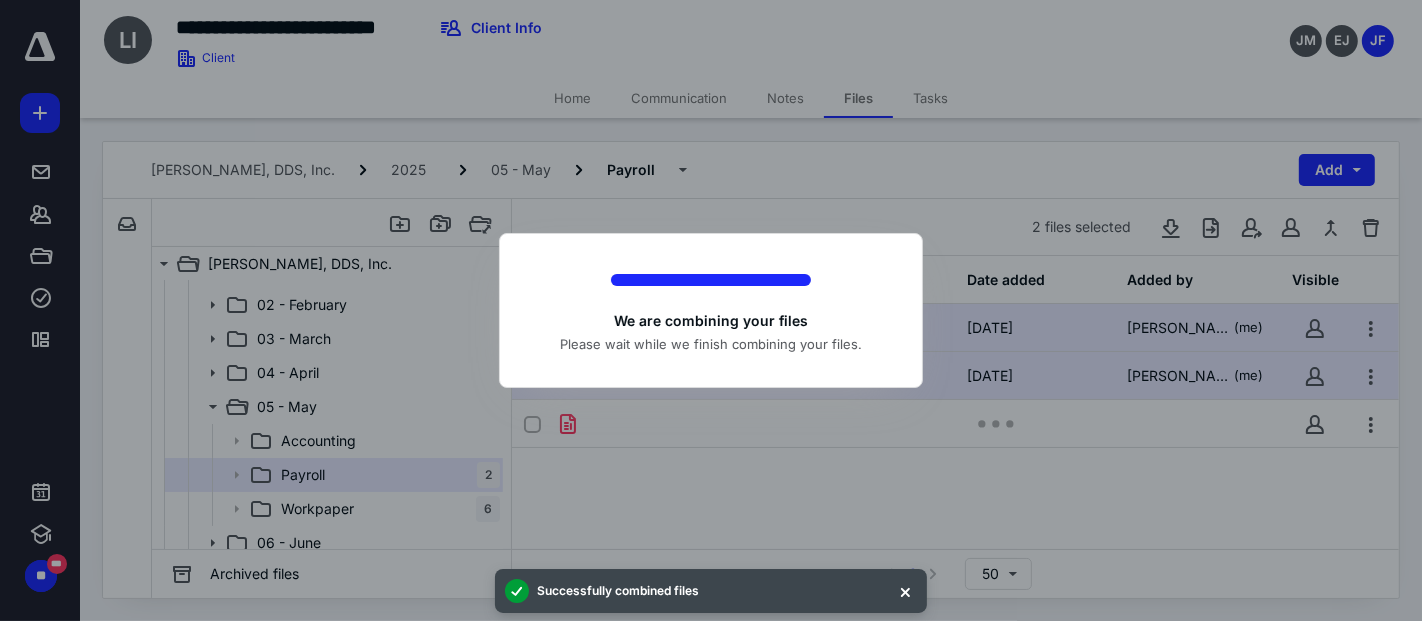 checkbox on "false" 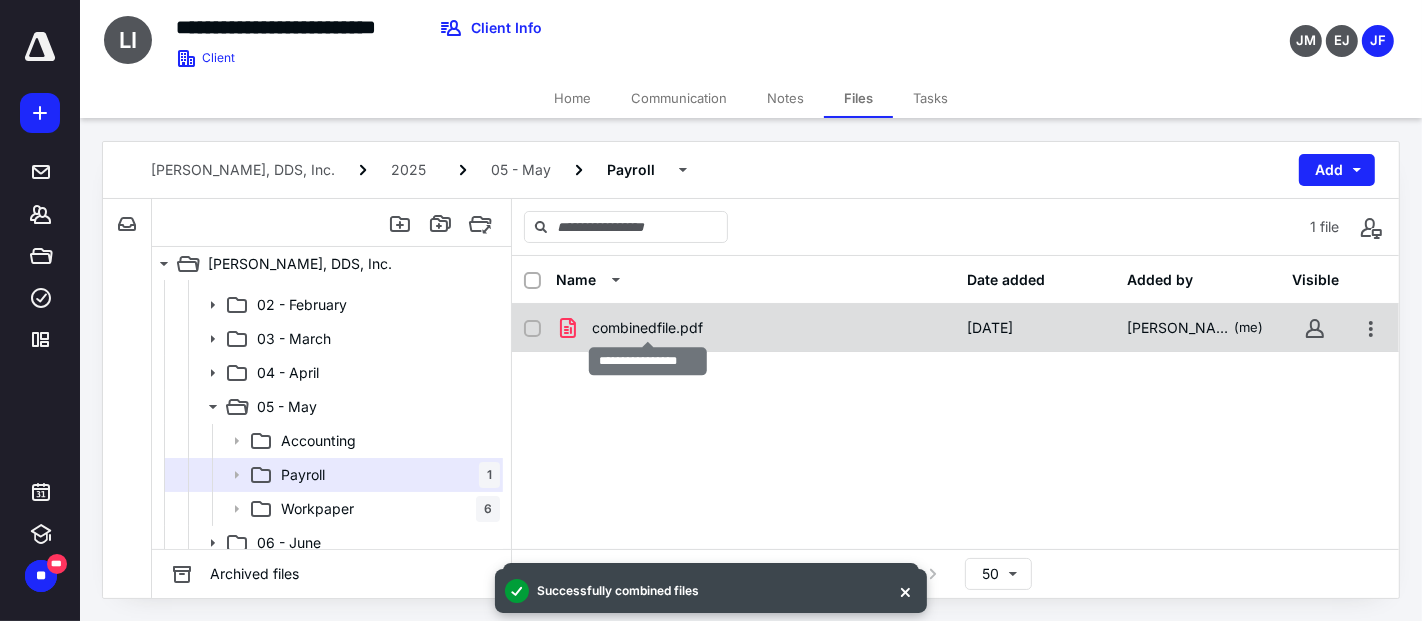 checkbox on "true" 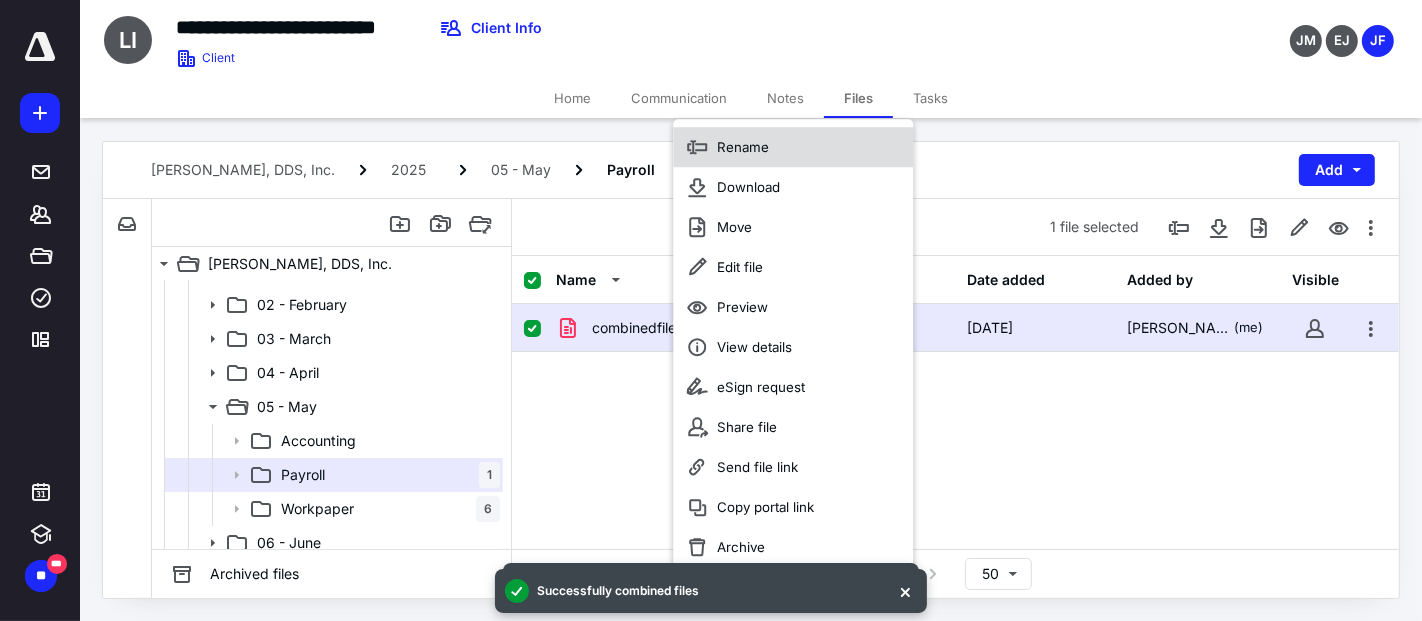 click on "Rename" at bounding box center [743, 147] 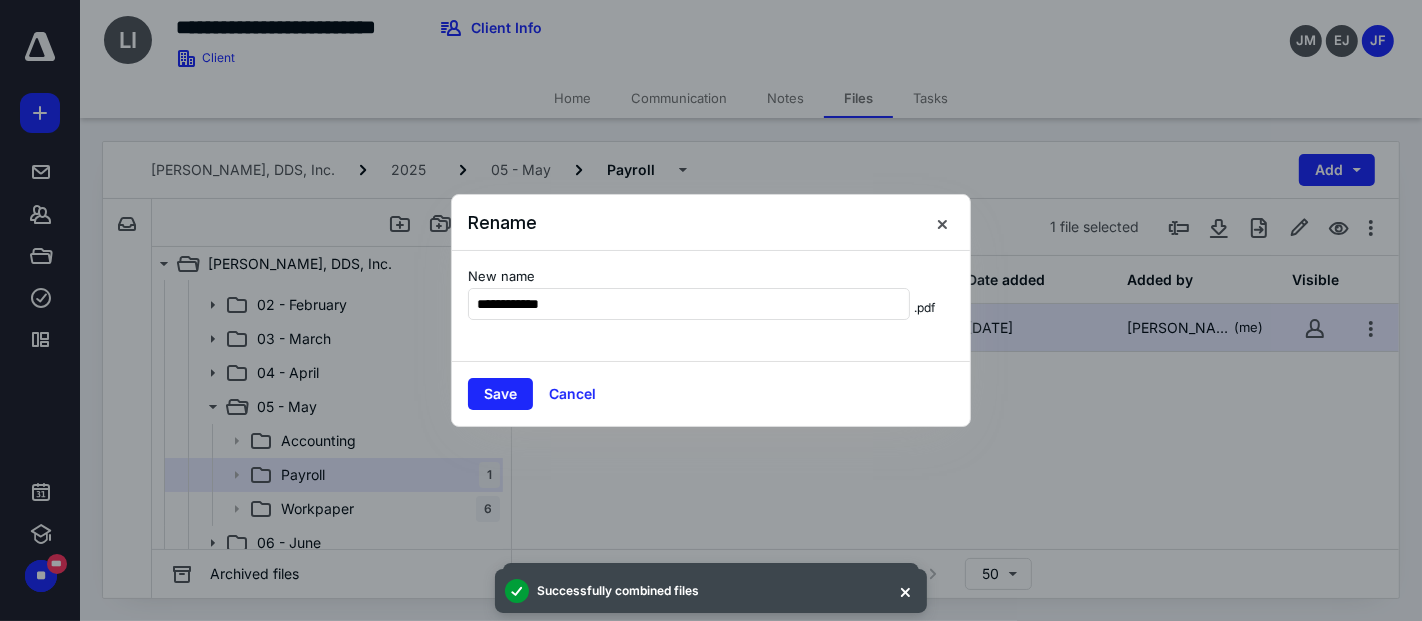type on "**********" 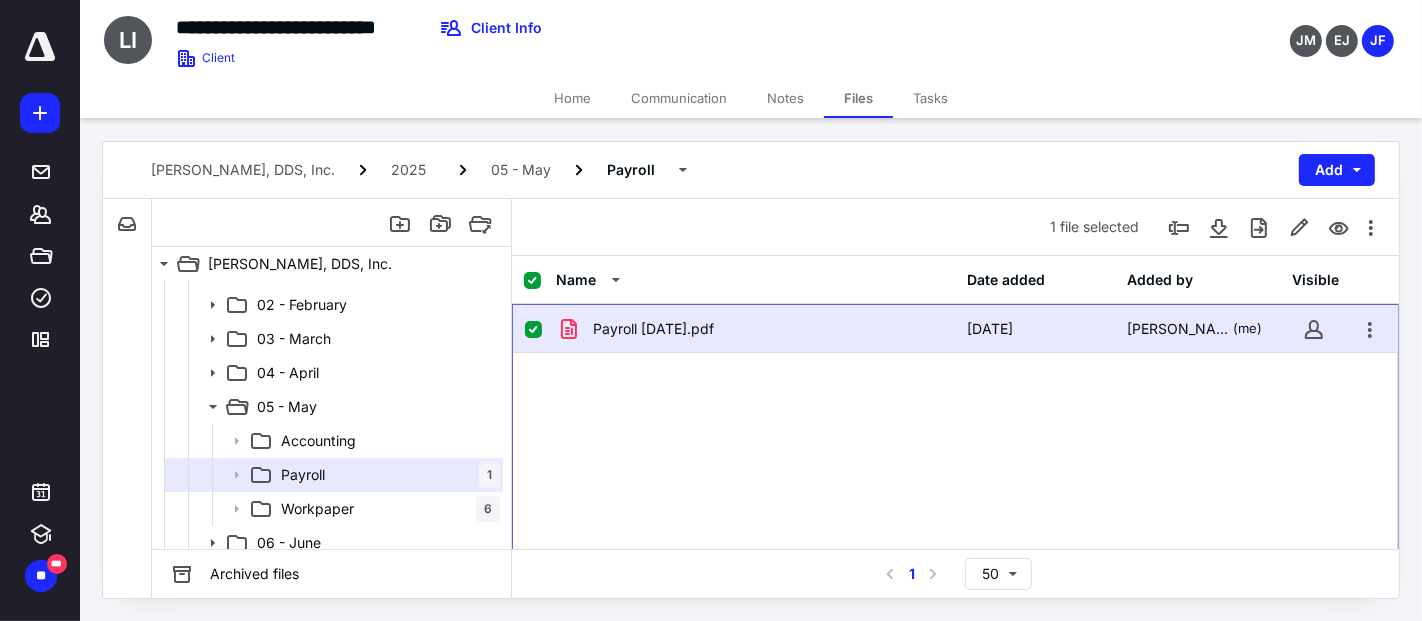 checkbox on "false" 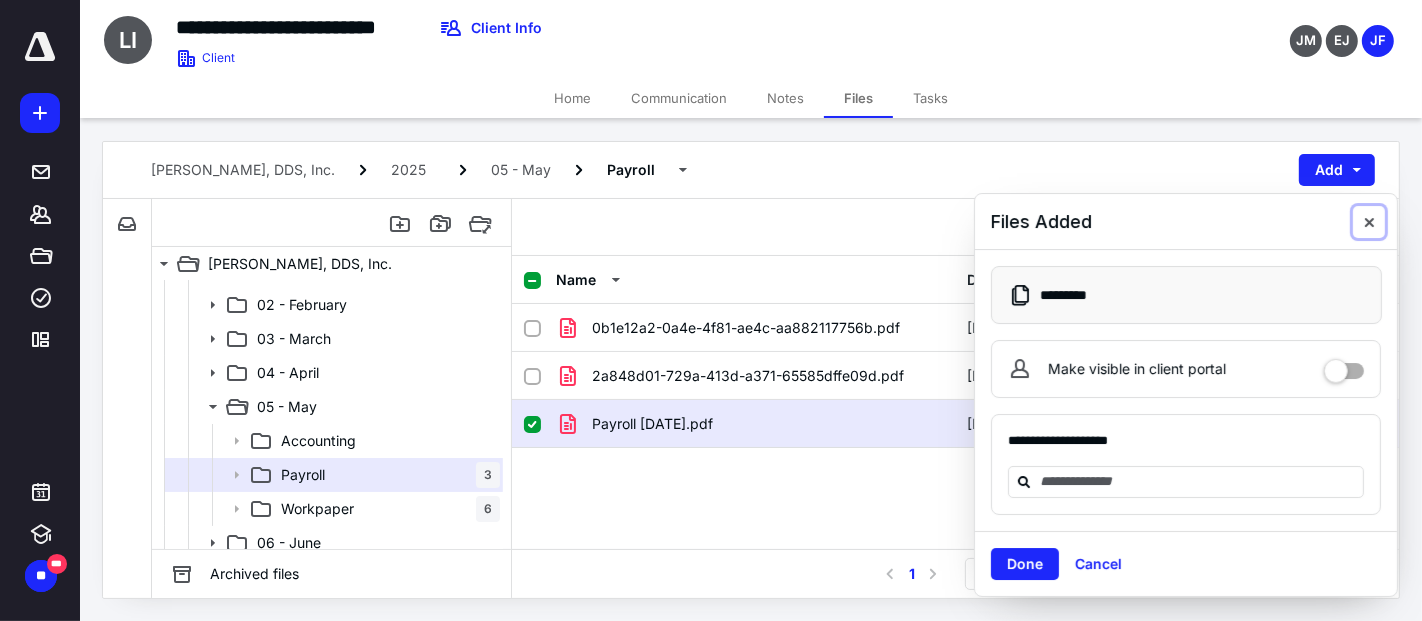 click at bounding box center (1369, 222) 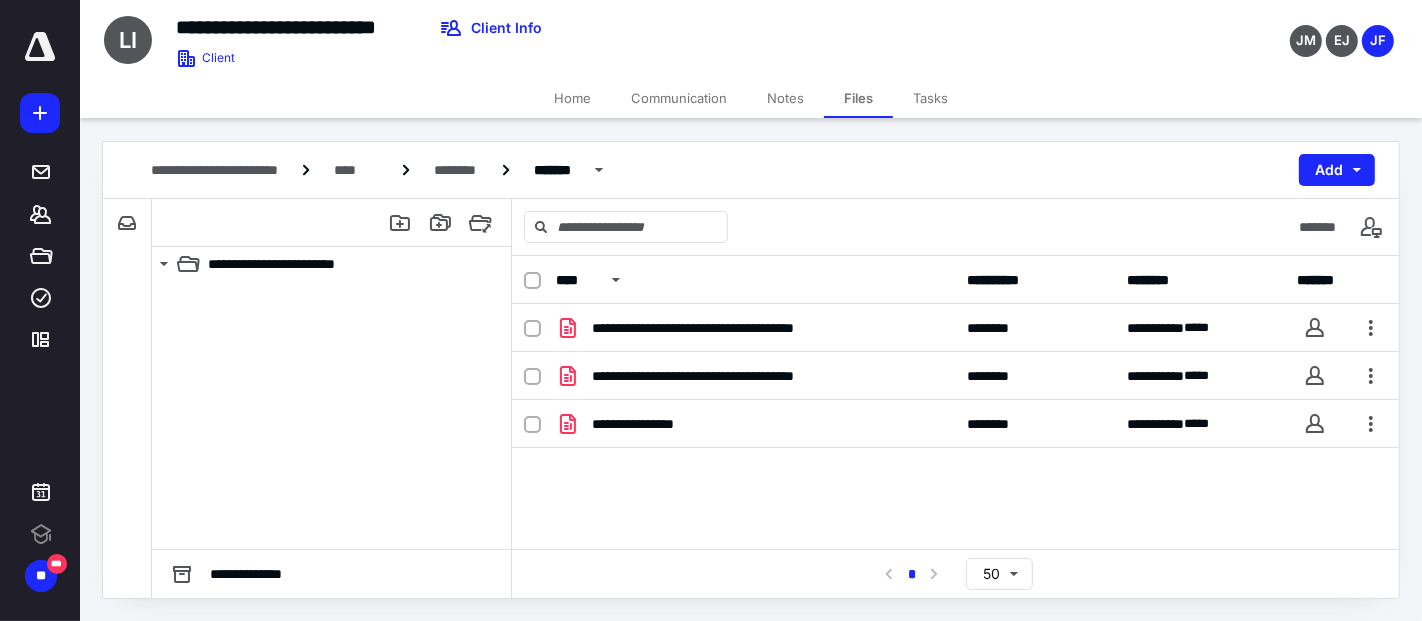 scroll, scrollTop: 0, scrollLeft: 0, axis: both 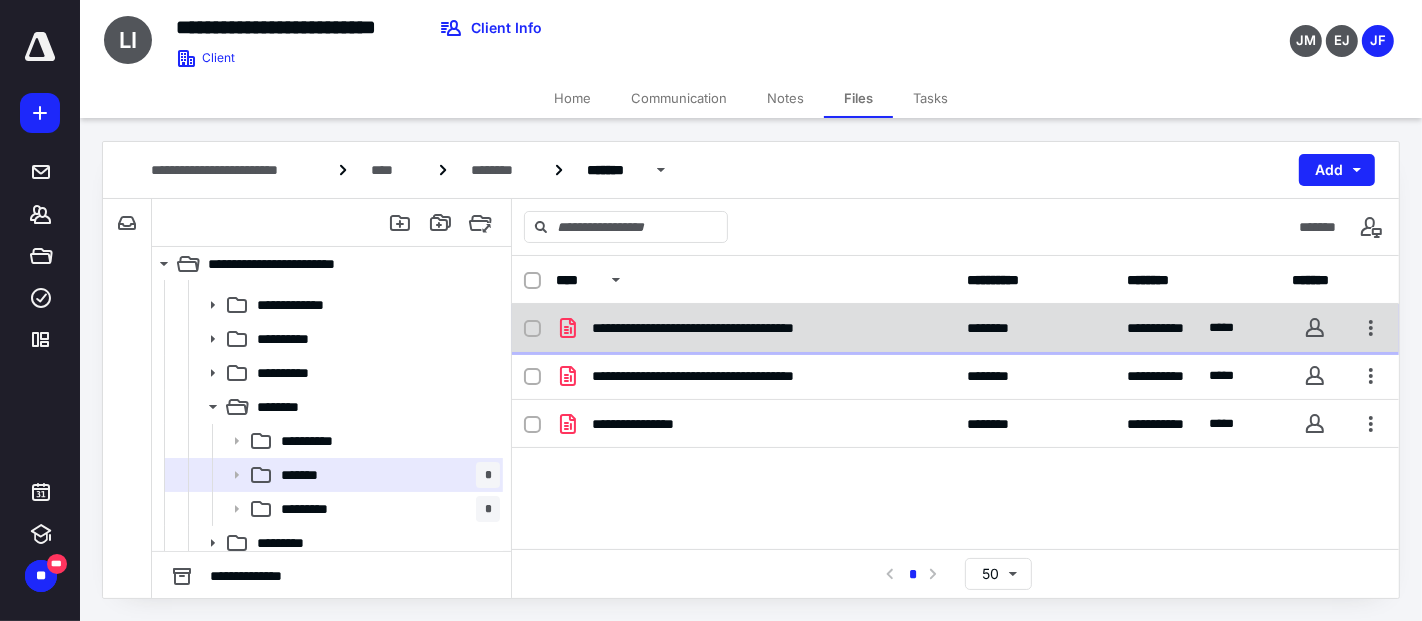 click on "**********" at bounding box center [743, 328] 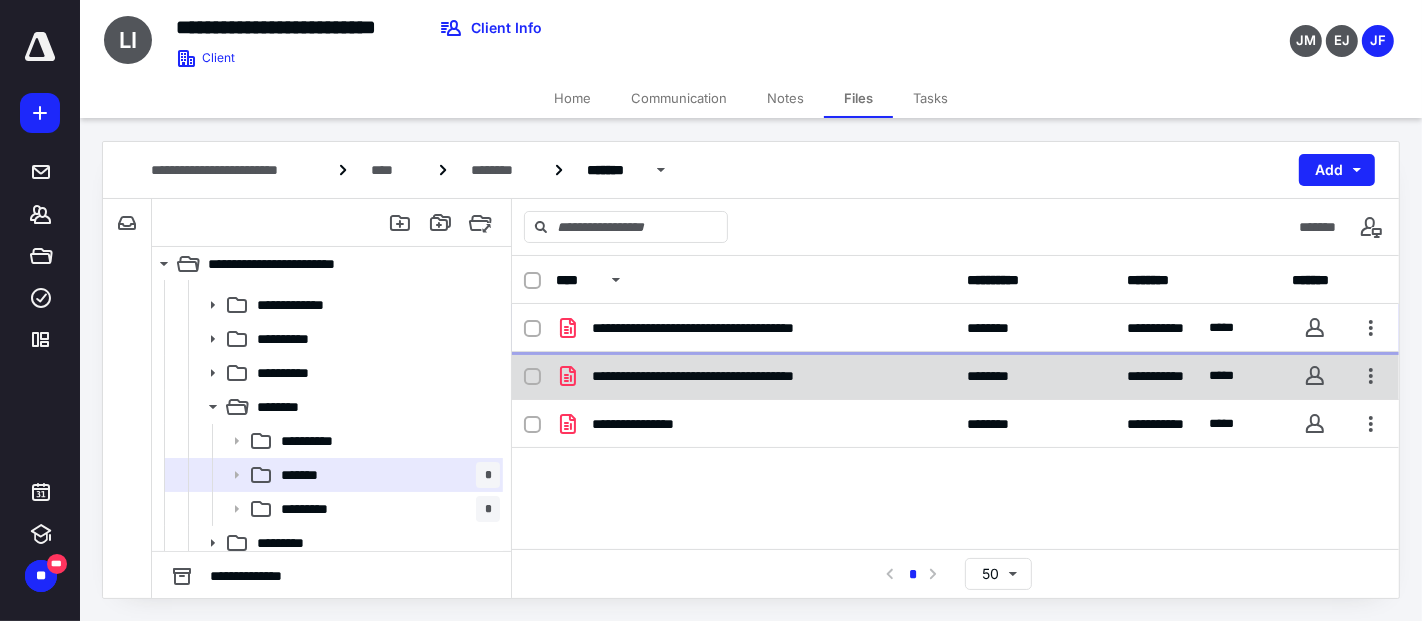 checkbox on "true" 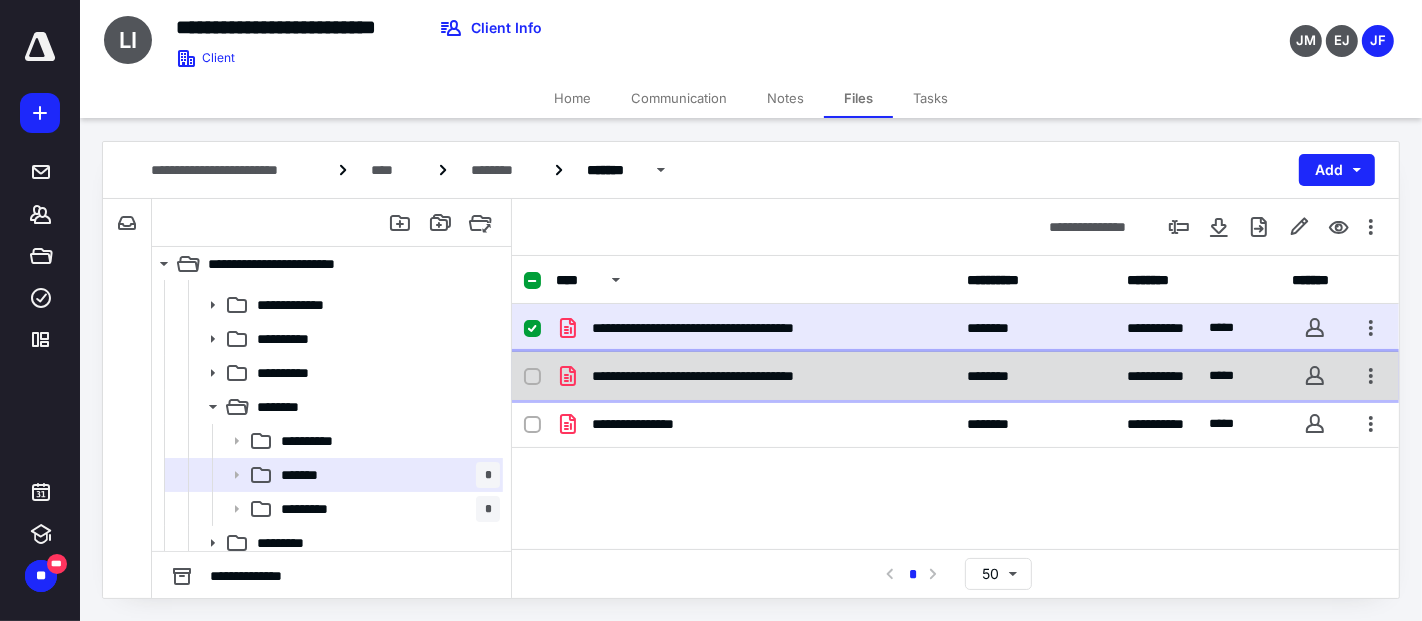 click on "**********" at bounding box center [745, 376] 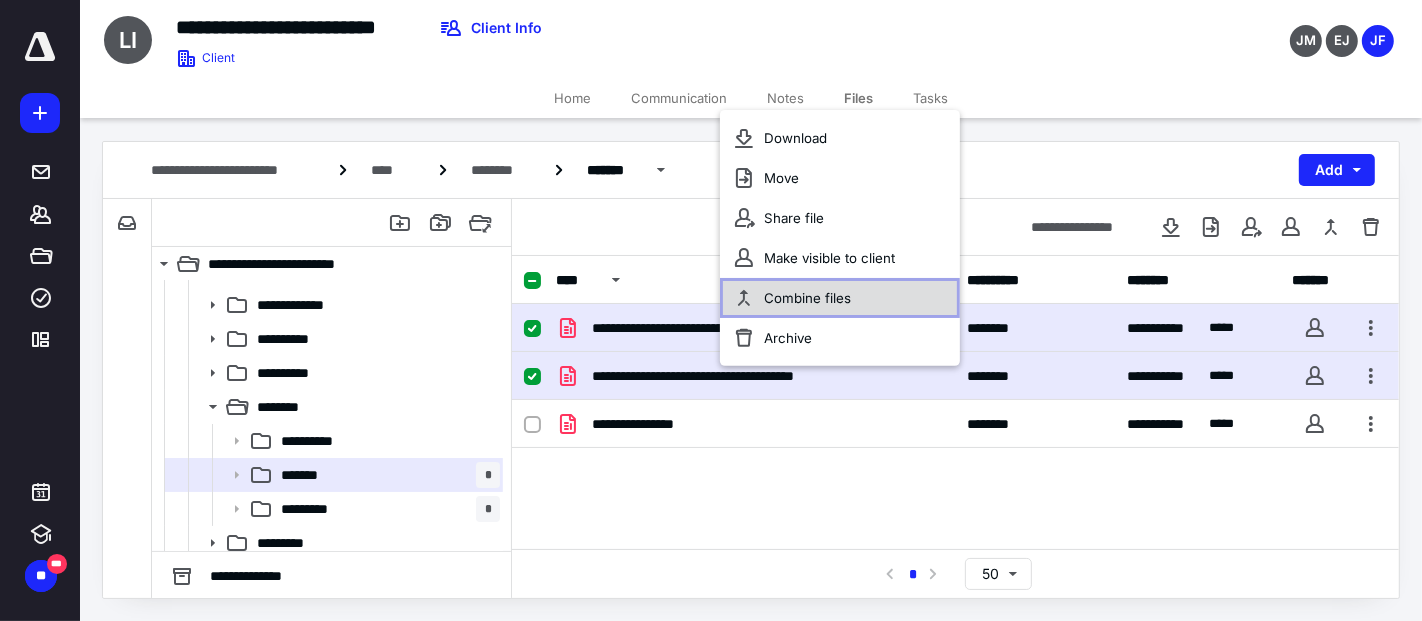 click on "Combine files" at bounding box center [807, 298] 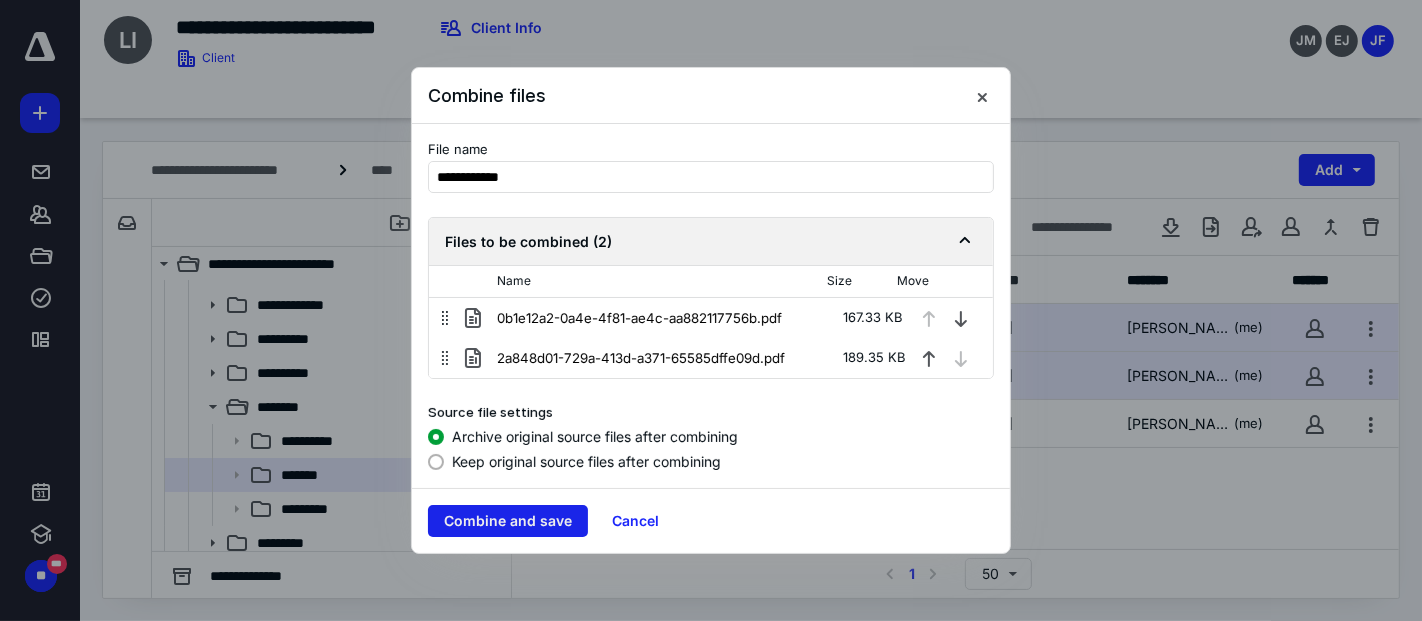 click on "Combine and save" at bounding box center [508, 521] 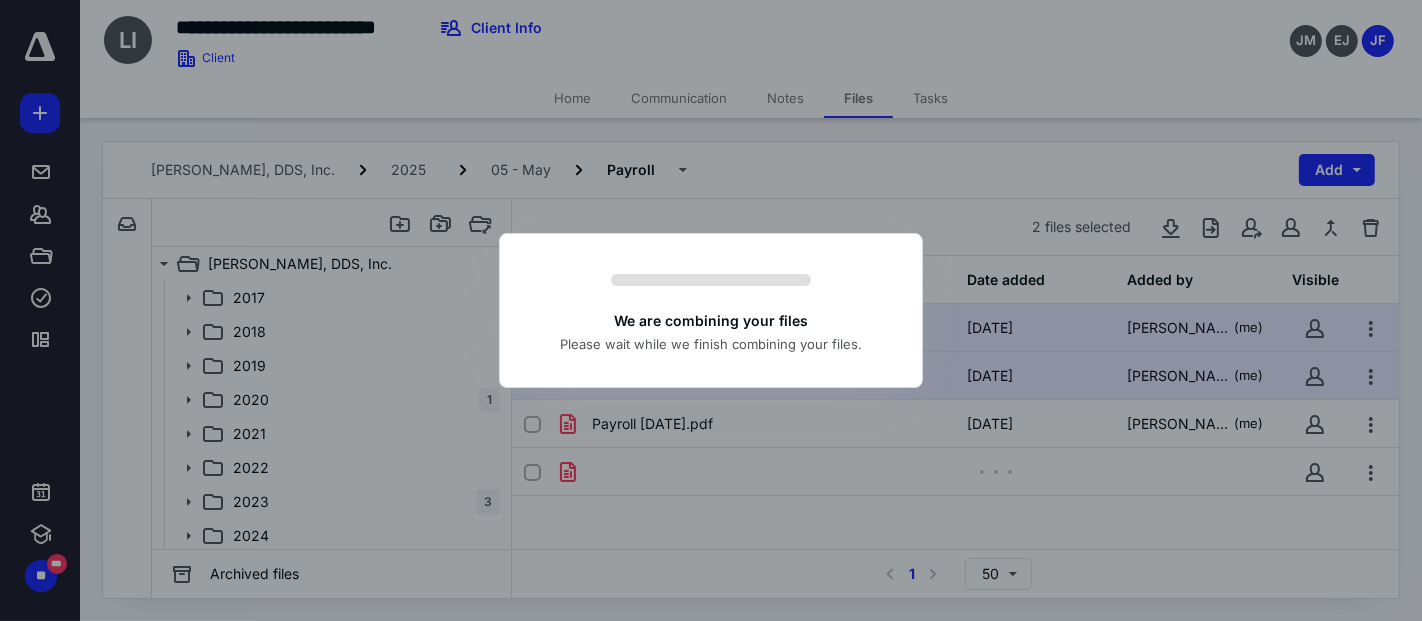 scroll, scrollTop: 333, scrollLeft: 0, axis: vertical 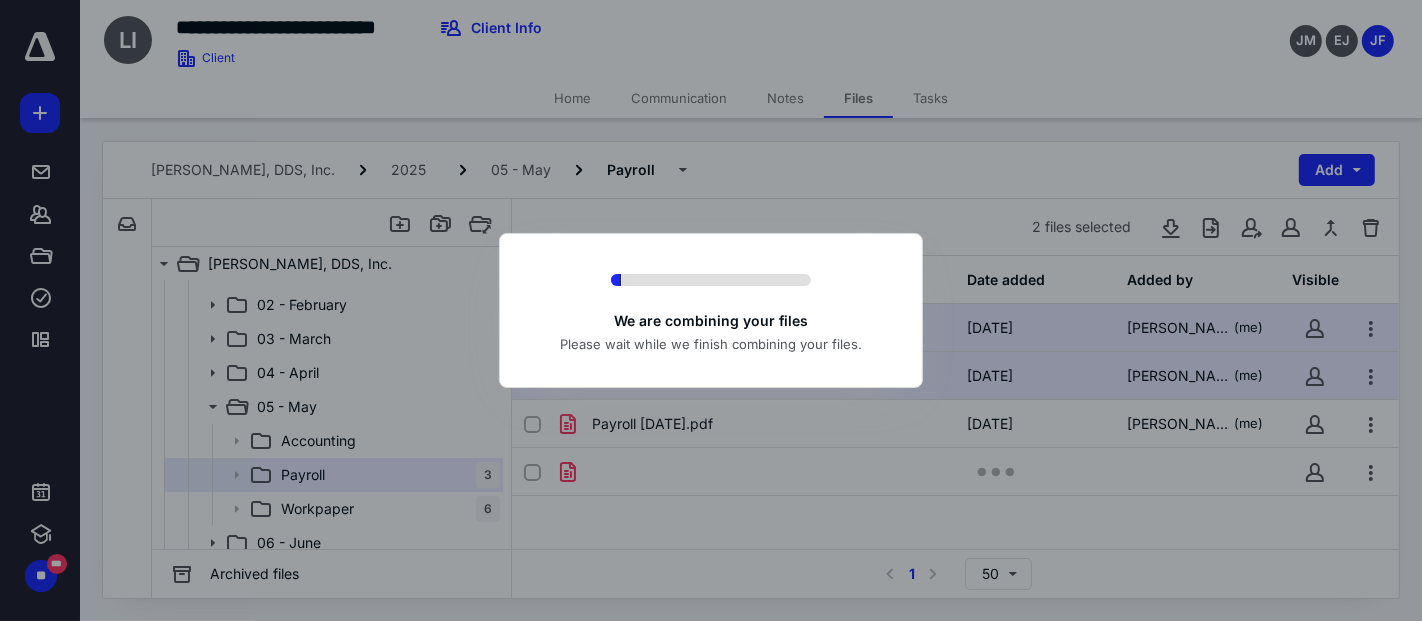 checkbox on "false" 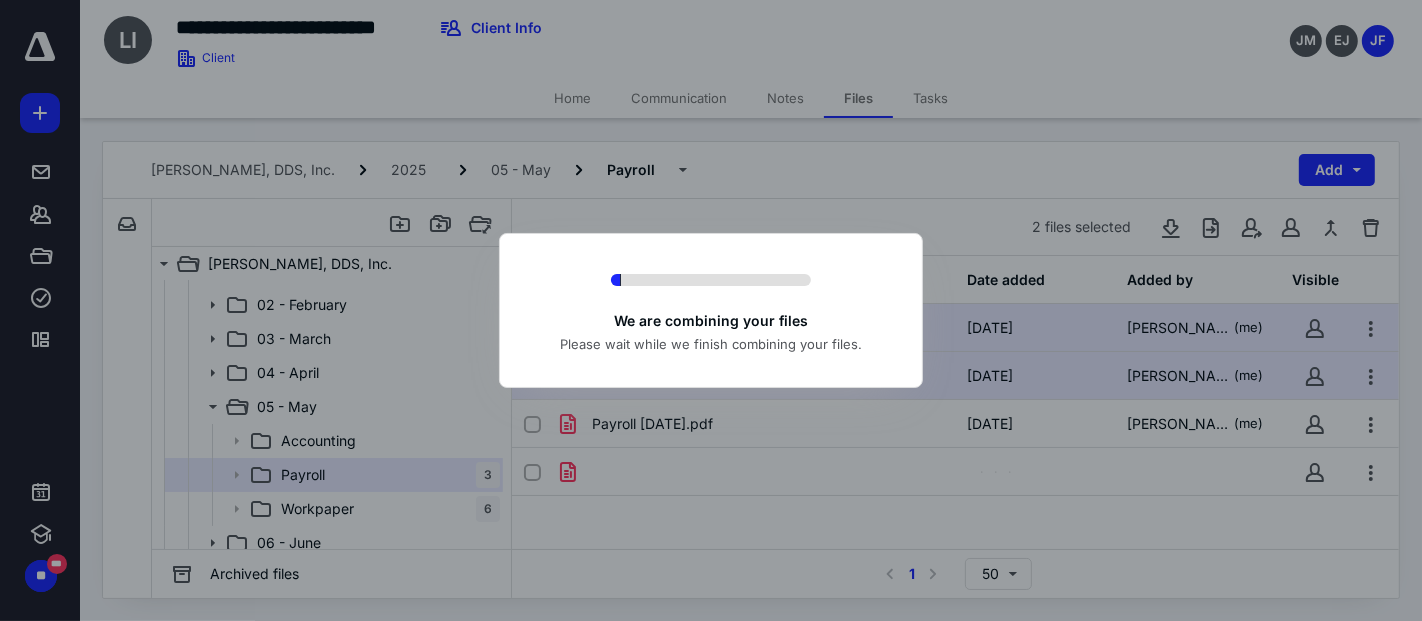 checkbox on "false" 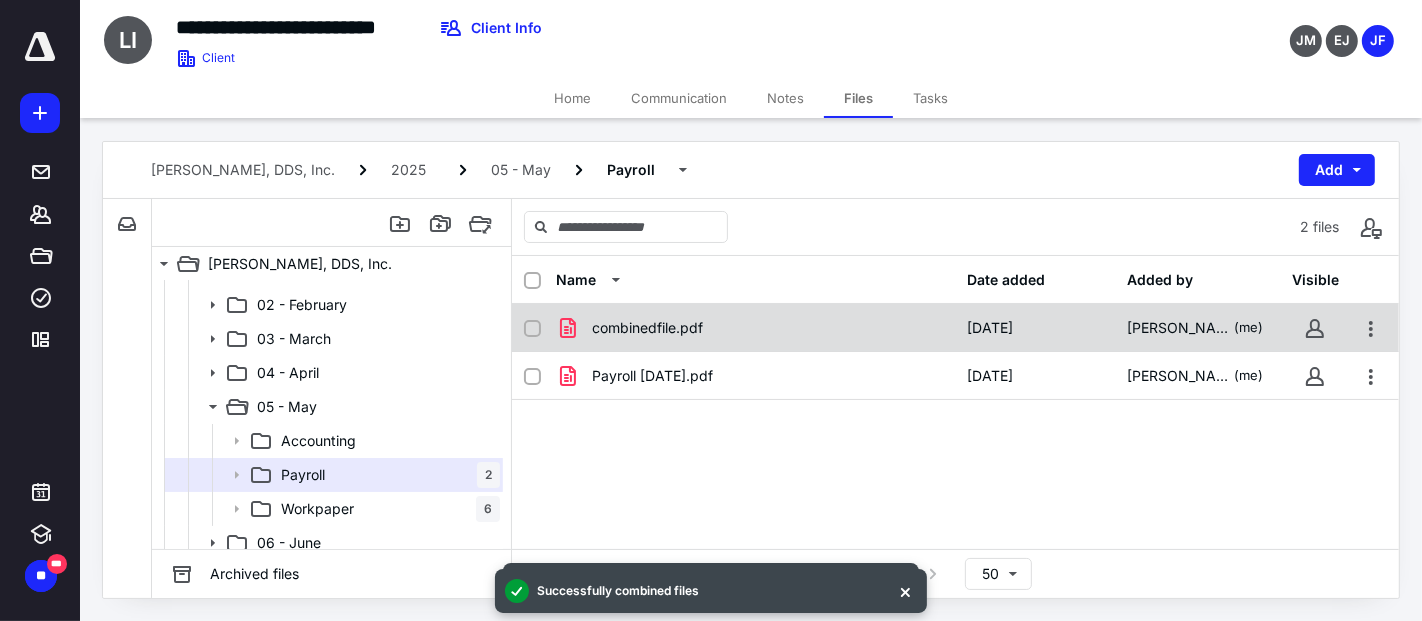 checkbox on "true" 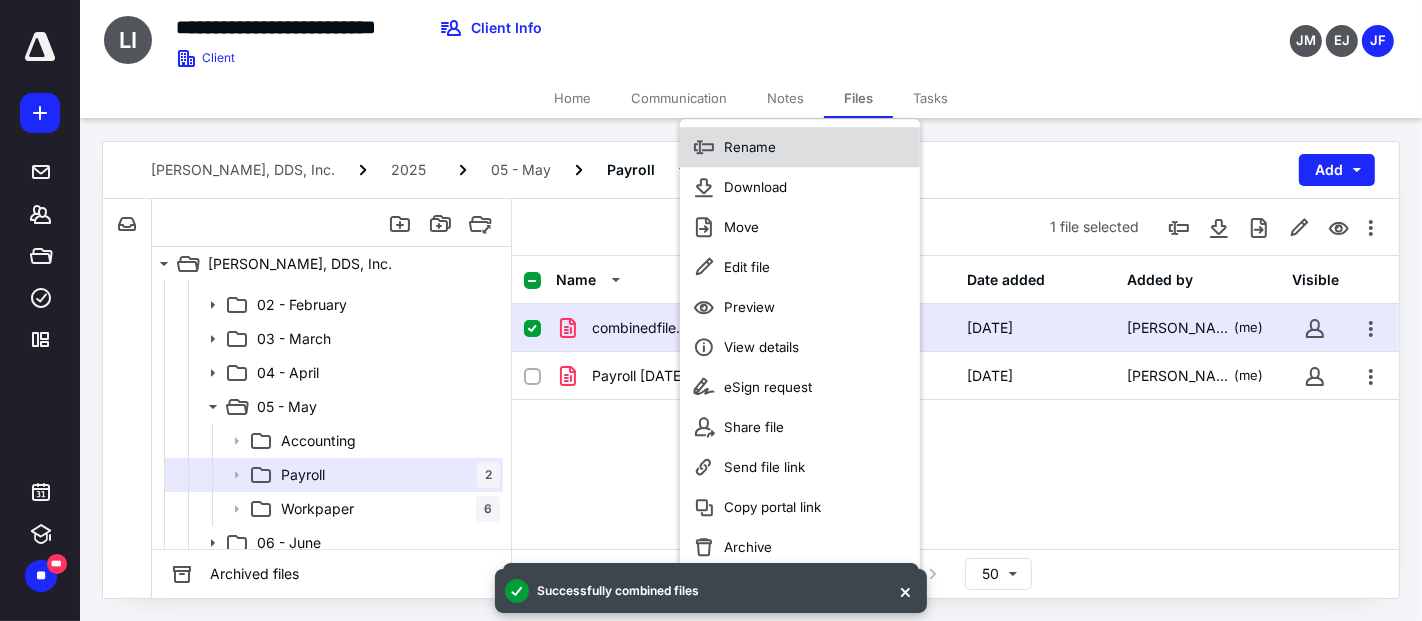 click on "Rename" at bounding box center (800, 147) 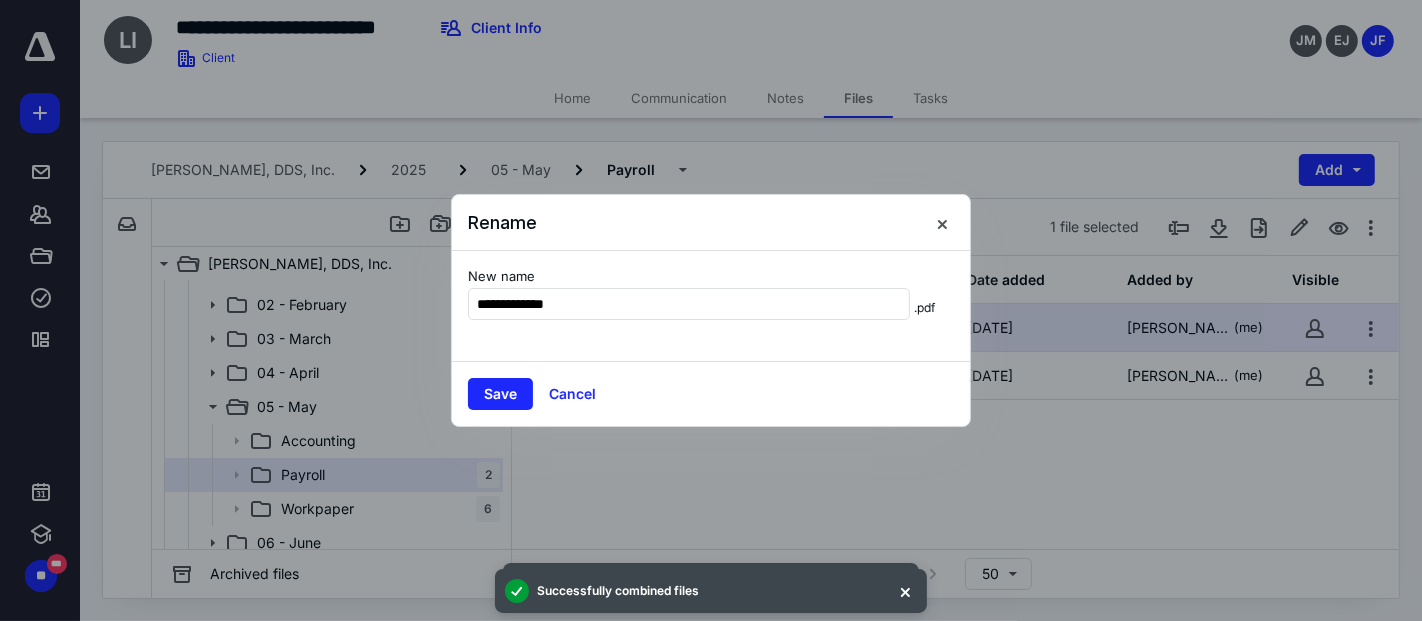 type on "**********" 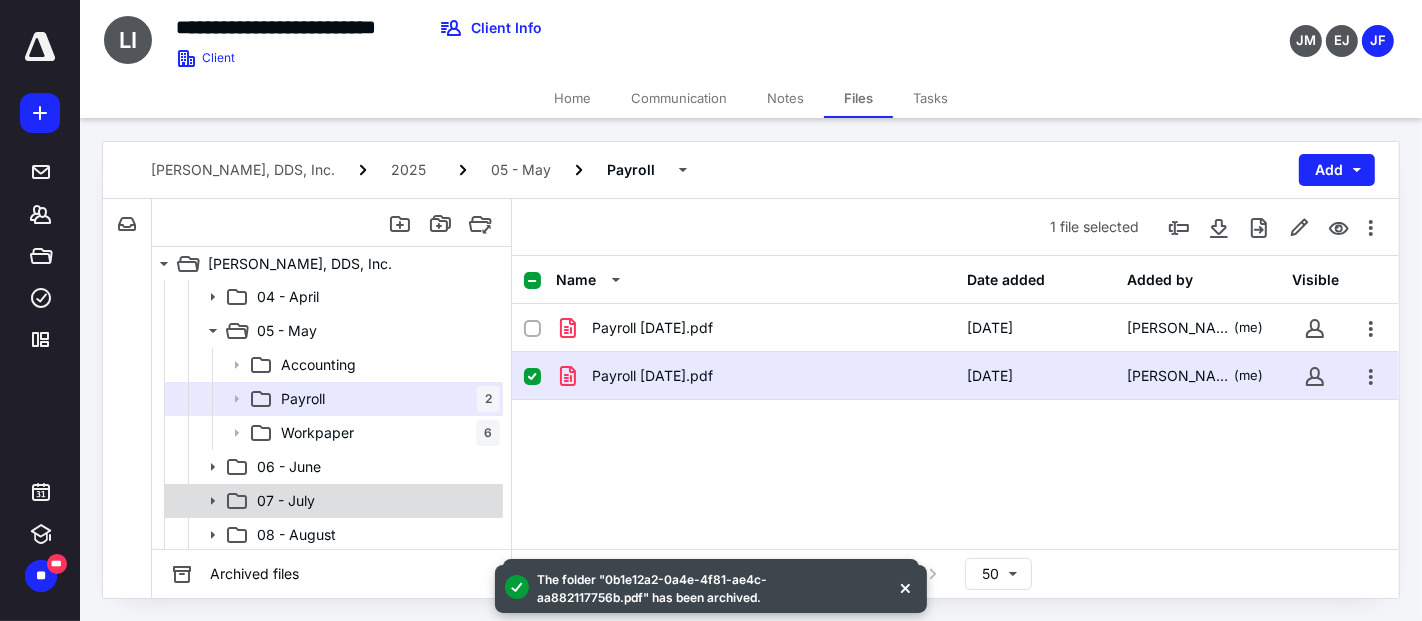 scroll, scrollTop: 444, scrollLeft: 0, axis: vertical 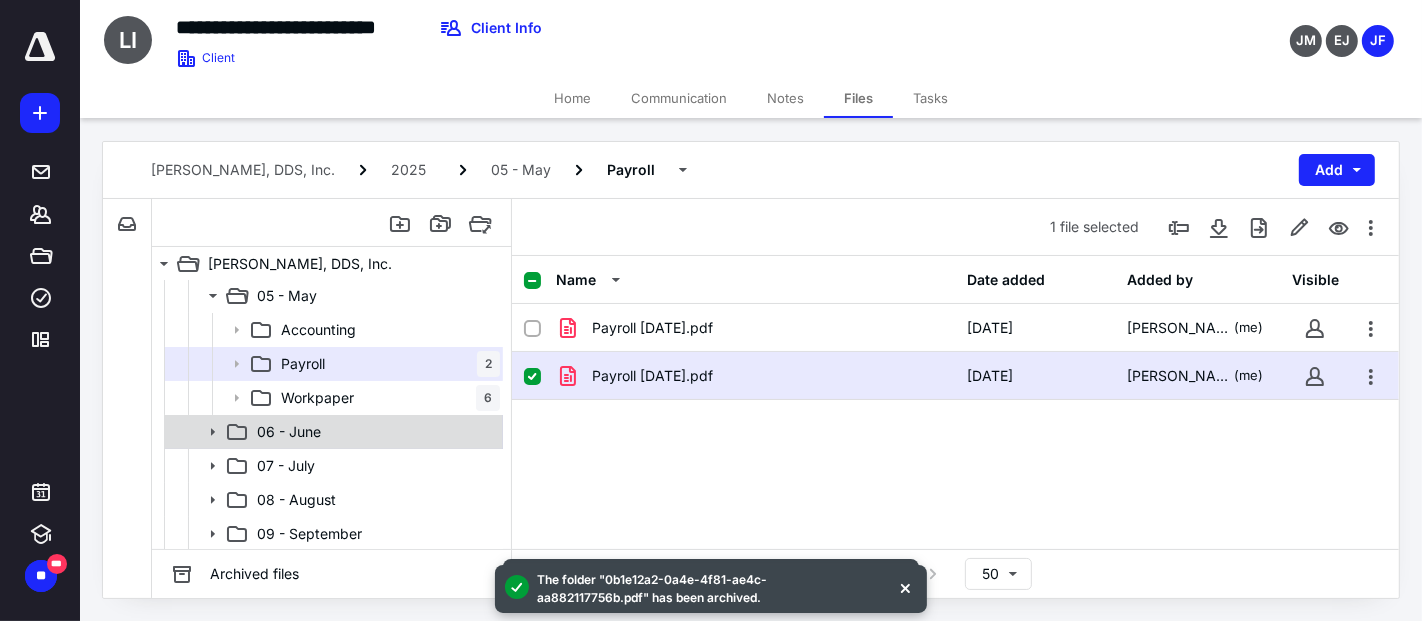 drag, startPoint x: 212, startPoint y: 428, endPoint x: 236, endPoint y: 440, distance: 26.832815 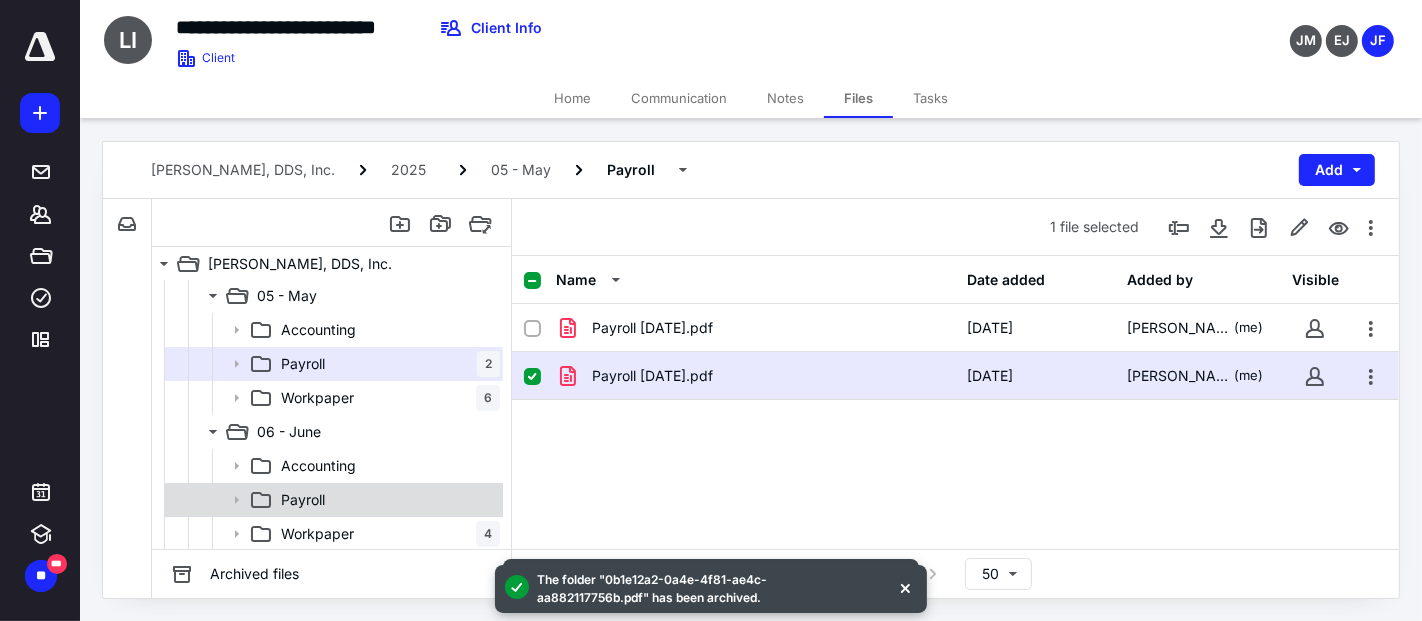 click on "Payroll" at bounding box center [386, 500] 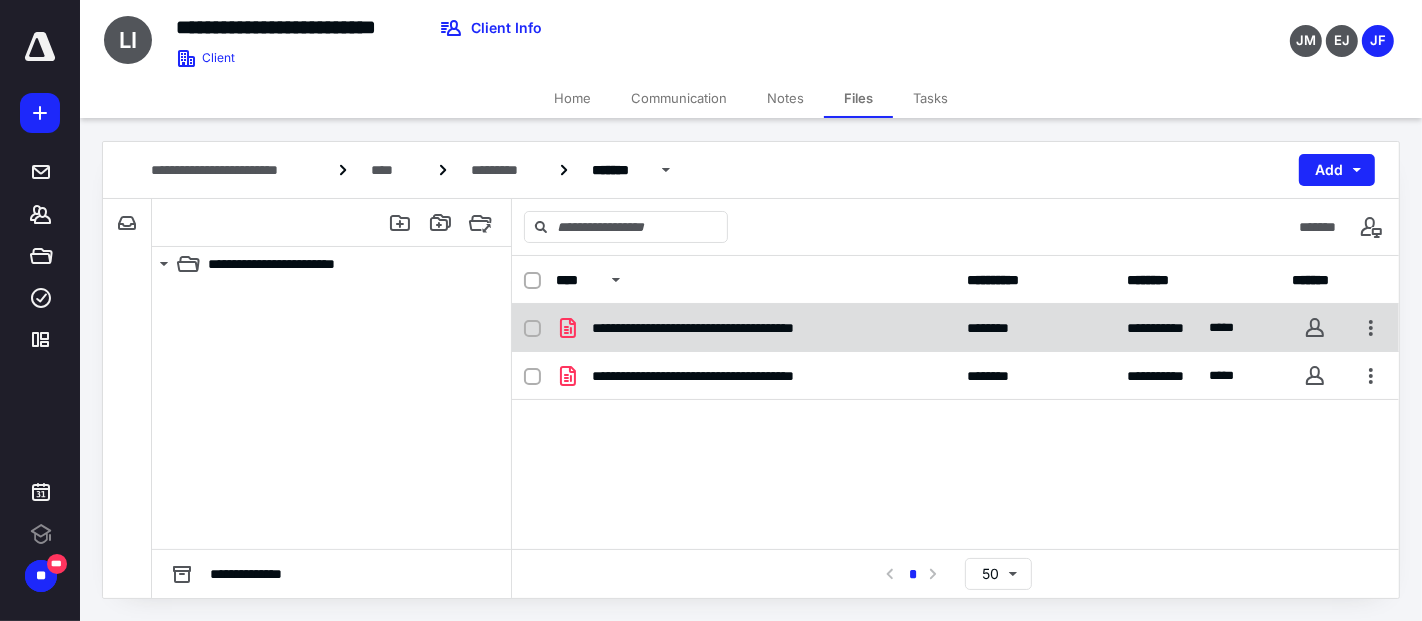 scroll, scrollTop: 0, scrollLeft: 0, axis: both 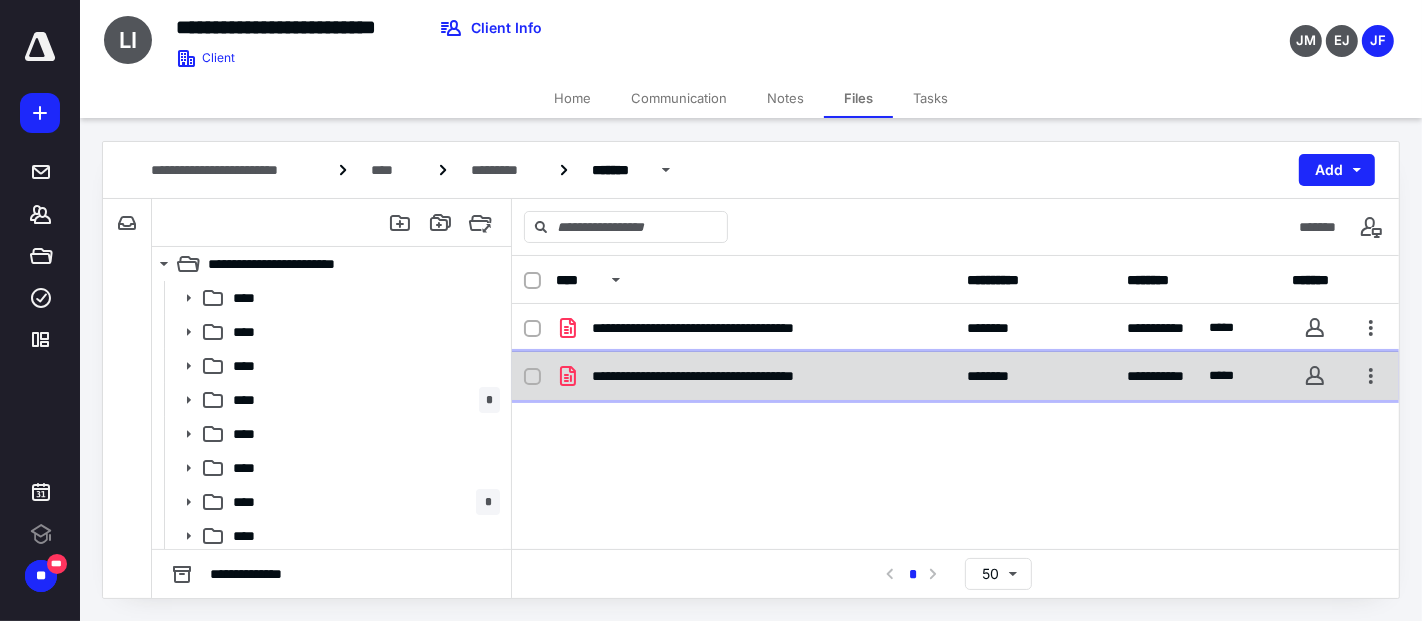 click on "**********" at bounding box center (955, 376) 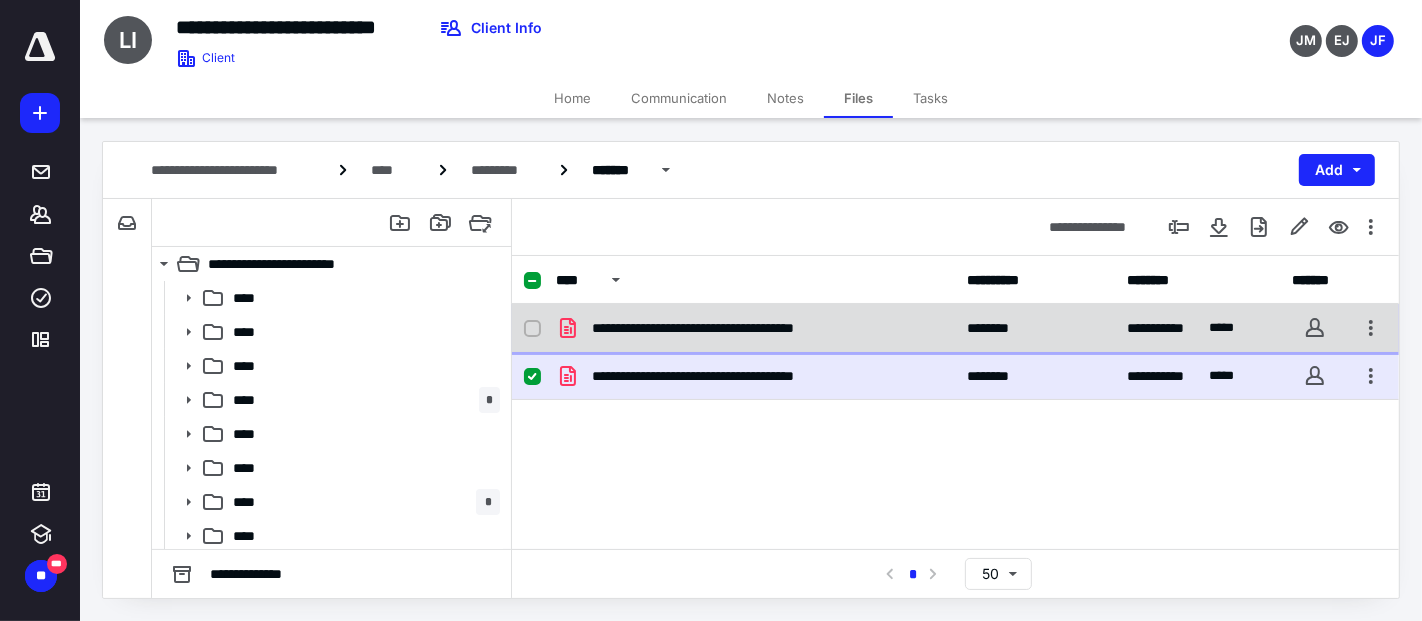 click on "**********" at bounding box center [746, 328] 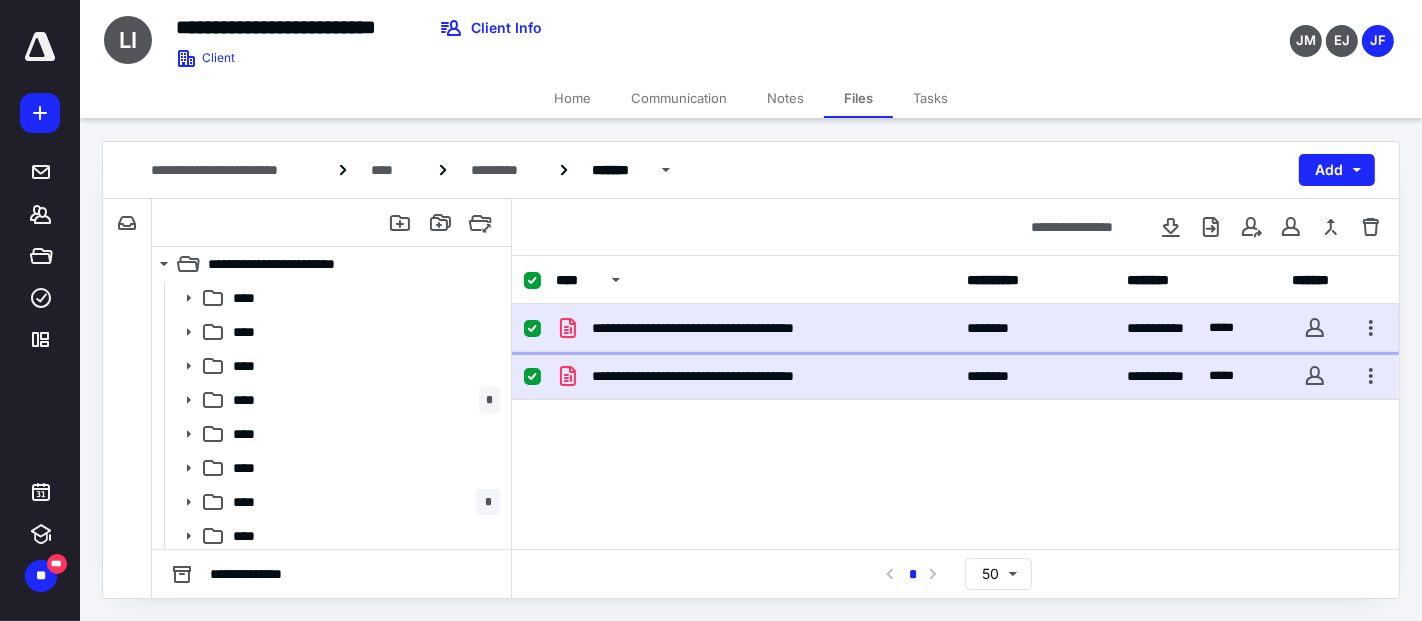 scroll, scrollTop: 0, scrollLeft: 0, axis: both 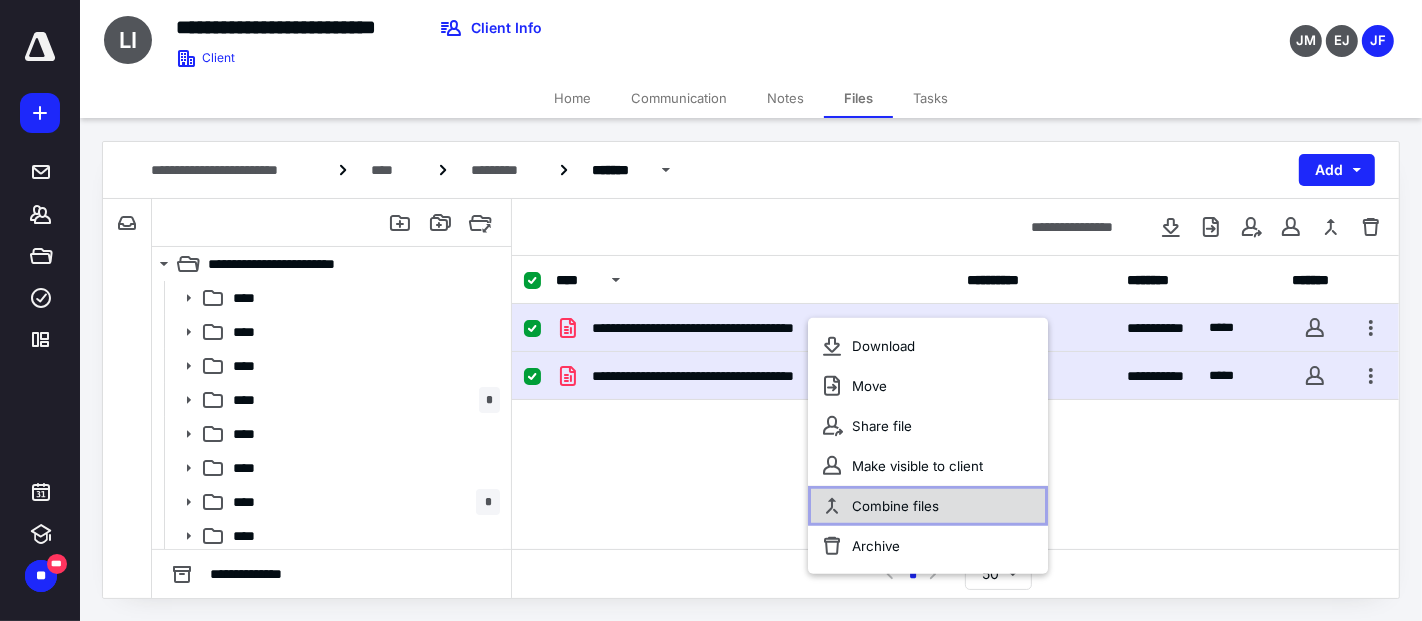 click on "Combine files" at bounding box center [895, 506] 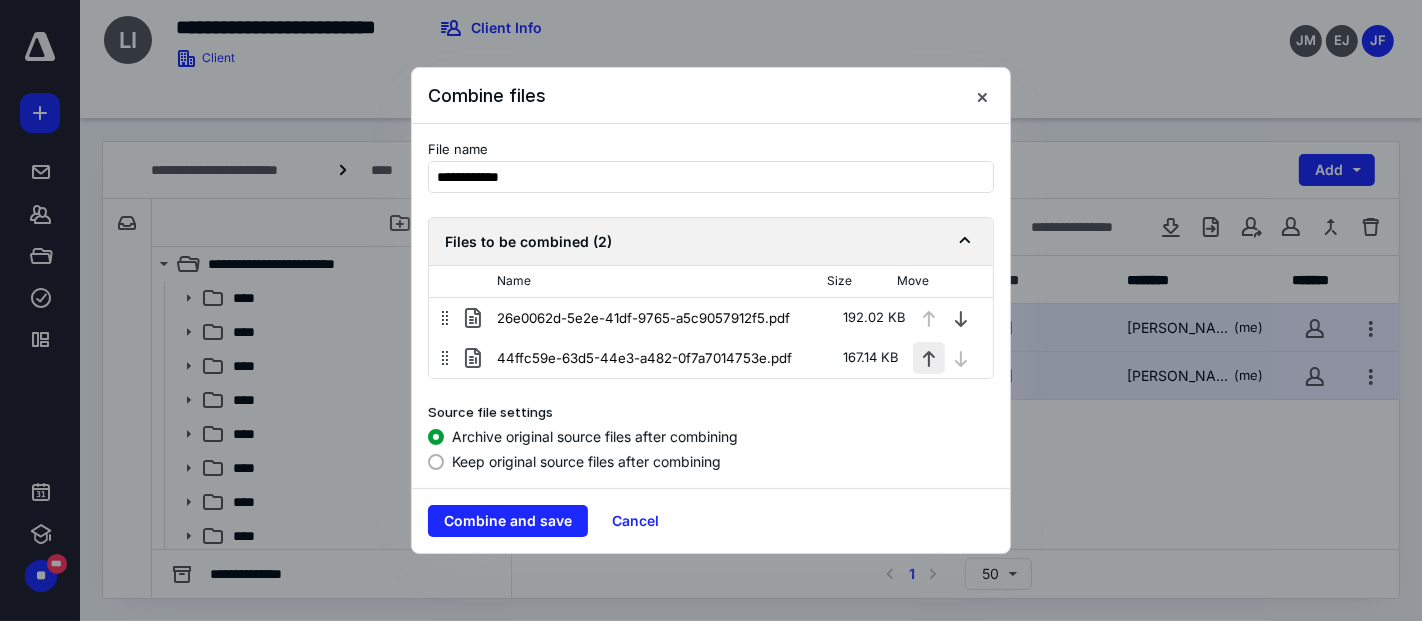 click at bounding box center (929, 358) 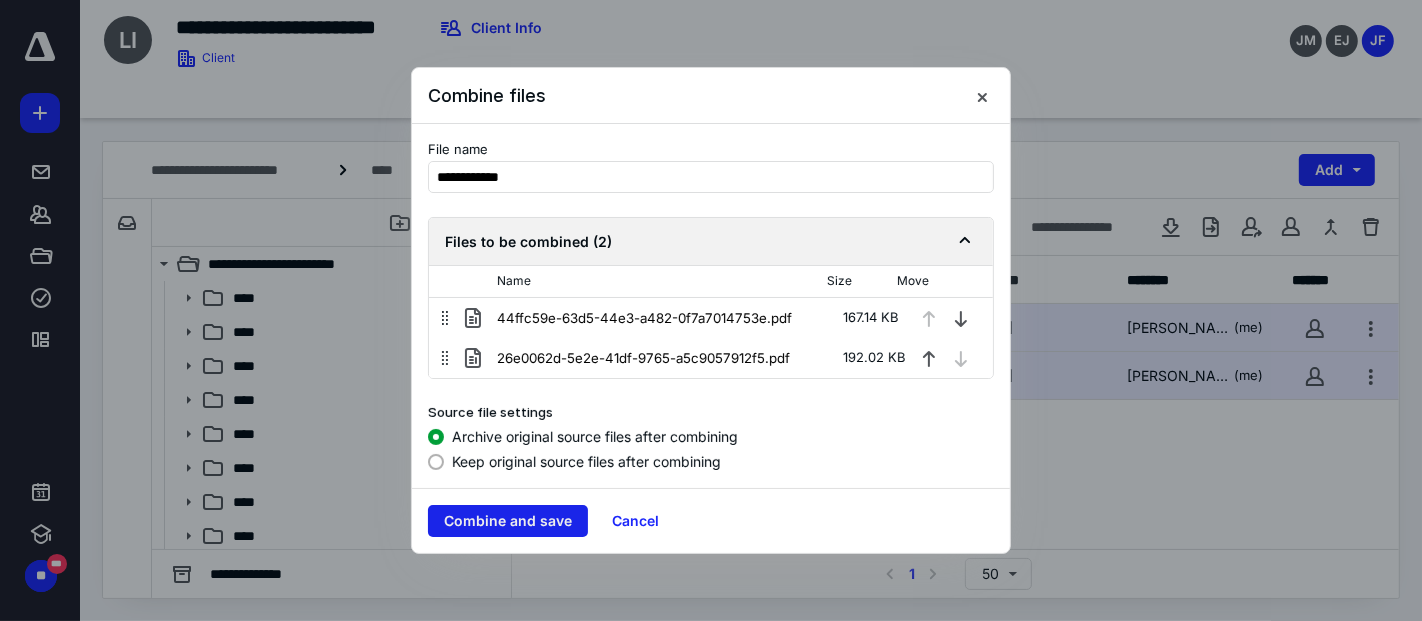 click on "Combine and save" at bounding box center (508, 521) 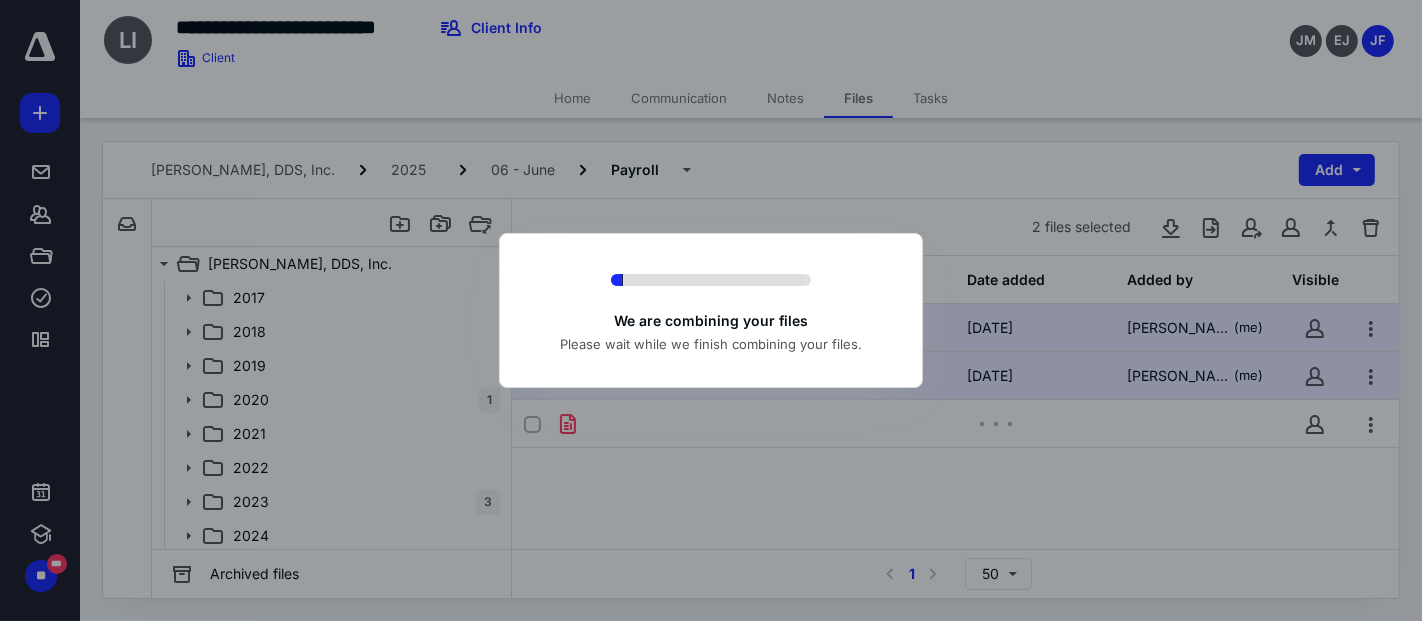 checkbox on "false" 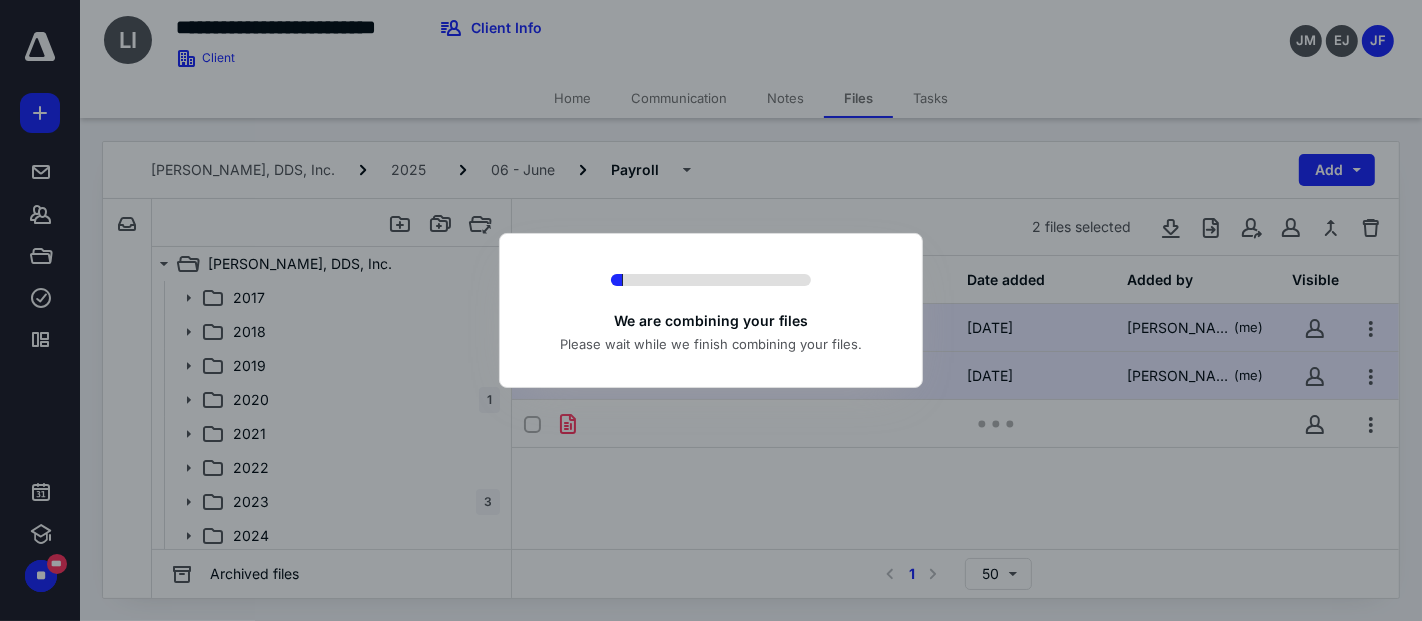 checkbox on "false" 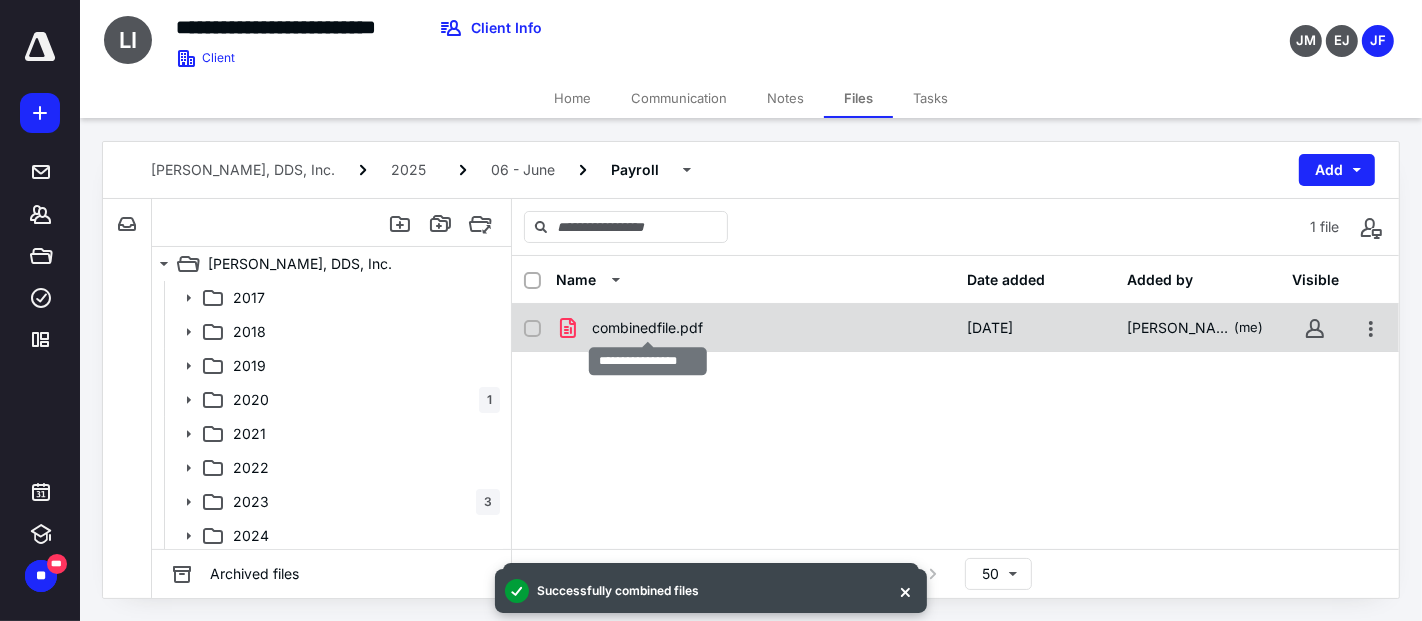 checkbox on "true" 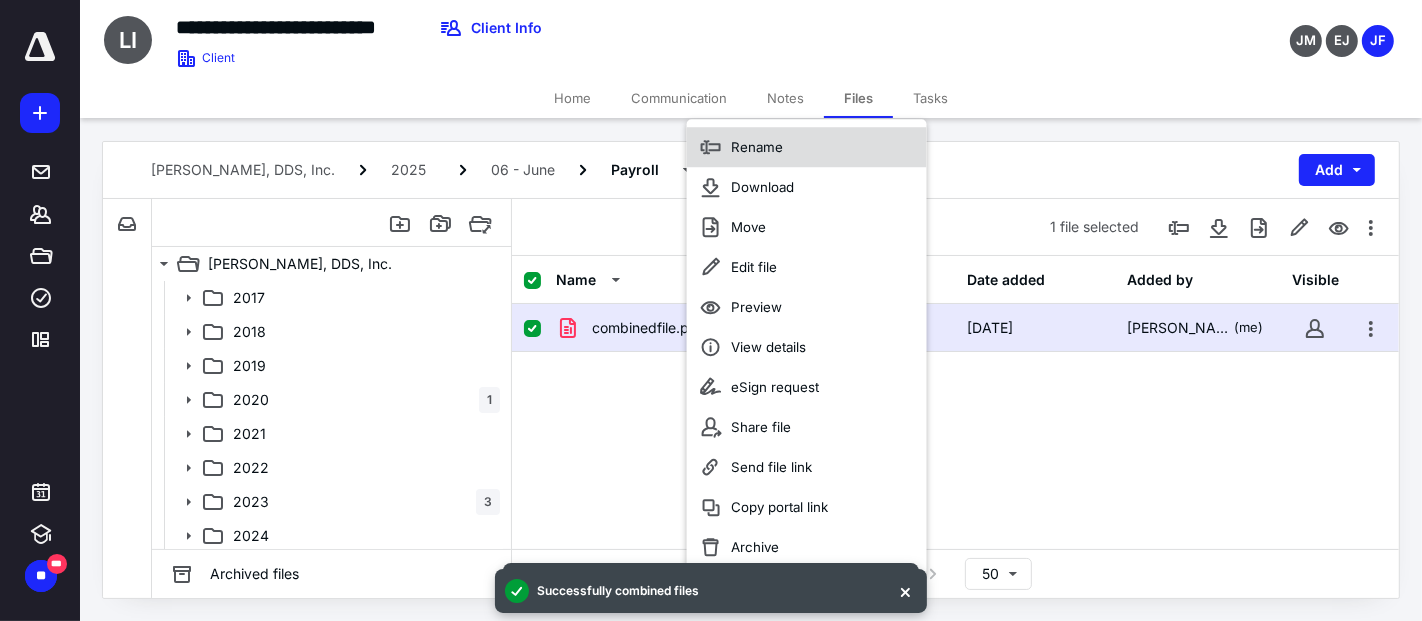 click on "Rename" at bounding box center [757, 147] 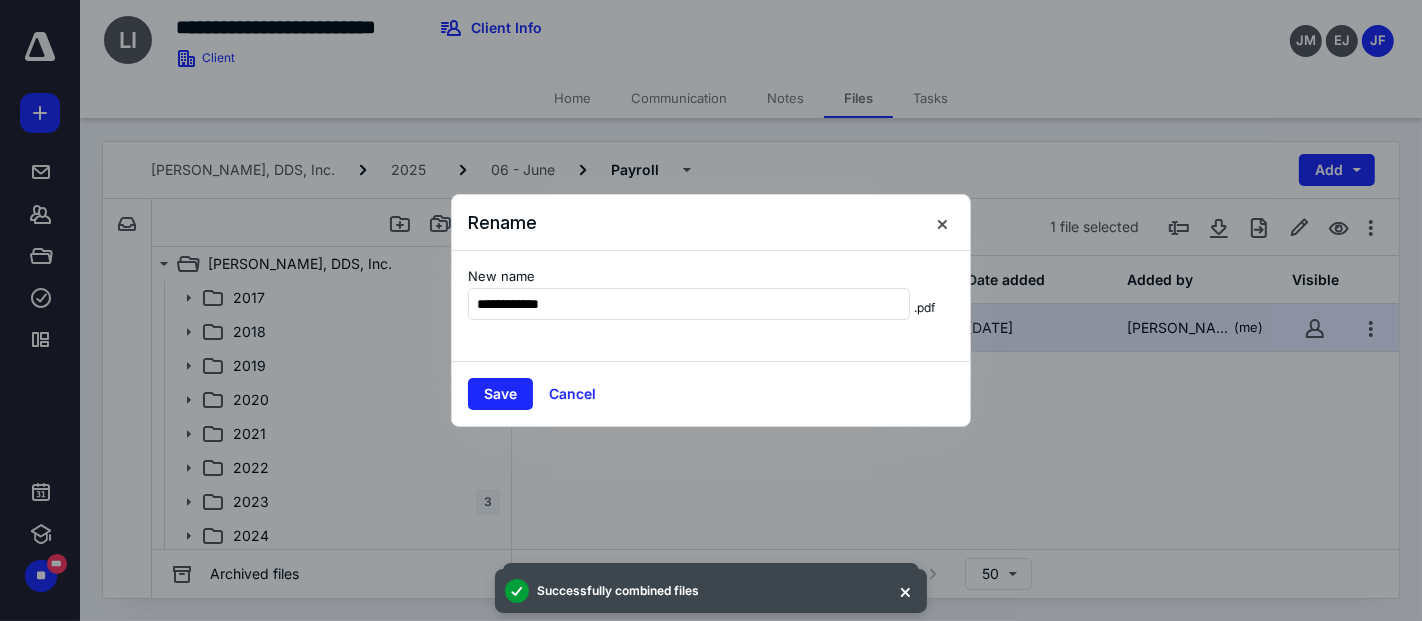 type on "**********" 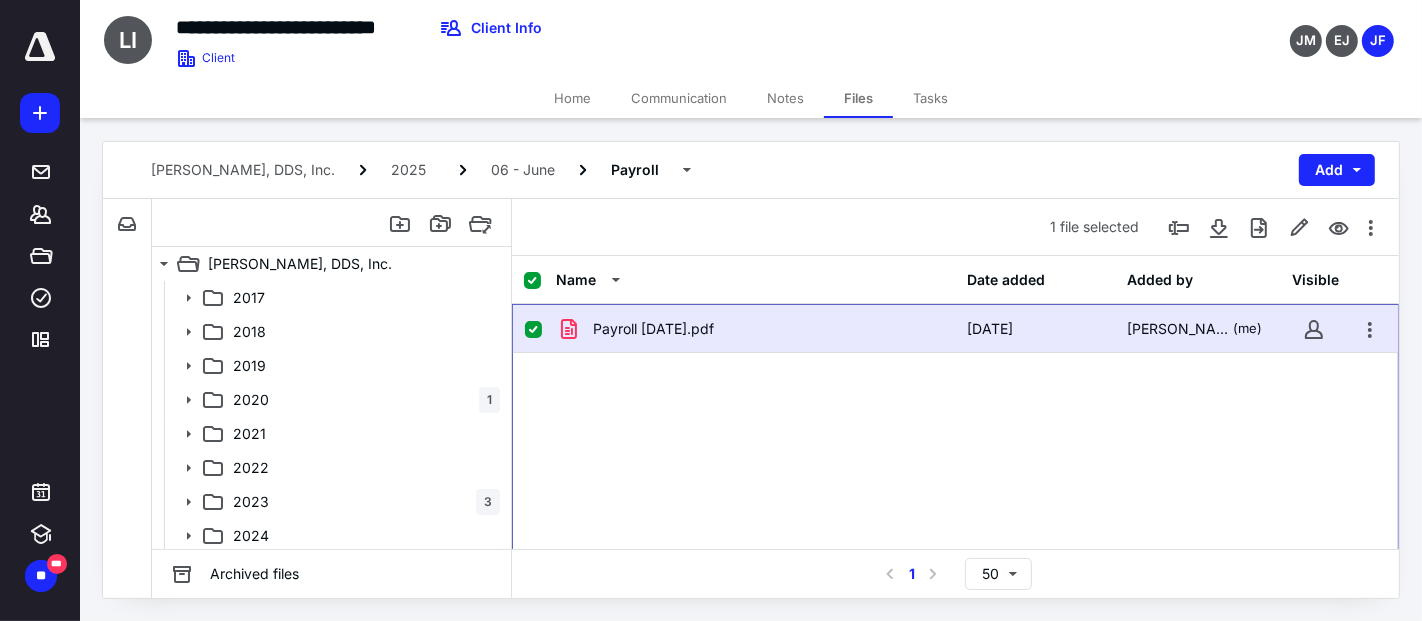 checkbox on "false" 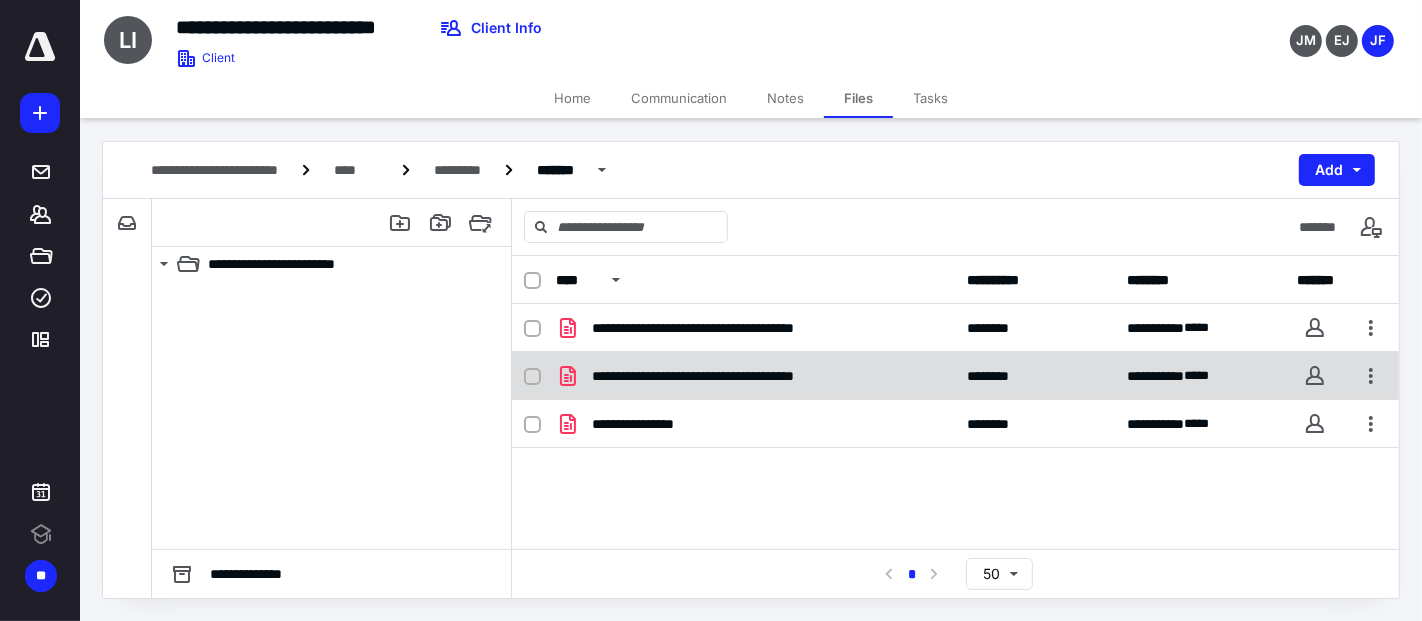 scroll, scrollTop: 0, scrollLeft: 0, axis: both 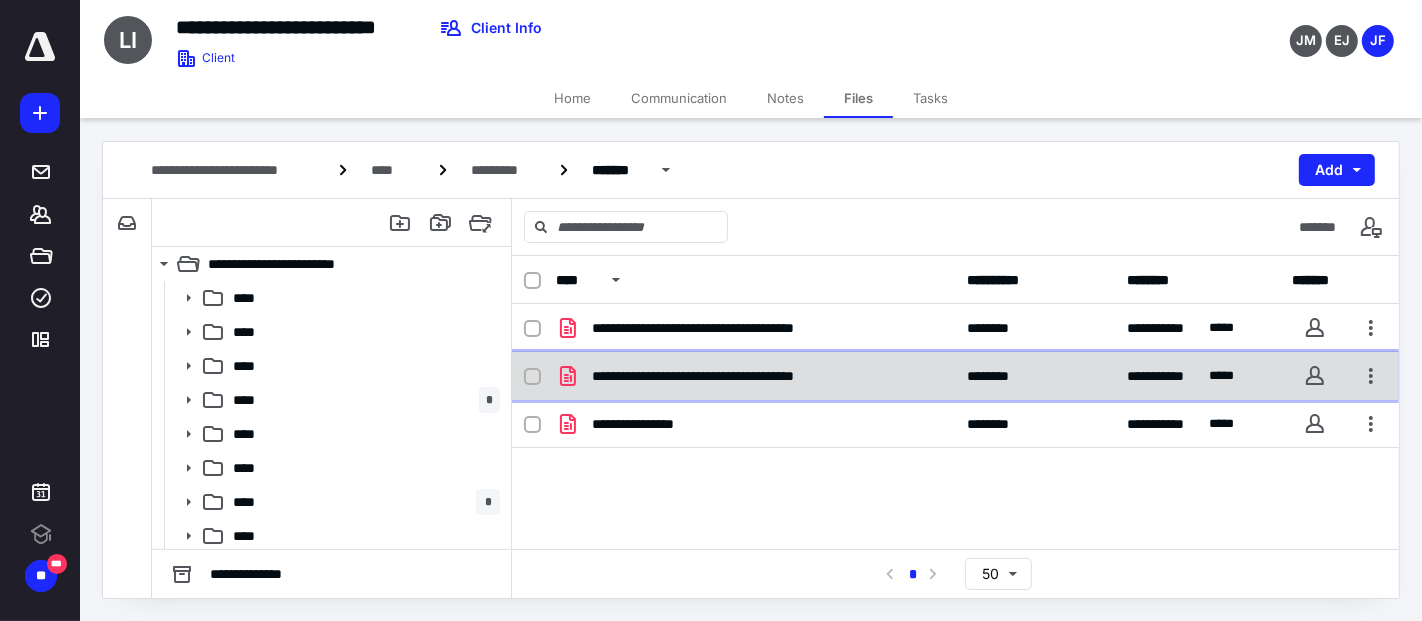 click on "**********" at bounding box center [747, 376] 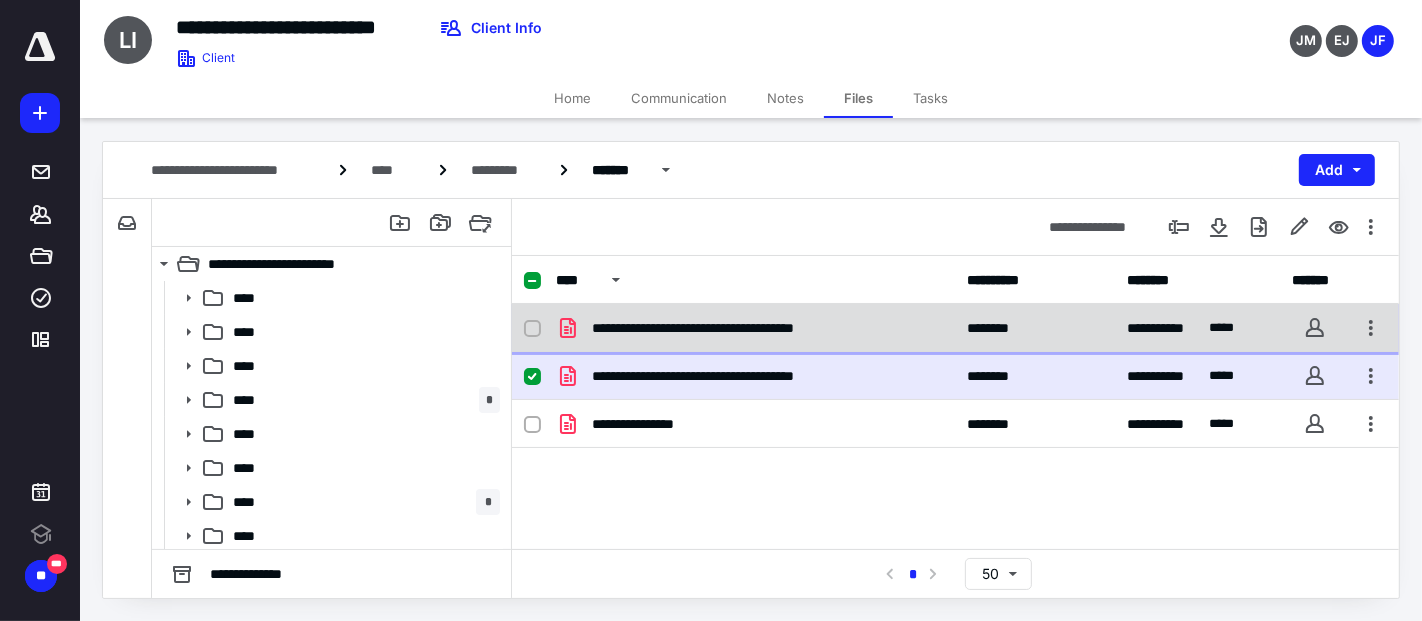 click on "**********" at bounding box center [750, 328] 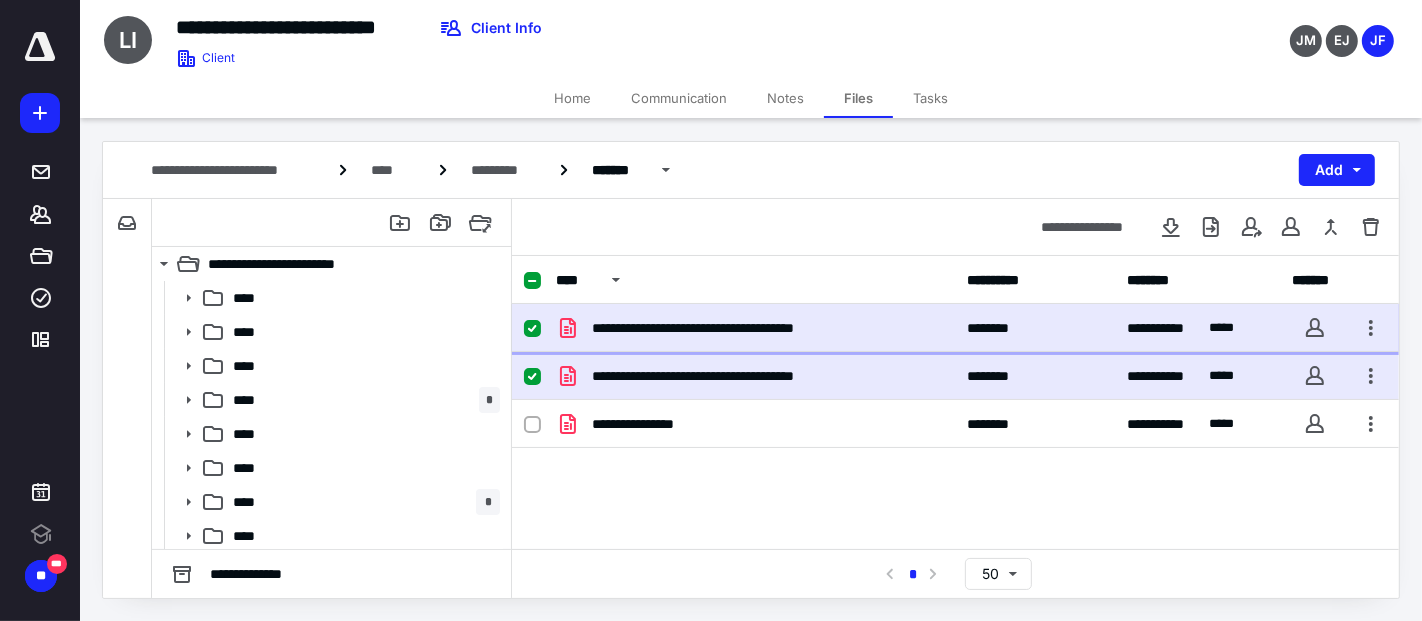 scroll, scrollTop: 0, scrollLeft: 0, axis: both 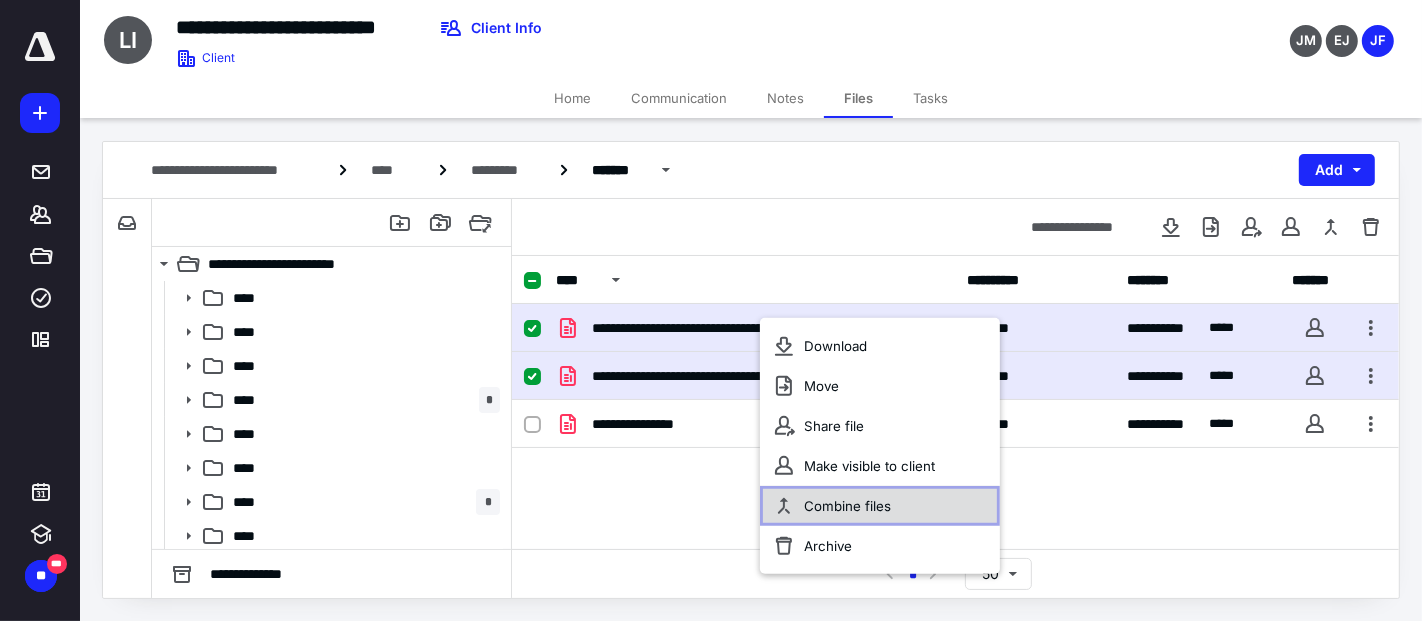 click on "Combine files" at bounding box center [847, 506] 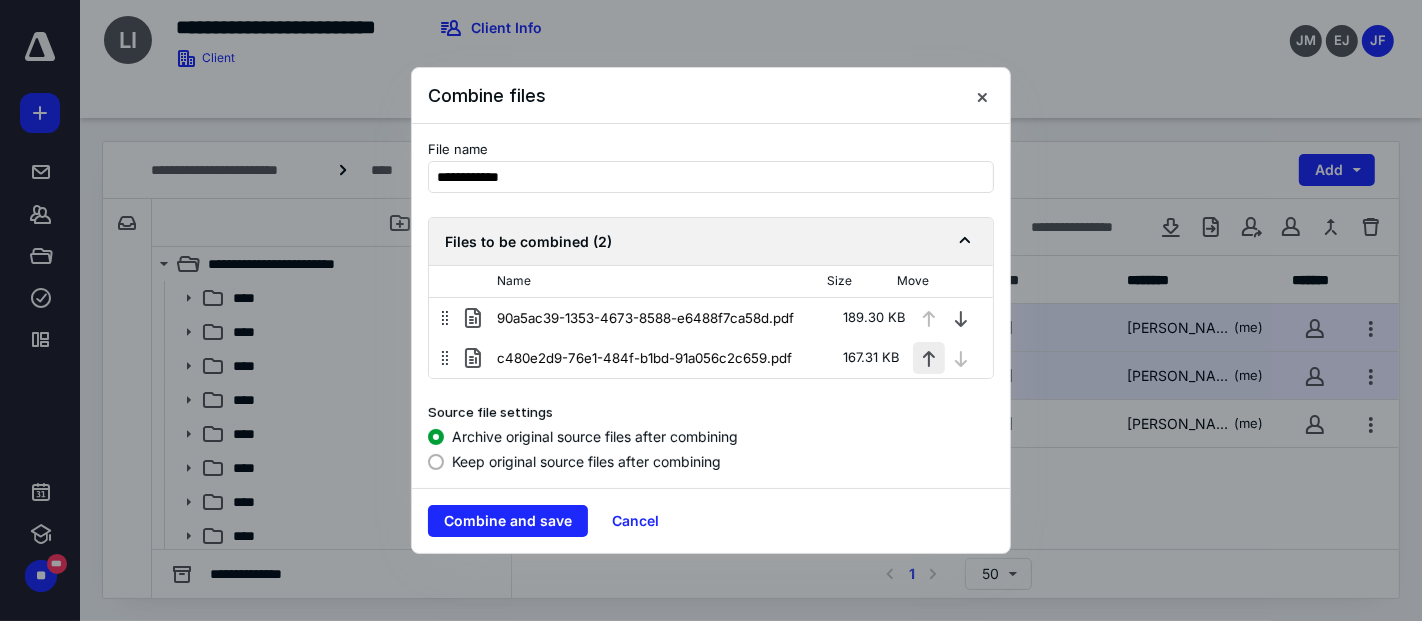 click at bounding box center (929, 358) 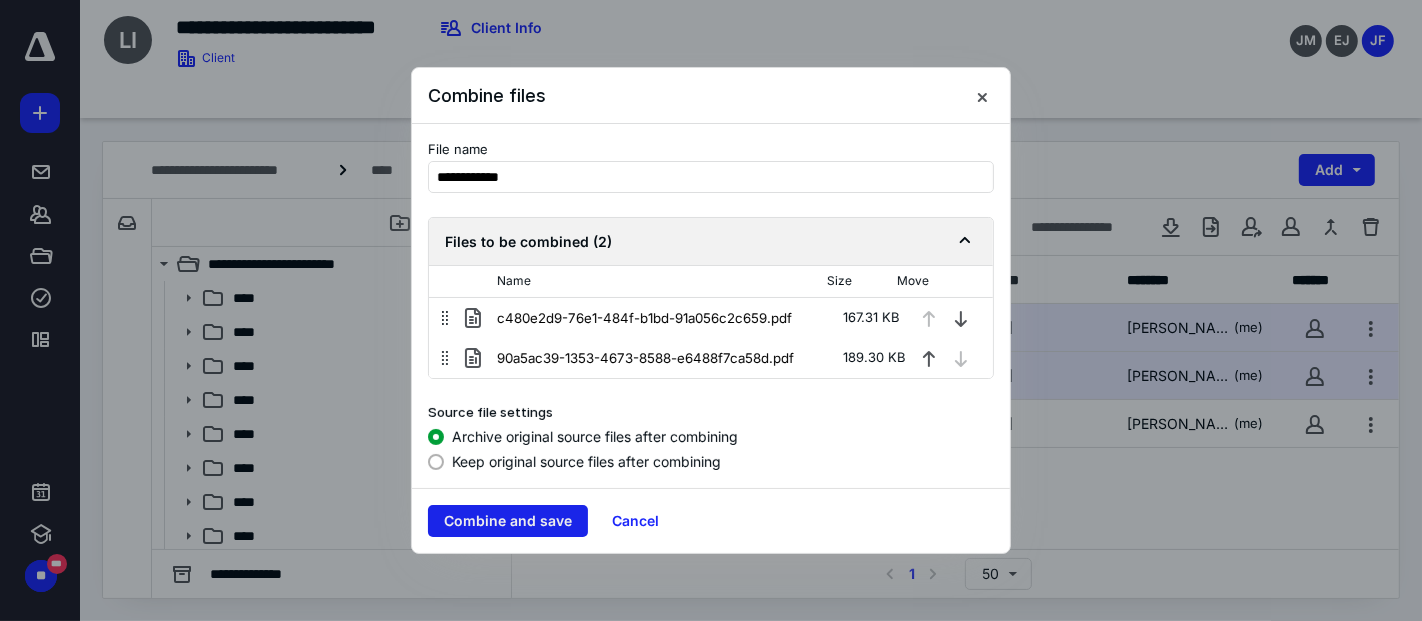 click on "Combine and save" at bounding box center [508, 521] 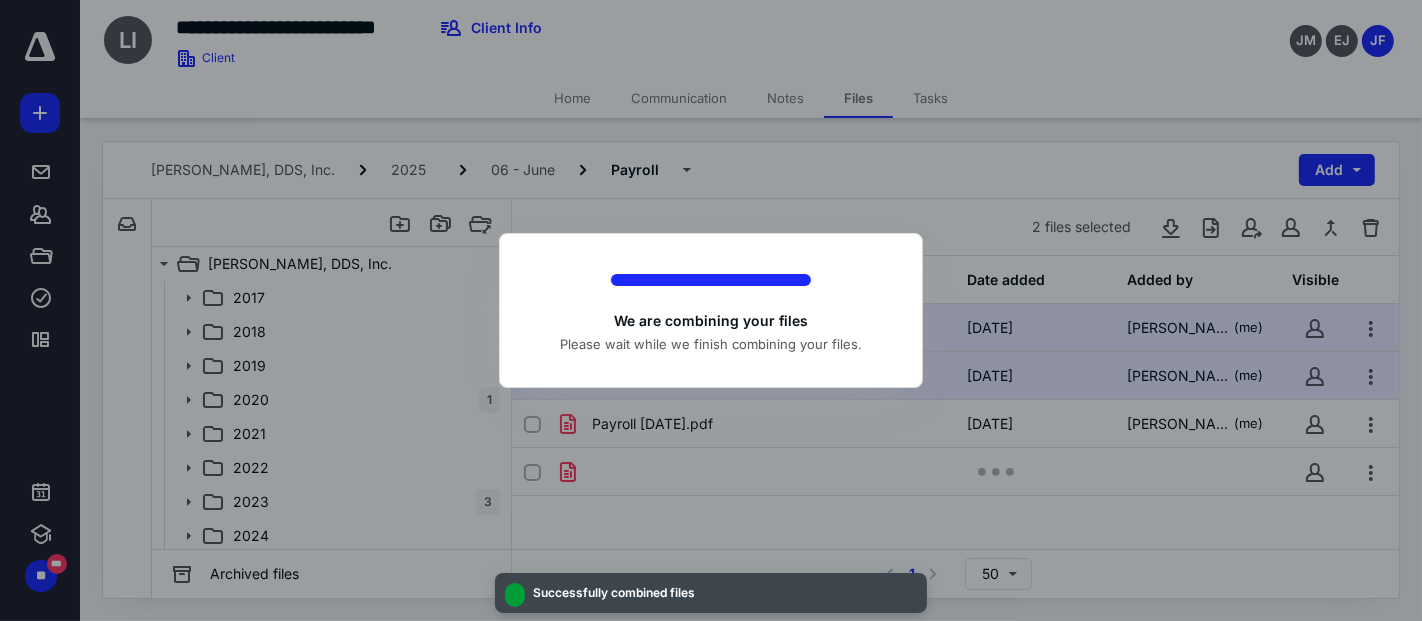 checkbox on "false" 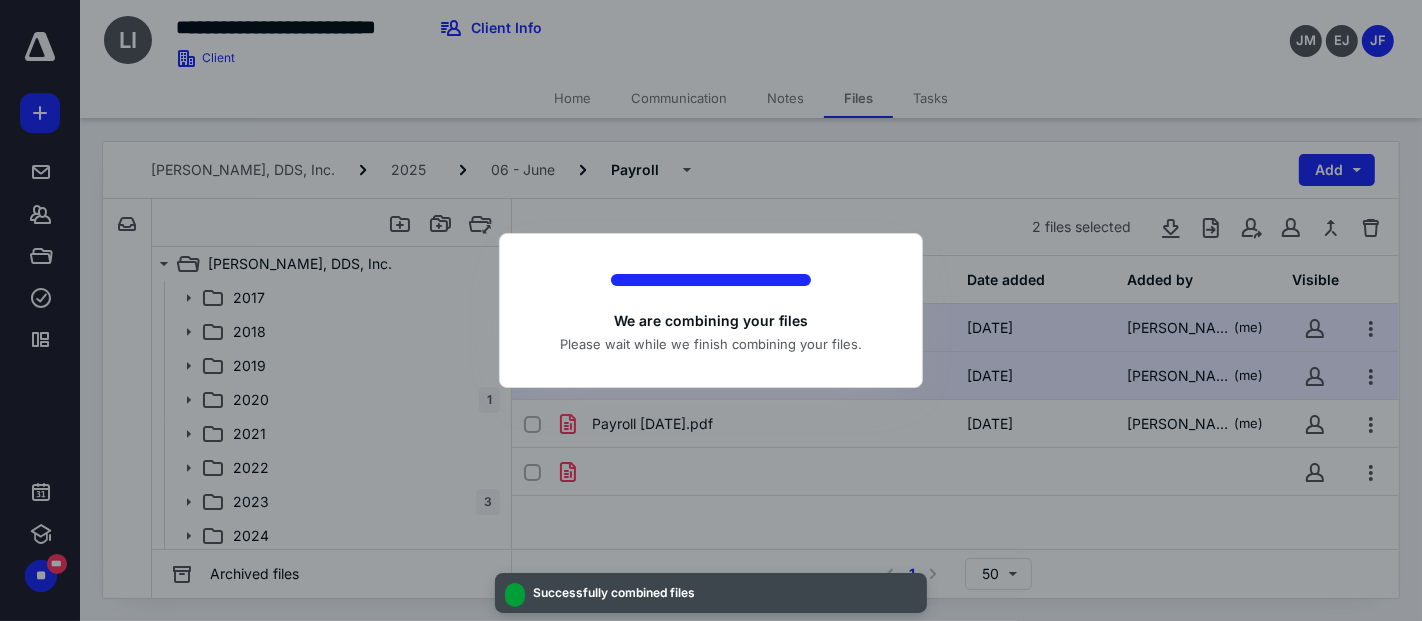 checkbox on "false" 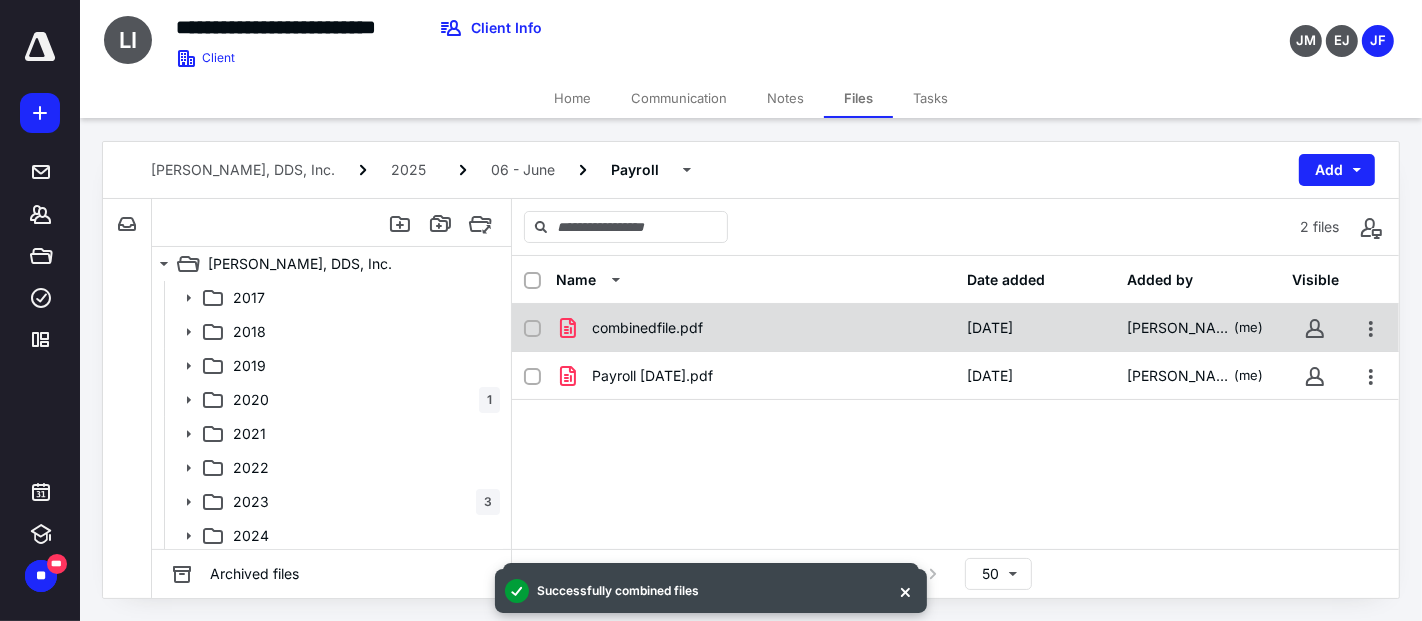 checkbox on "true" 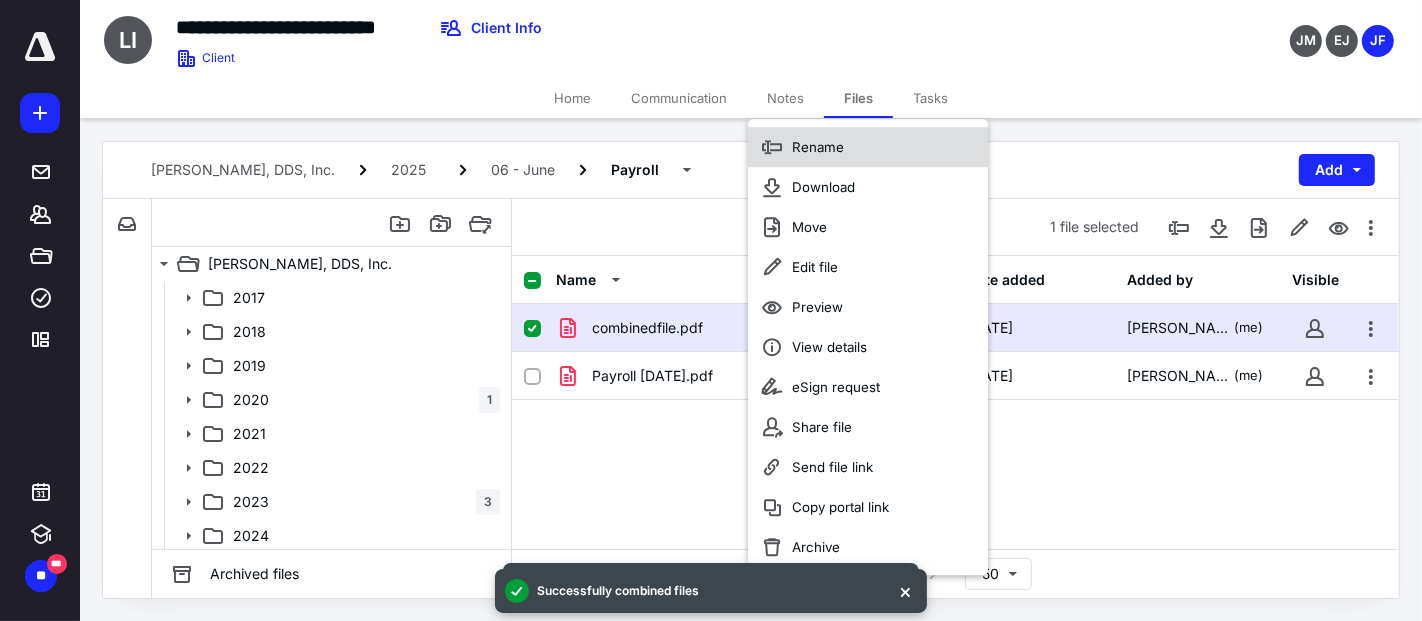 click on "Rename" at bounding box center [818, 147] 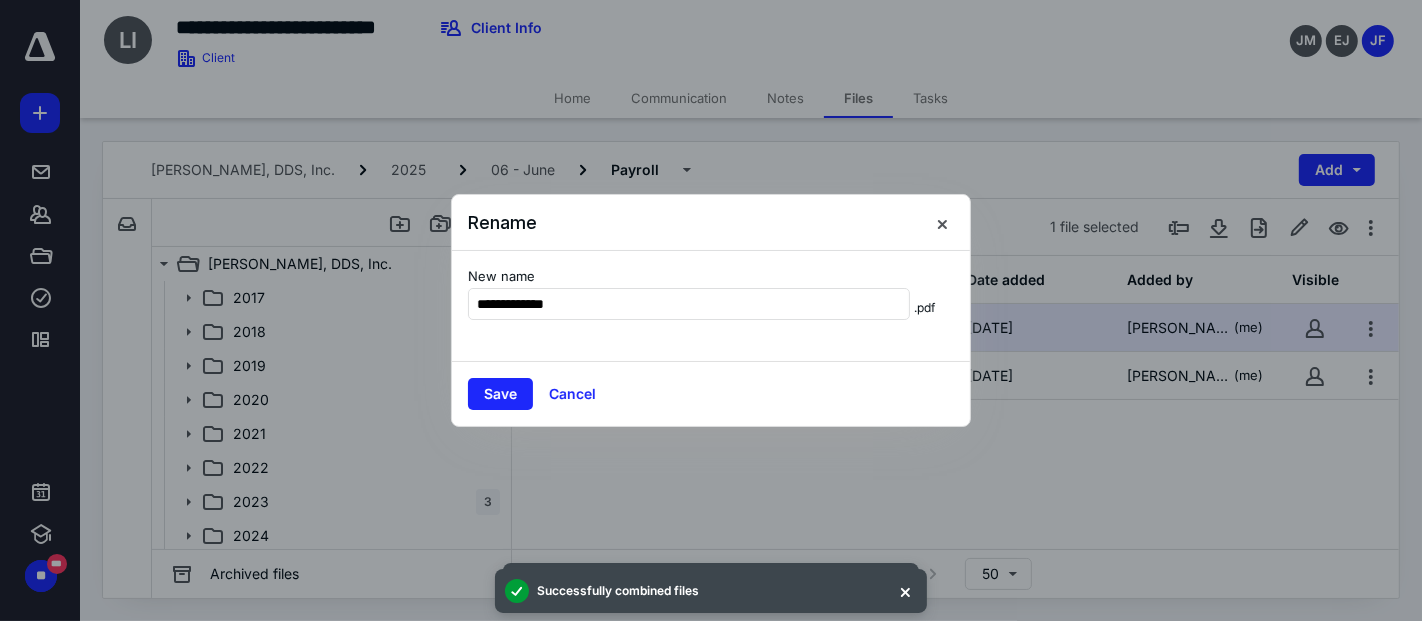 type on "**********" 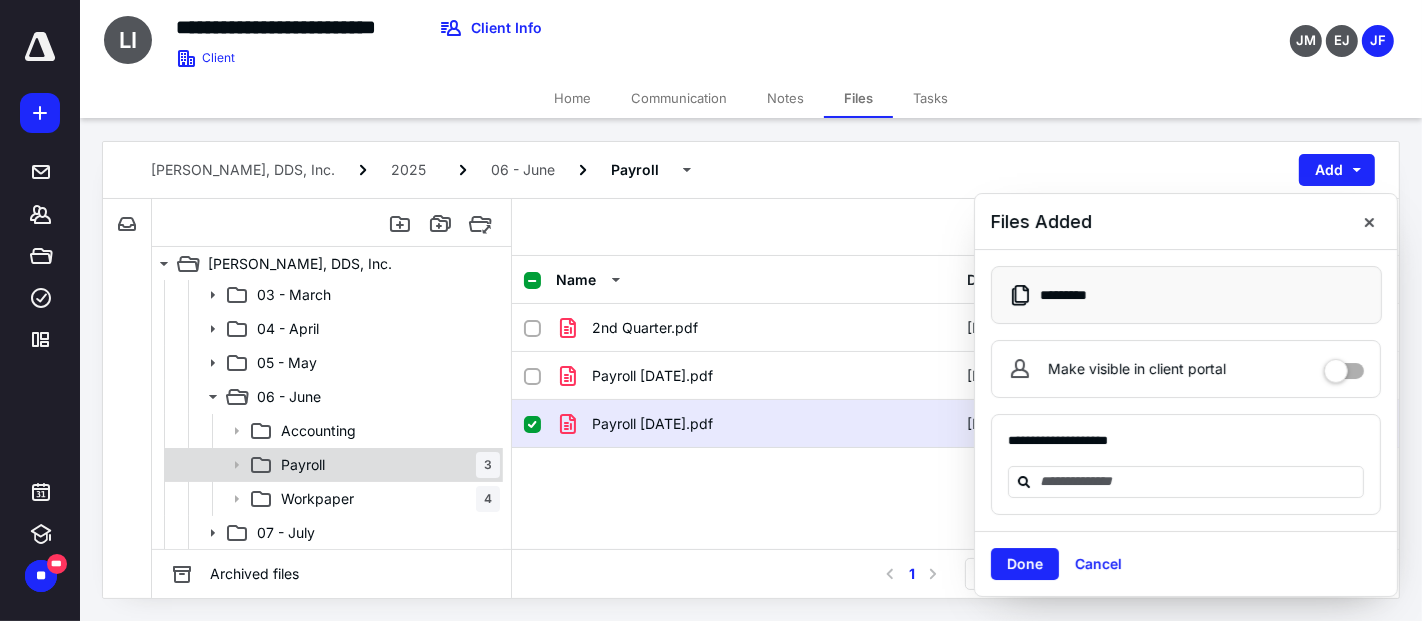 scroll, scrollTop: 333, scrollLeft: 0, axis: vertical 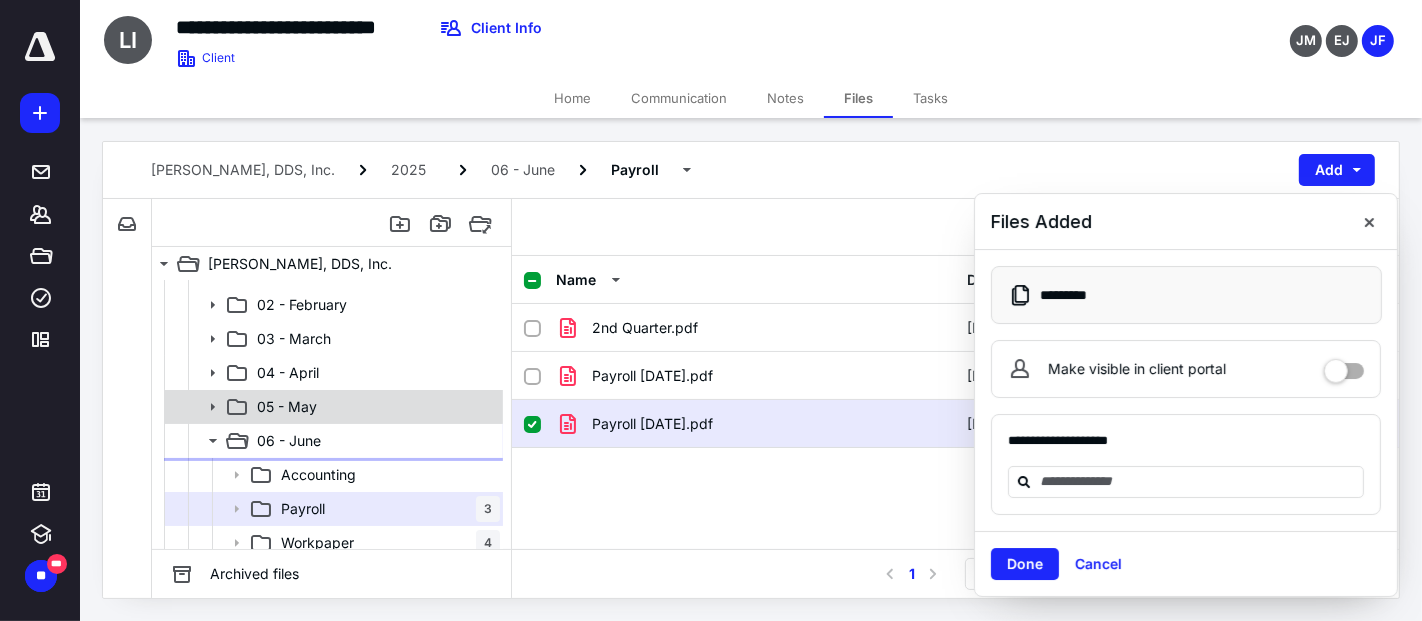 drag, startPoint x: 207, startPoint y: 441, endPoint x: 213, endPoint y: 414, distance: 27.658634 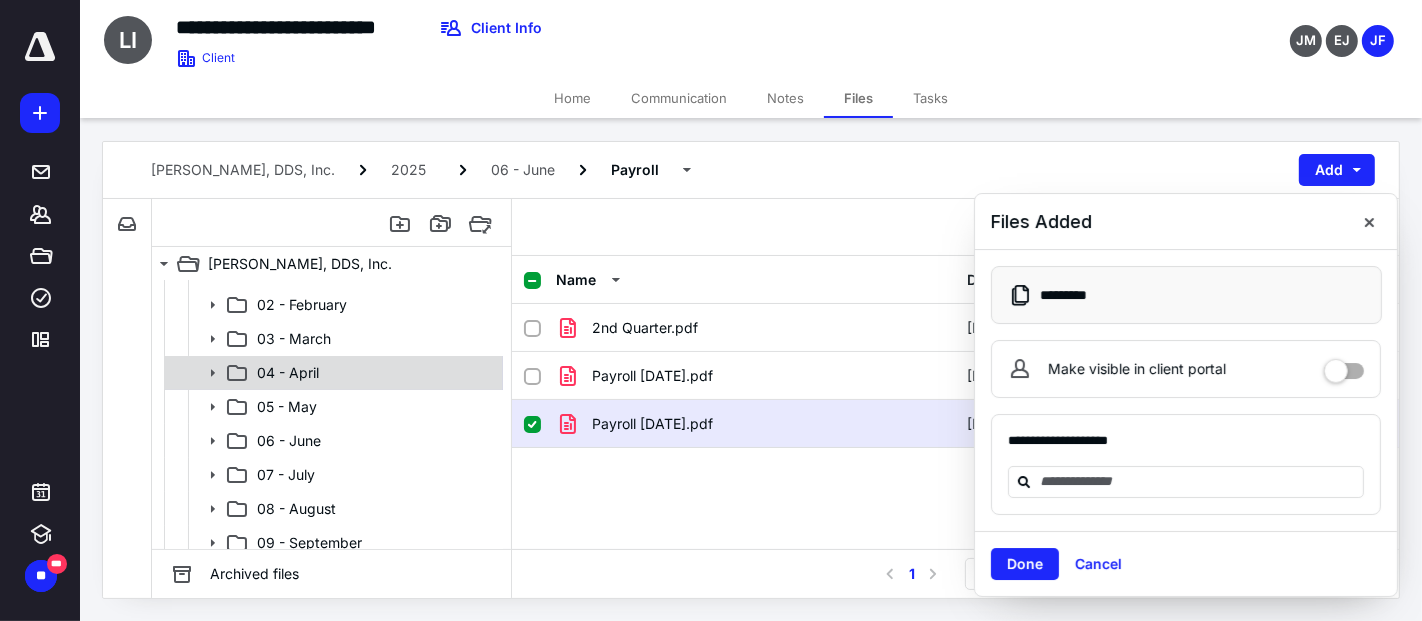 click 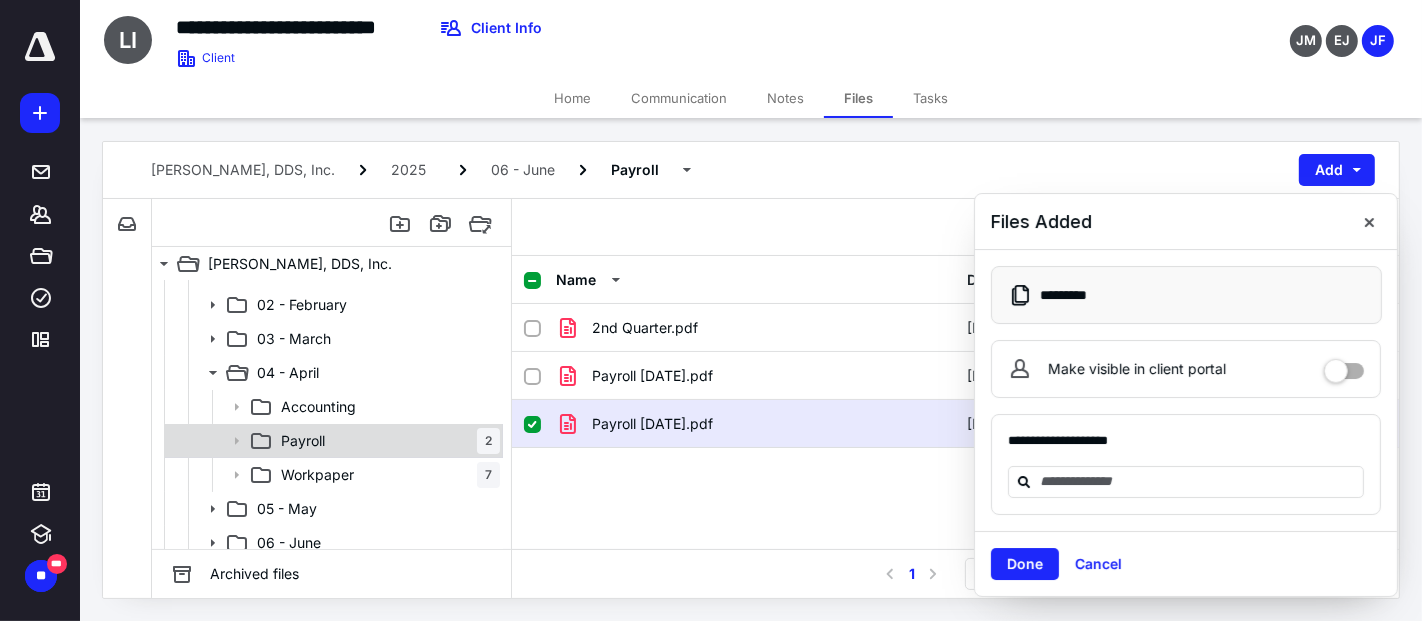 click on "Payroll 2" at bounding box center [386, 441] 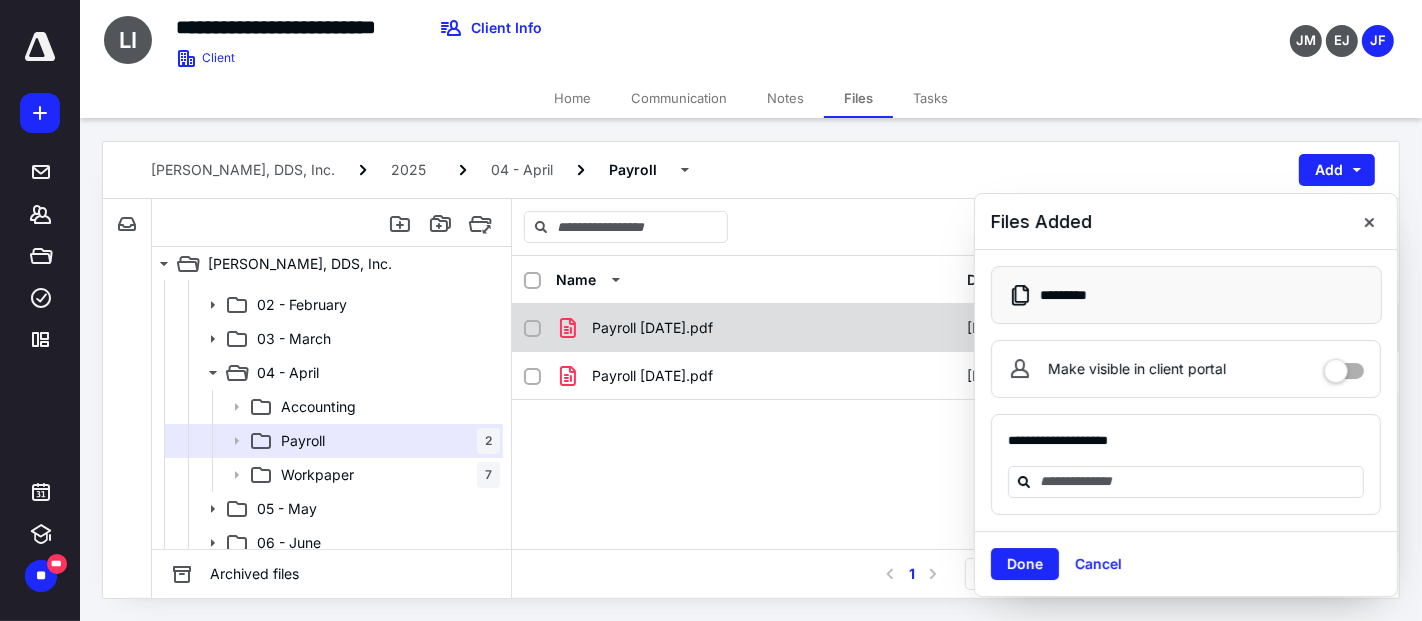 click on "Payroll Apr11.pdf" at bounding box center [756, 328] 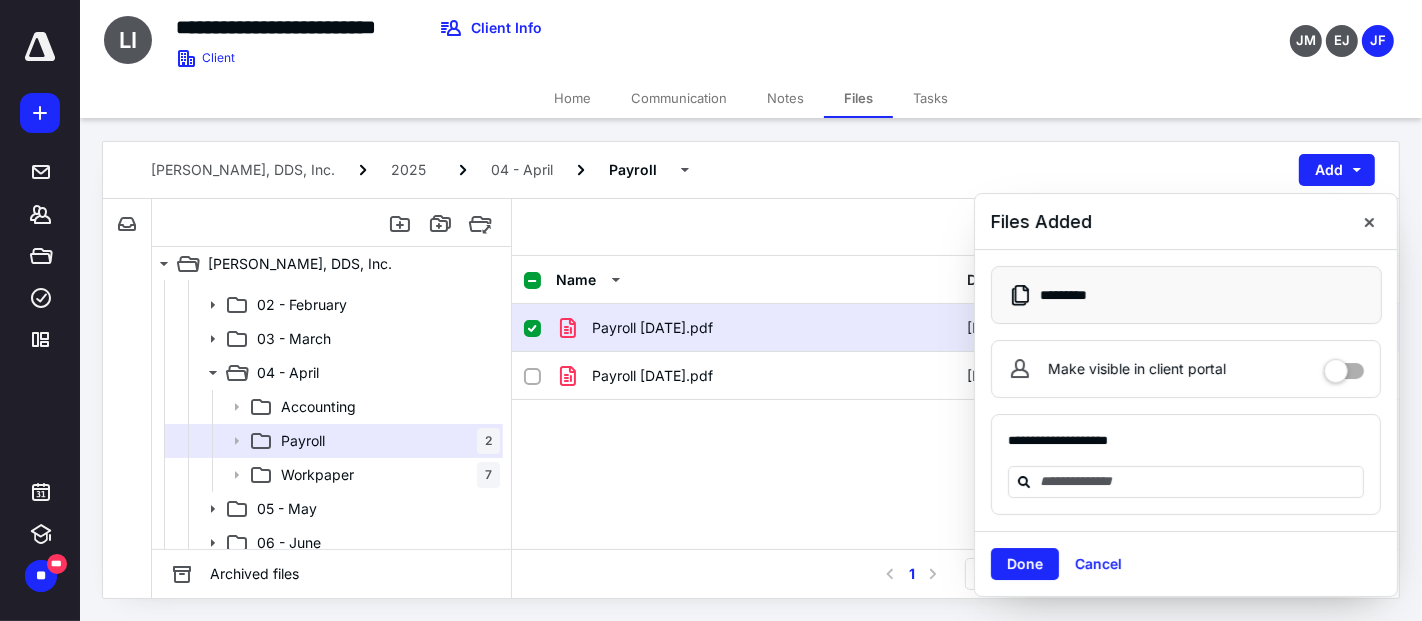 click on "Payroll Apr11.pdf" at bounding box center (756, 328) 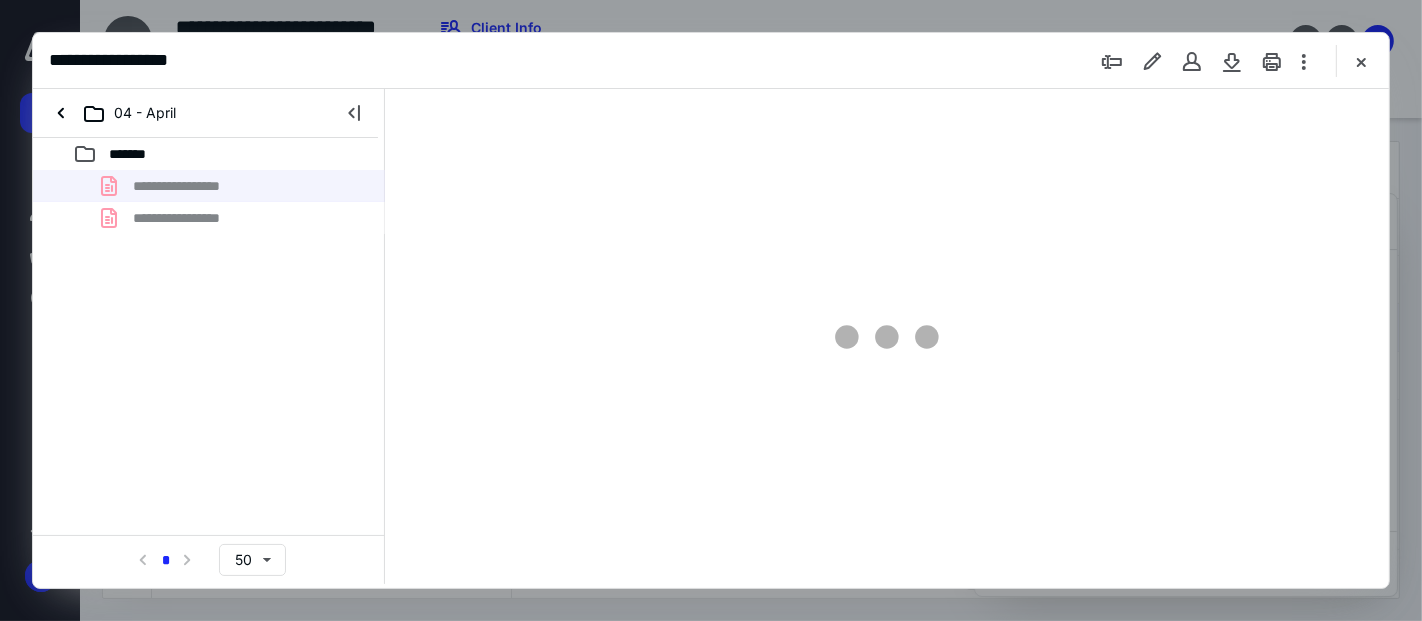 scroll, scrollTop: 0, scrollLeft: 0, axis: both 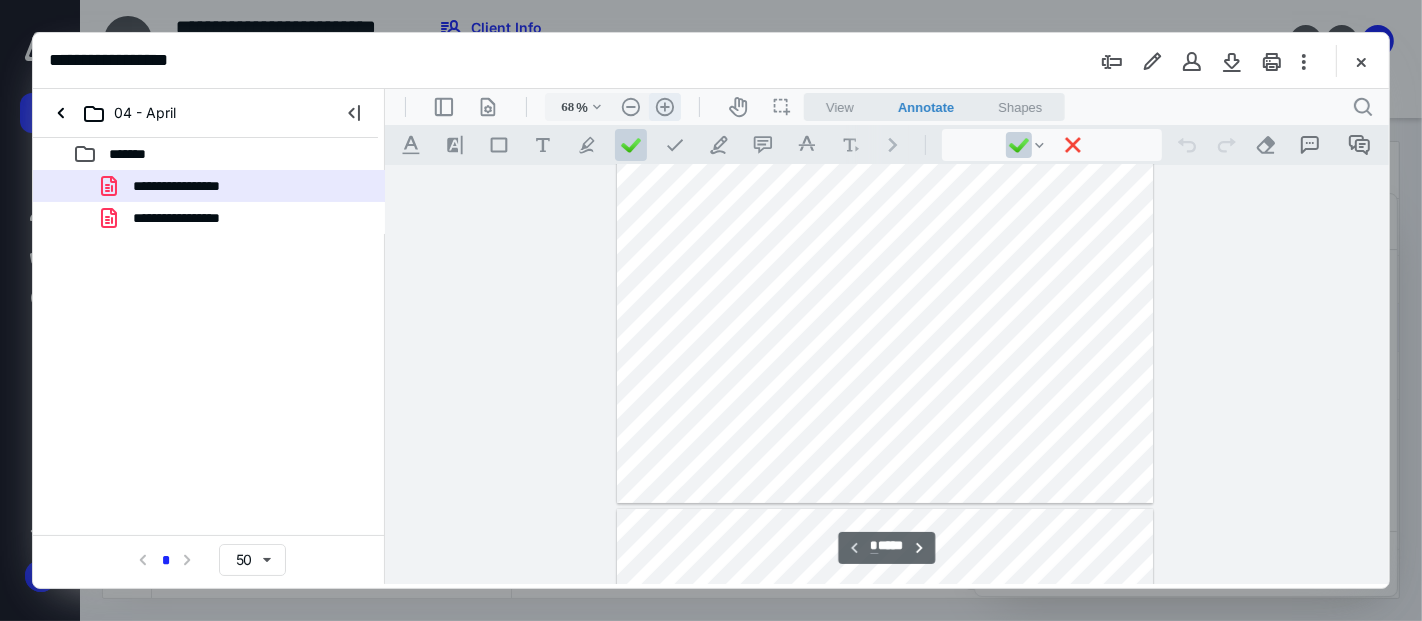 click on ".cls-1{fill:#abb0c4;} icon - header - zoom - in - line" at bounding box center (664, 106) 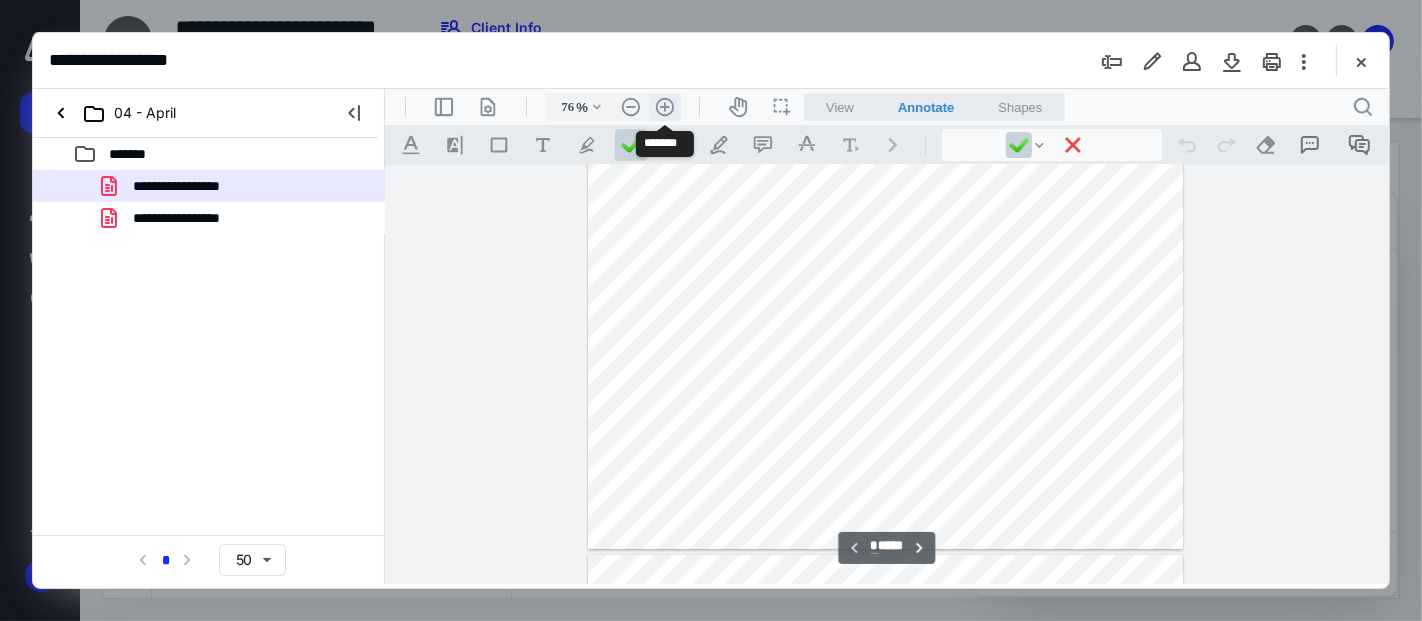 click on ".cls-1{fill:#abb0c4;} icon - header - zoom - in - line" at bounding box center [664, 106] 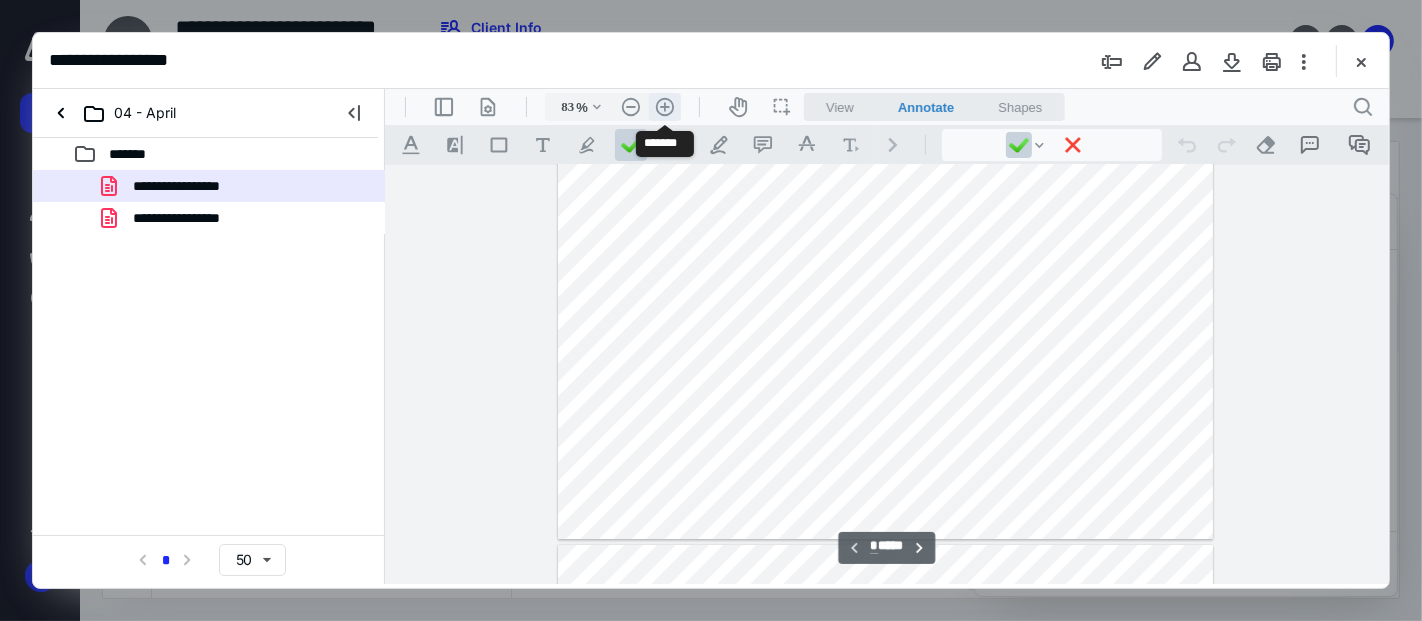 click on ".cls-1{fill:#abb0c4;} icon - header - zoom - in - line" at bounding box center [664, 106] 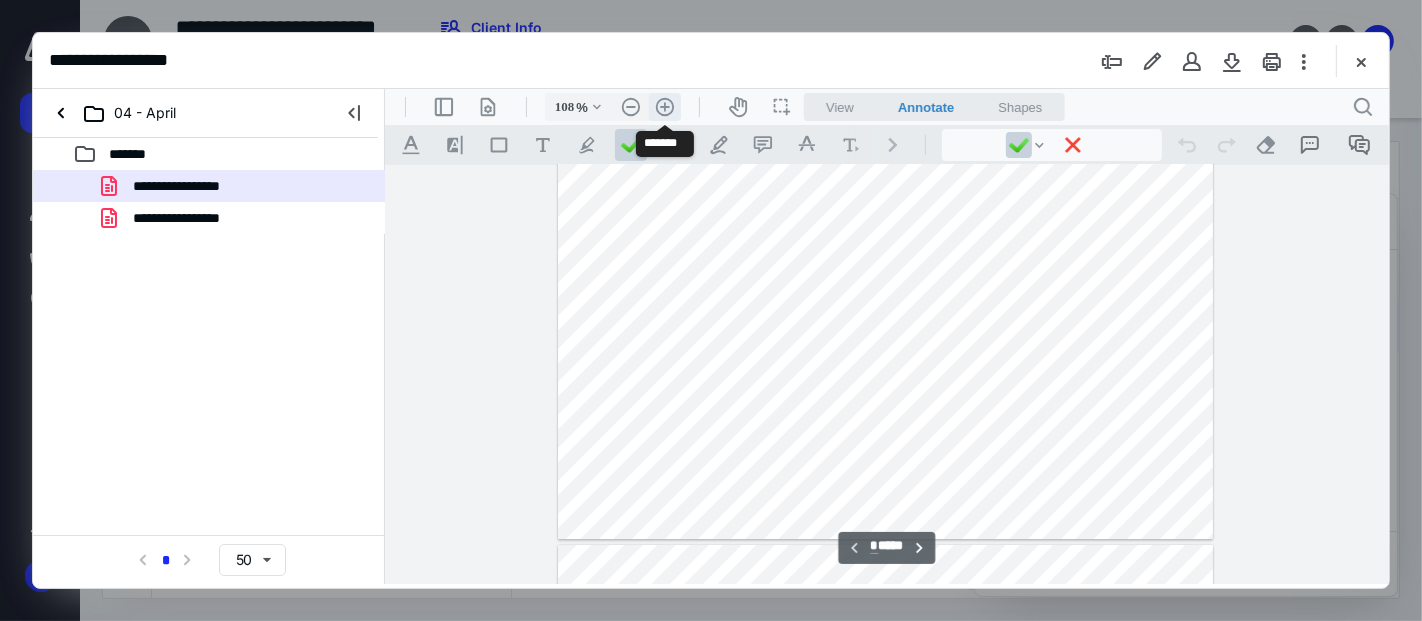 click on ".cls-1{fill:#abb0c4;} icon - header - zoom - in - line" at bounding box center (664, 106) 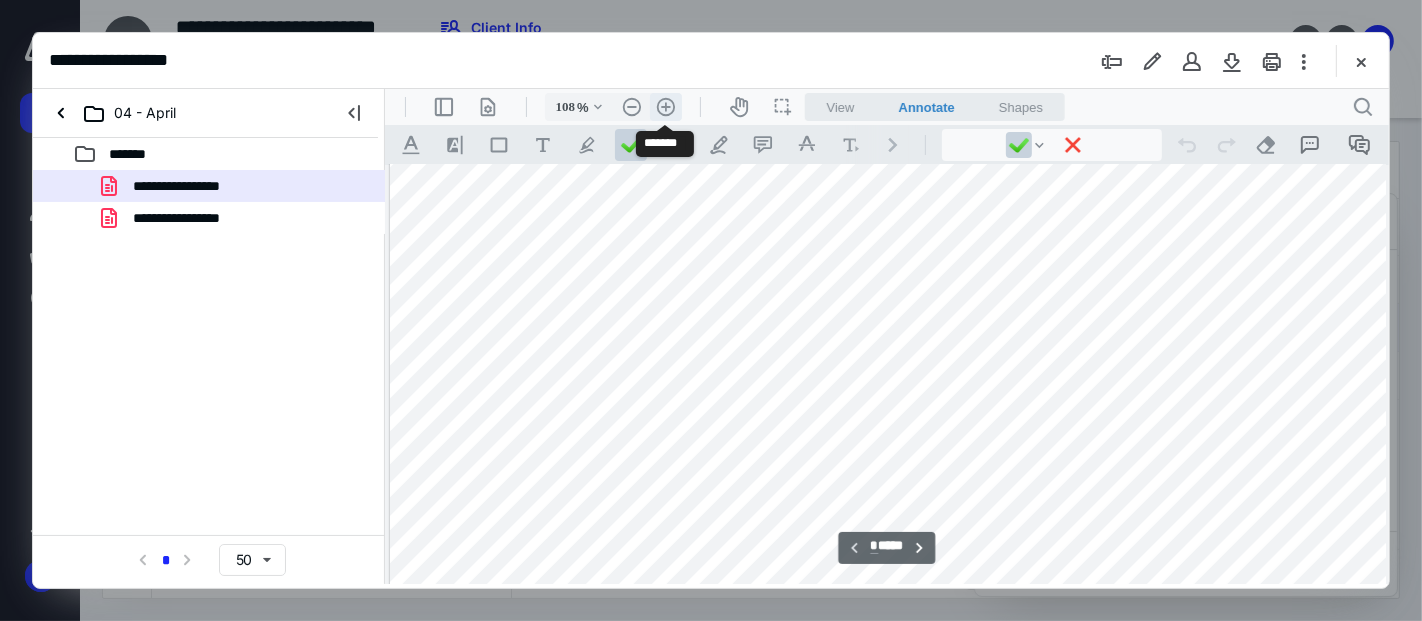 type on "133" 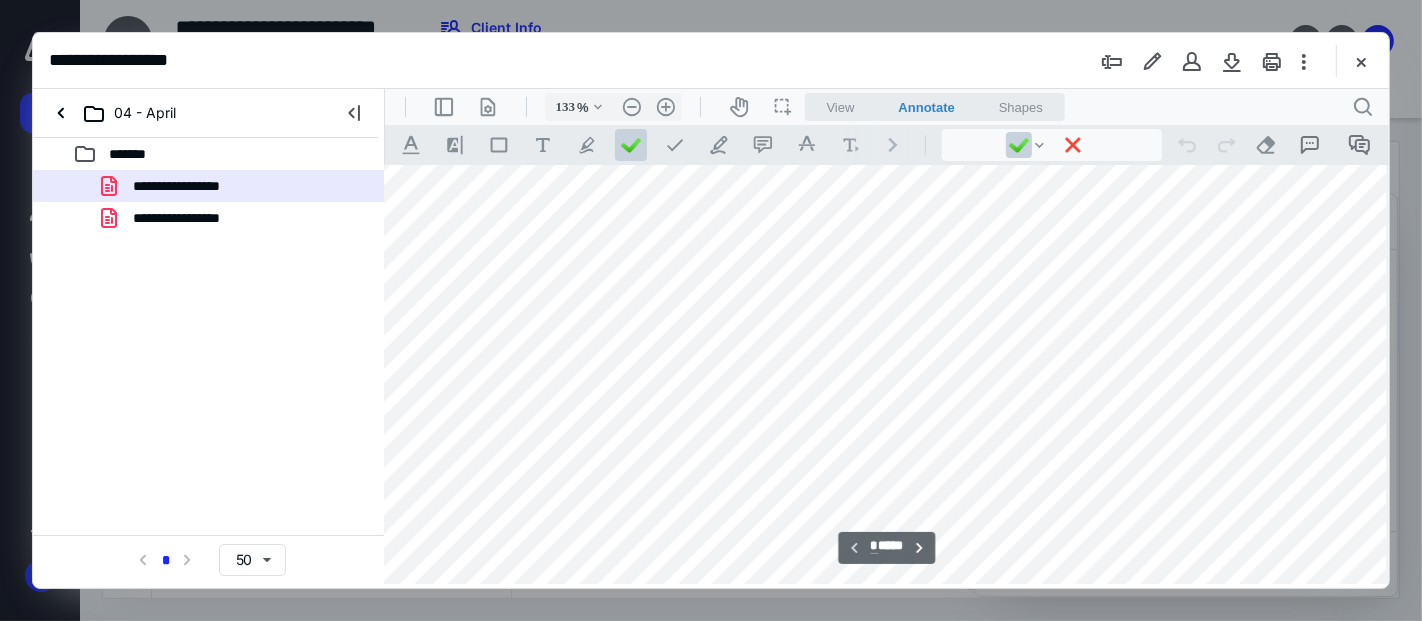 scroll, scrollTop: 0, scrollLeft: 34, axis: horizontal 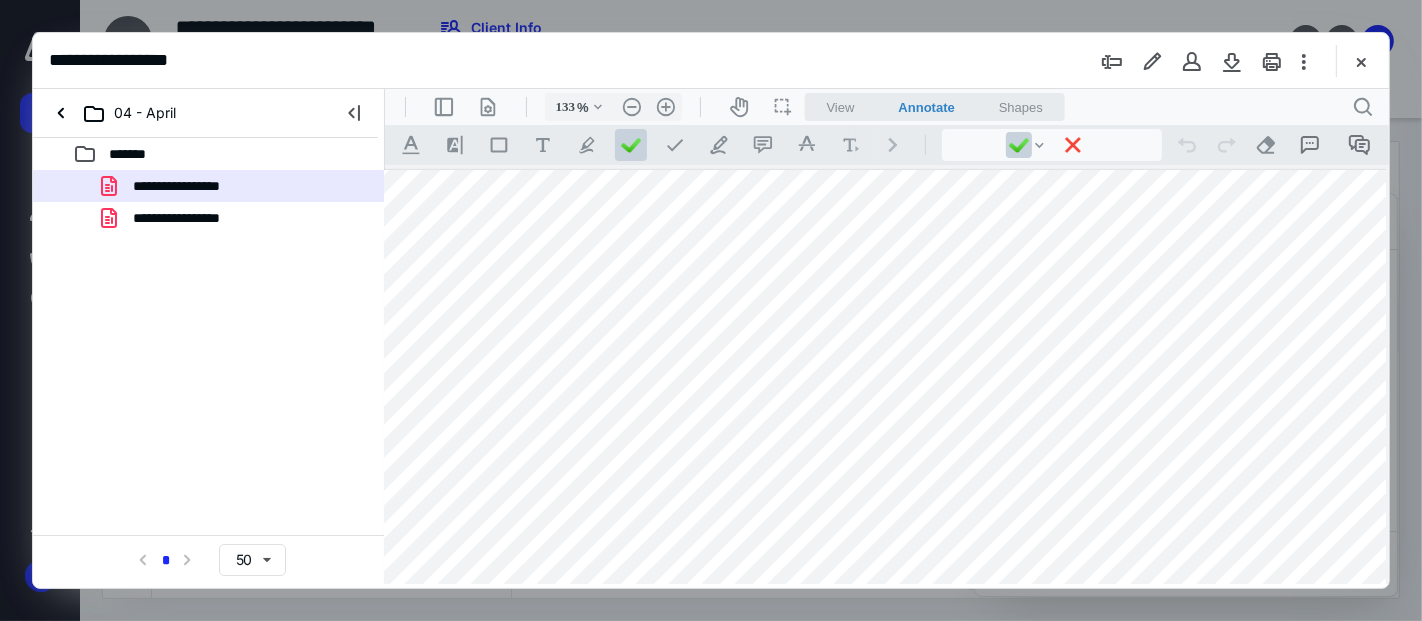click at bounding box center [1361, 61] 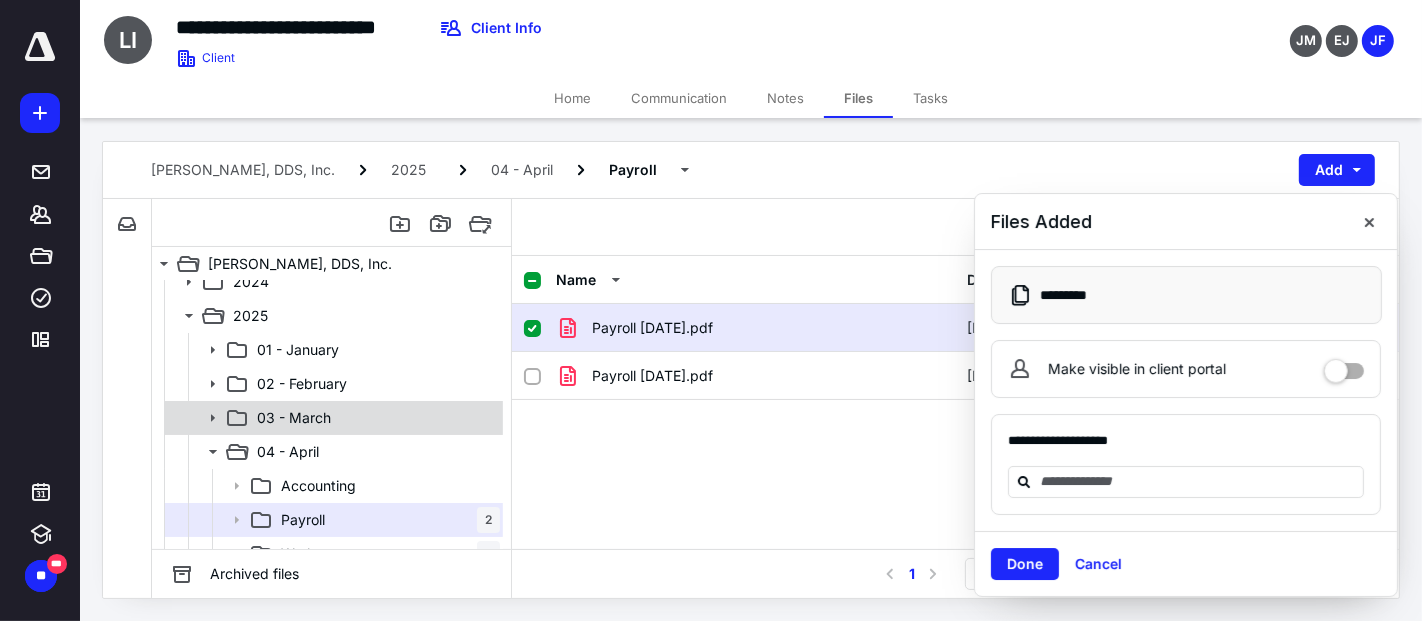 scroll, scrollTop: 222, scrollLeft: 0, axis: vertical 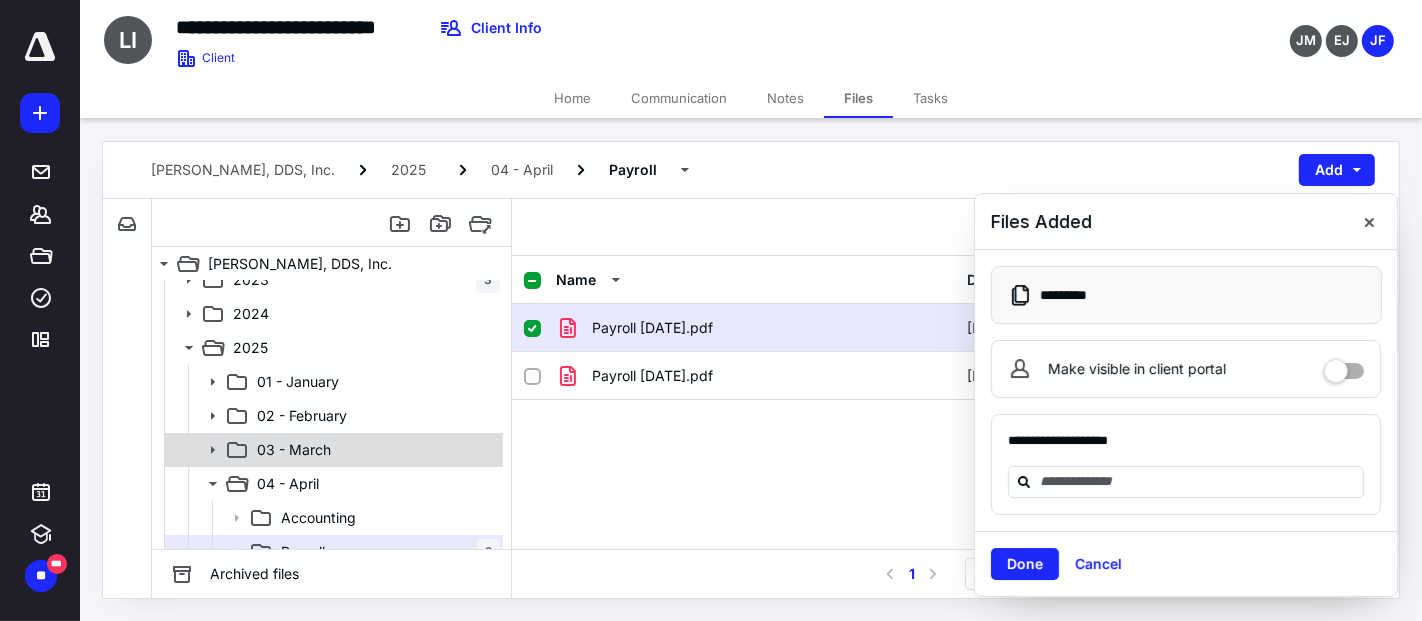 click 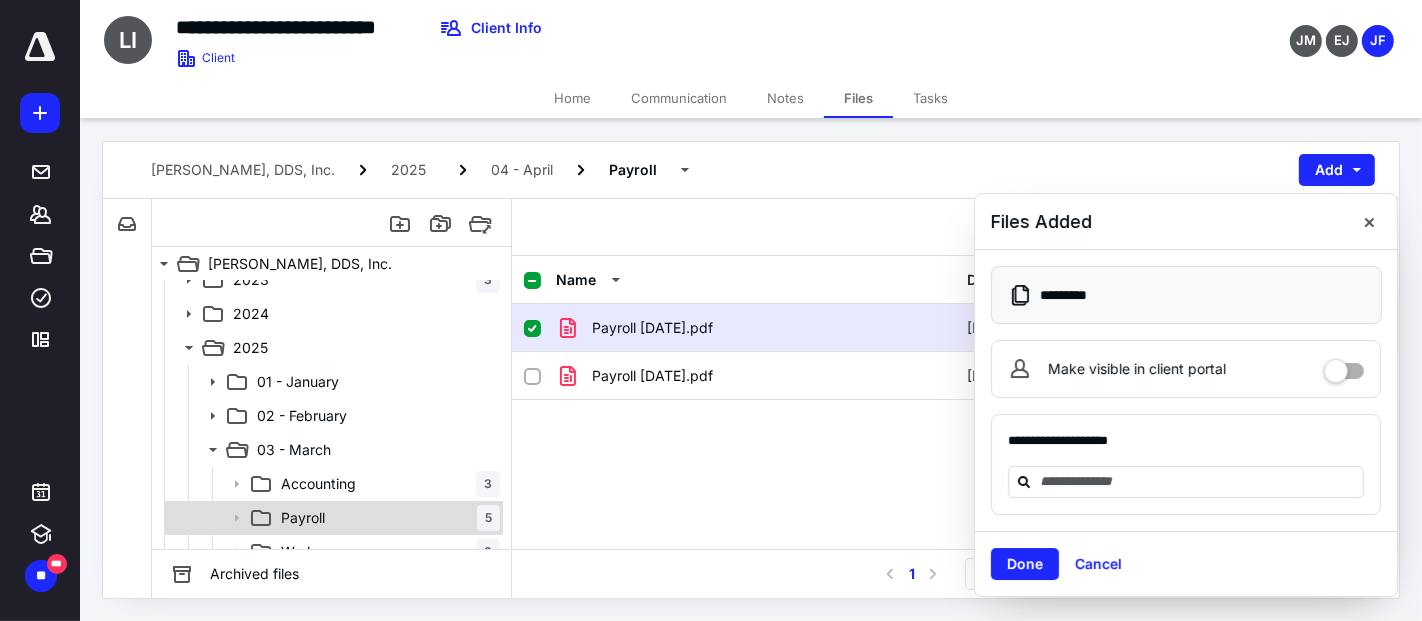 click on "Payroll" at bounding box center (303, 518) 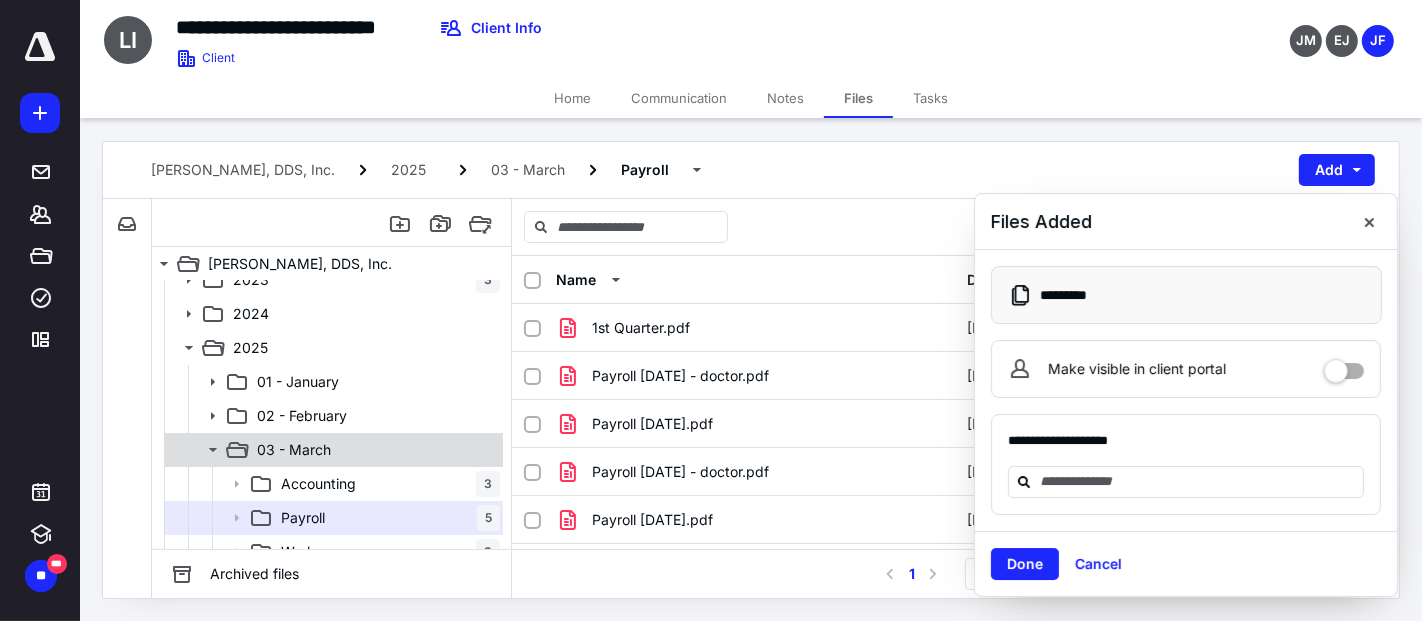 click 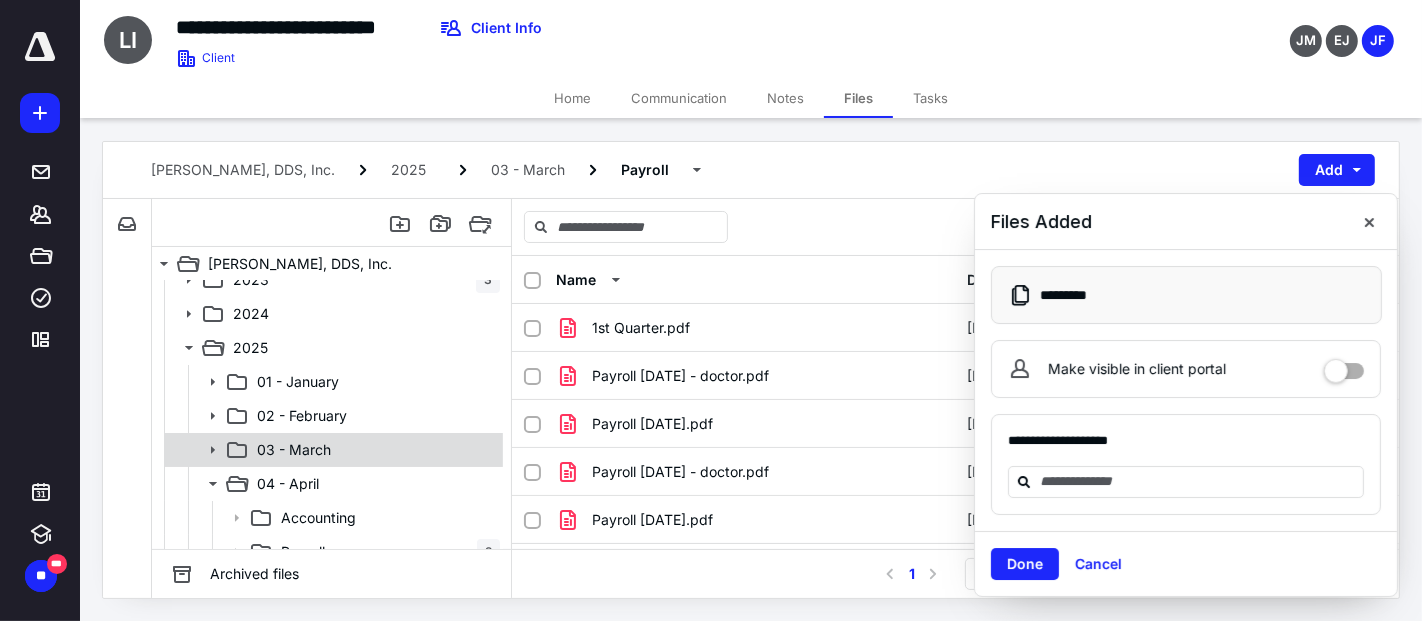 scroll, scrollTop: 333, scrollLeft: 0, axis: vertical 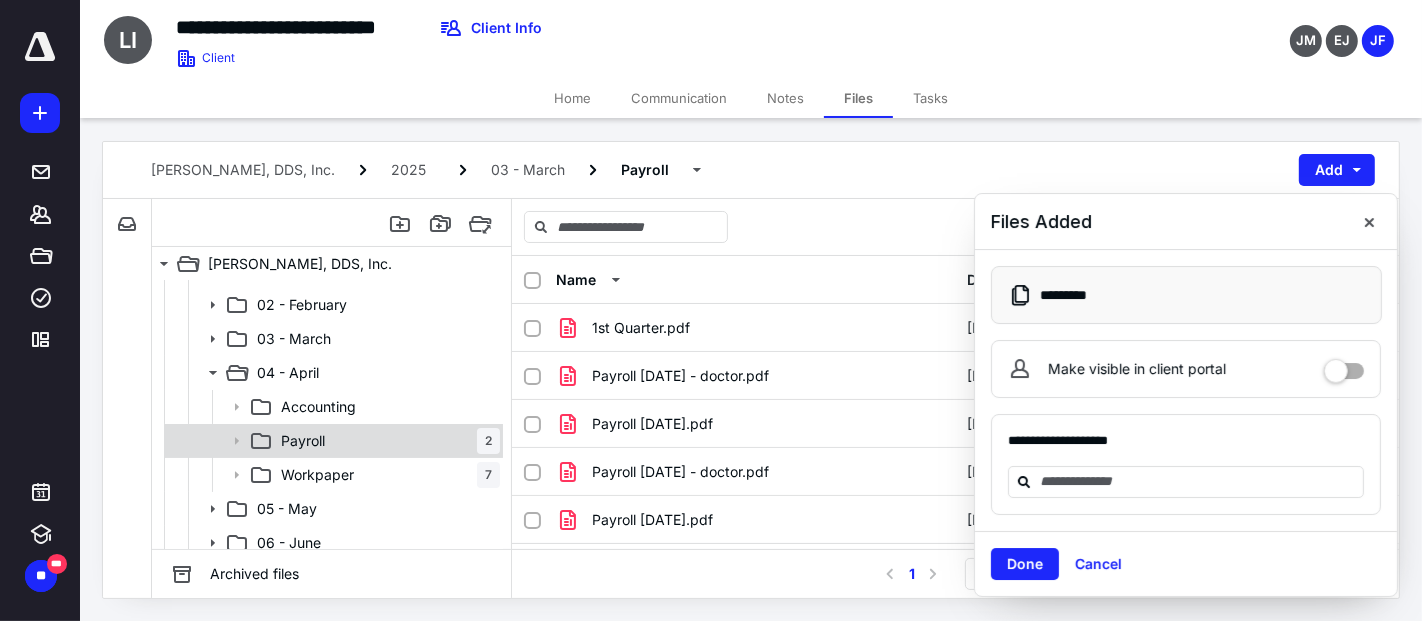 click on "Payroll" at bounding box center [303, 441] 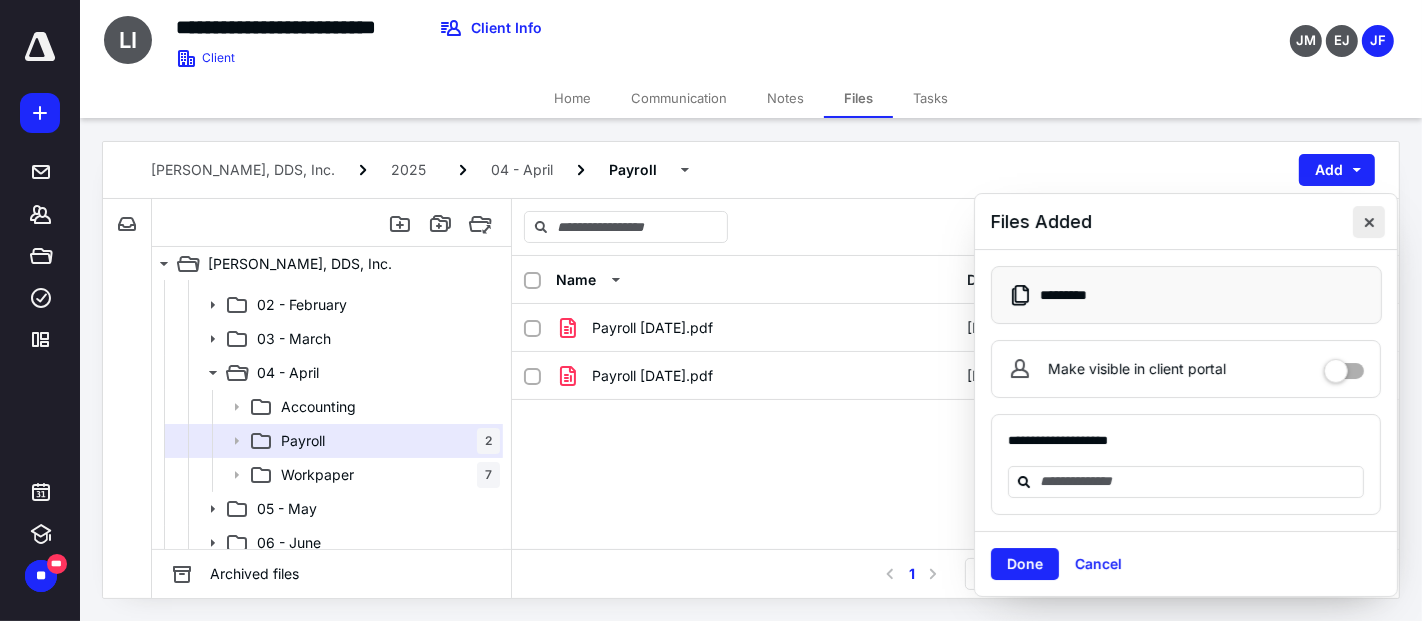 click at bounding box center [1369, 222] 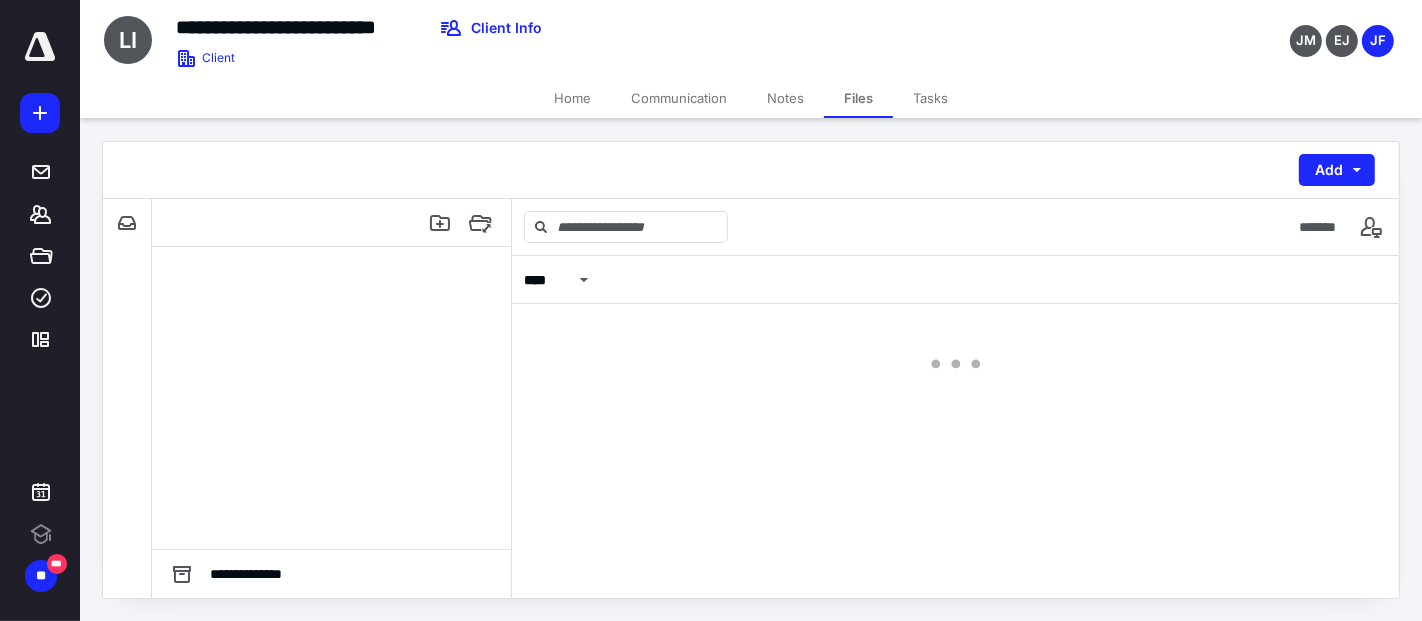 scroll, scrollTop: 0, scrollLeft: 0, axis: both 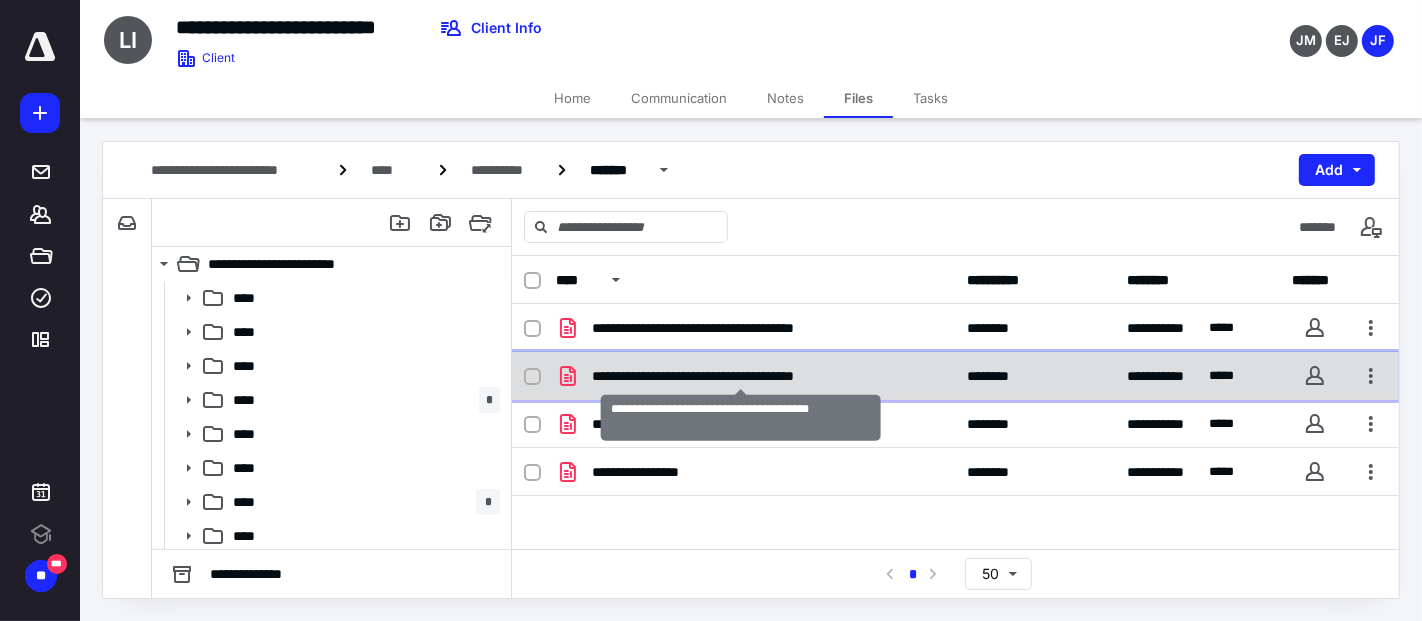click on "**********" at bounding box center [741, 376] 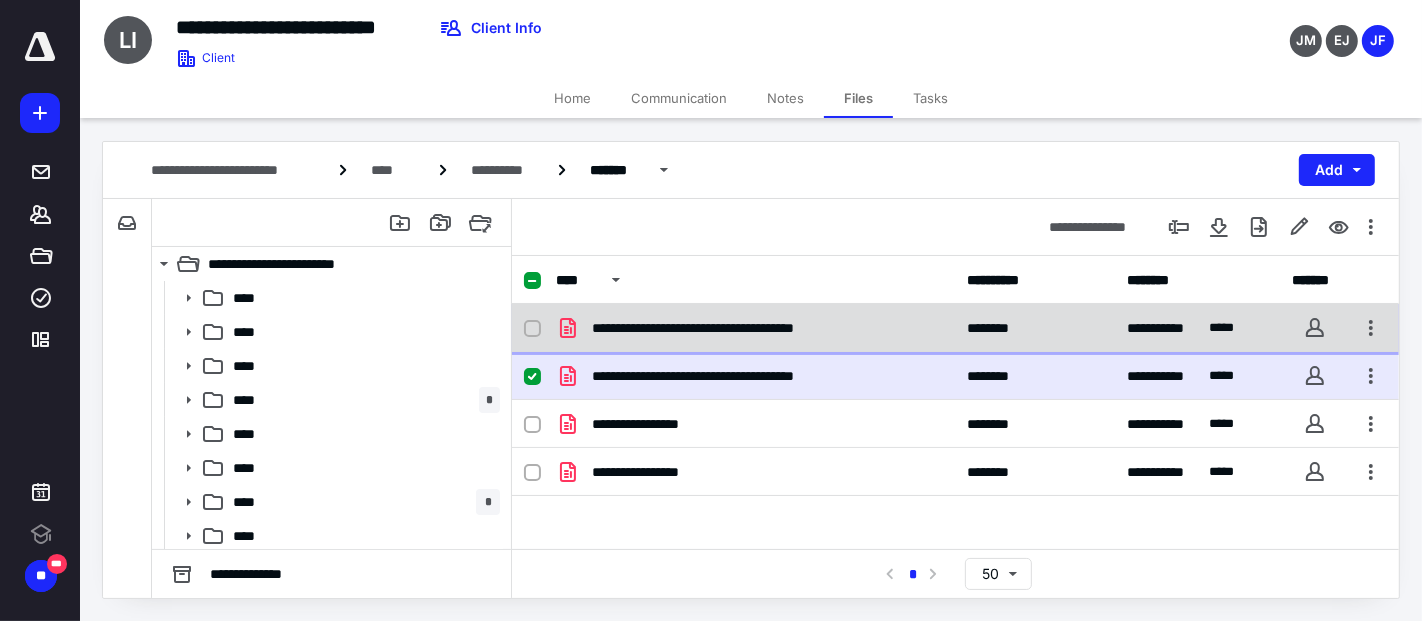 click on "**********" at bounding box center [750, 328] 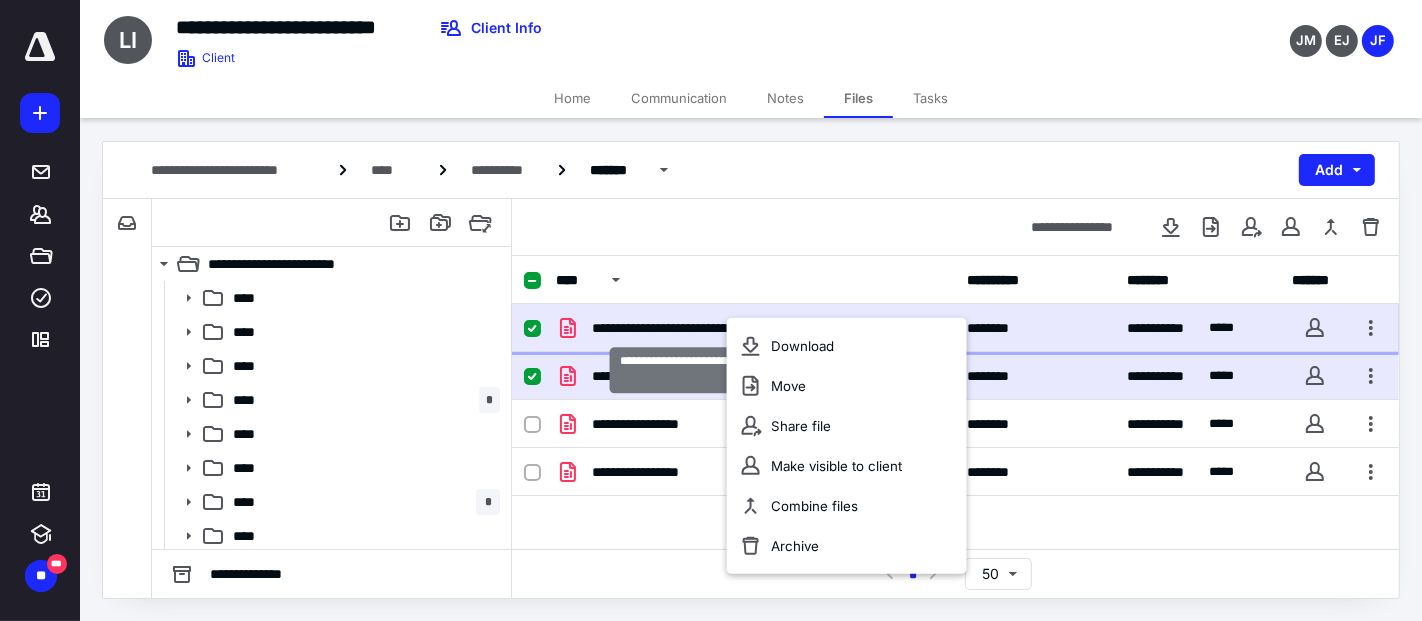 scroll, scrollTop: 0, scrollLeft: 0, axis: both 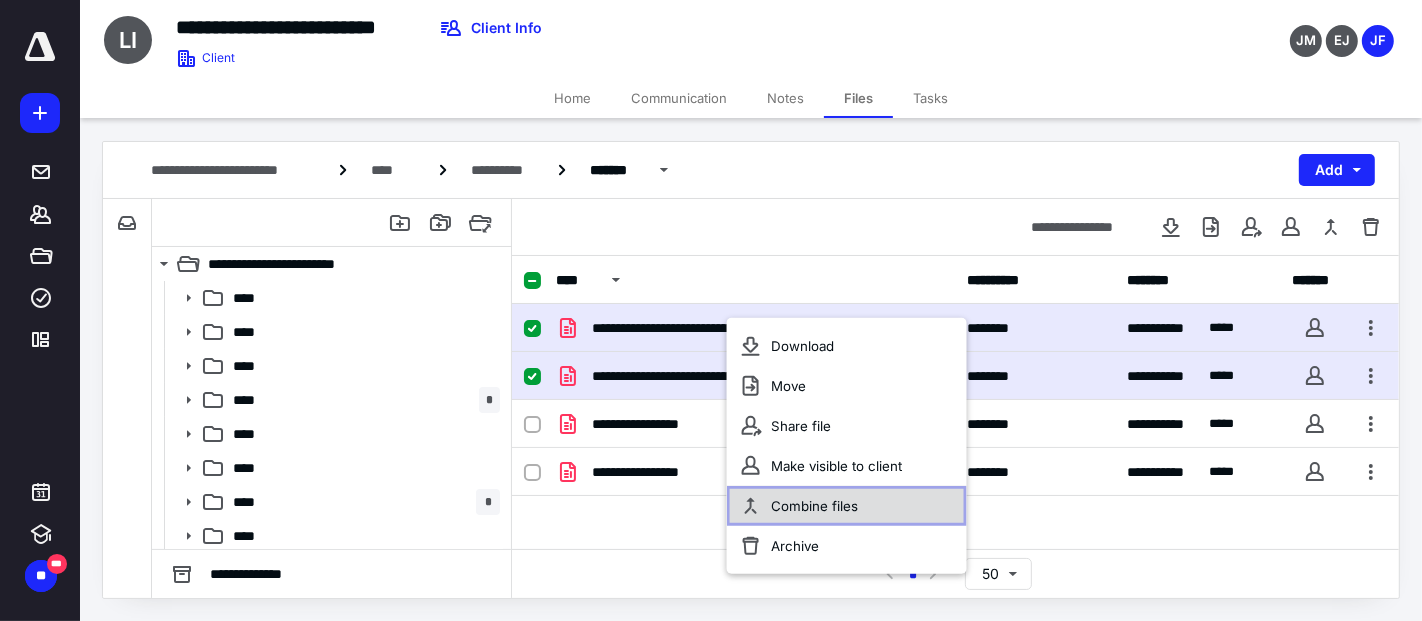 click on "Combine files" at bounding box center (814, 506) 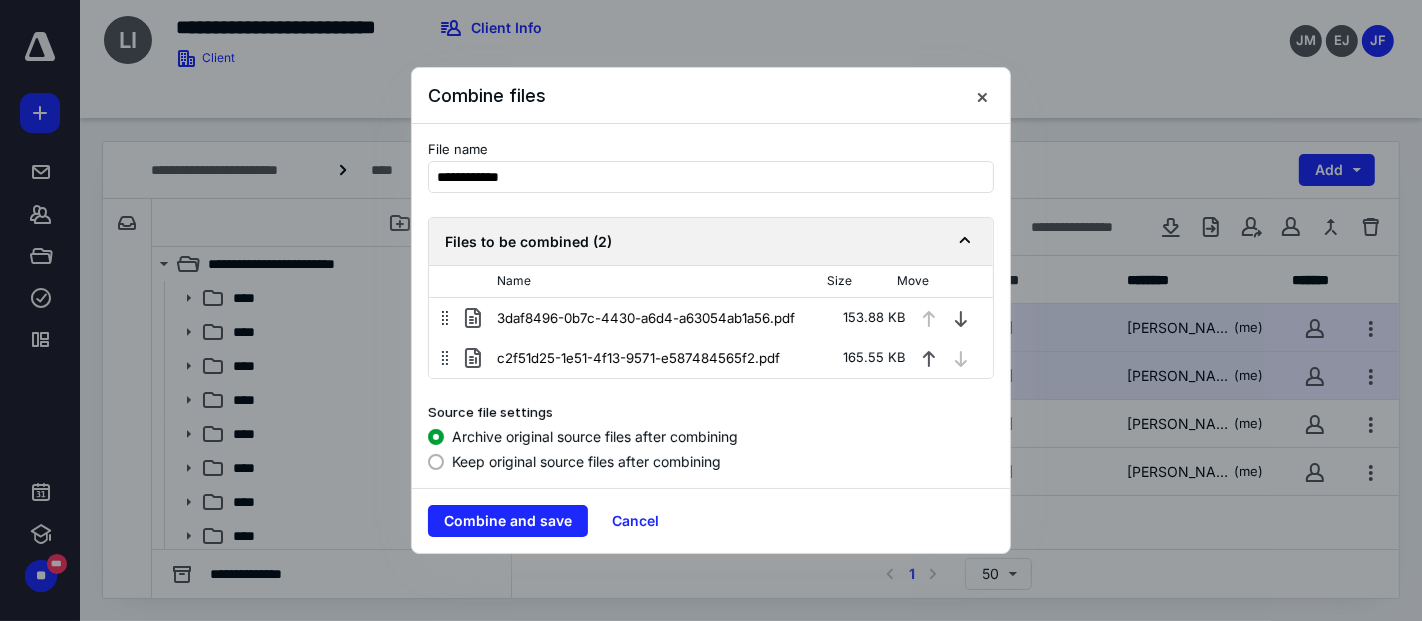 click at bounding box center [929, 358] 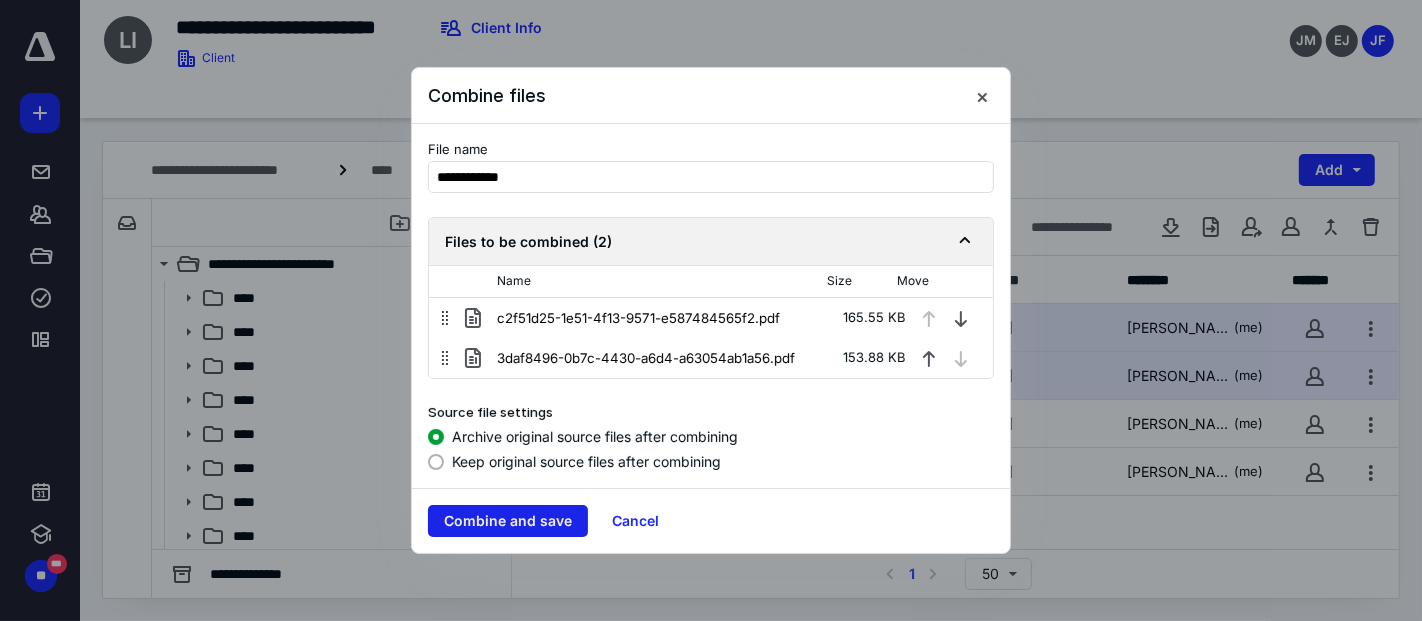 click on "Combine and save" at bounding box center (508, 521) 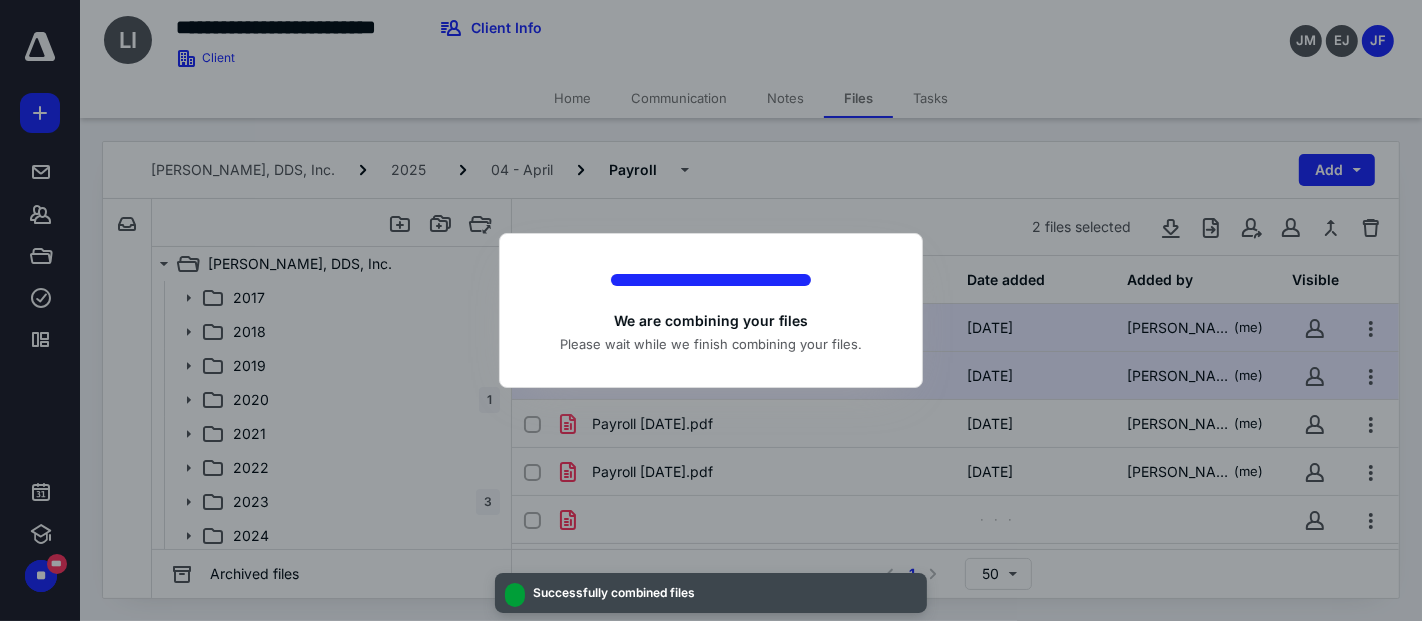 checkbox on "false" 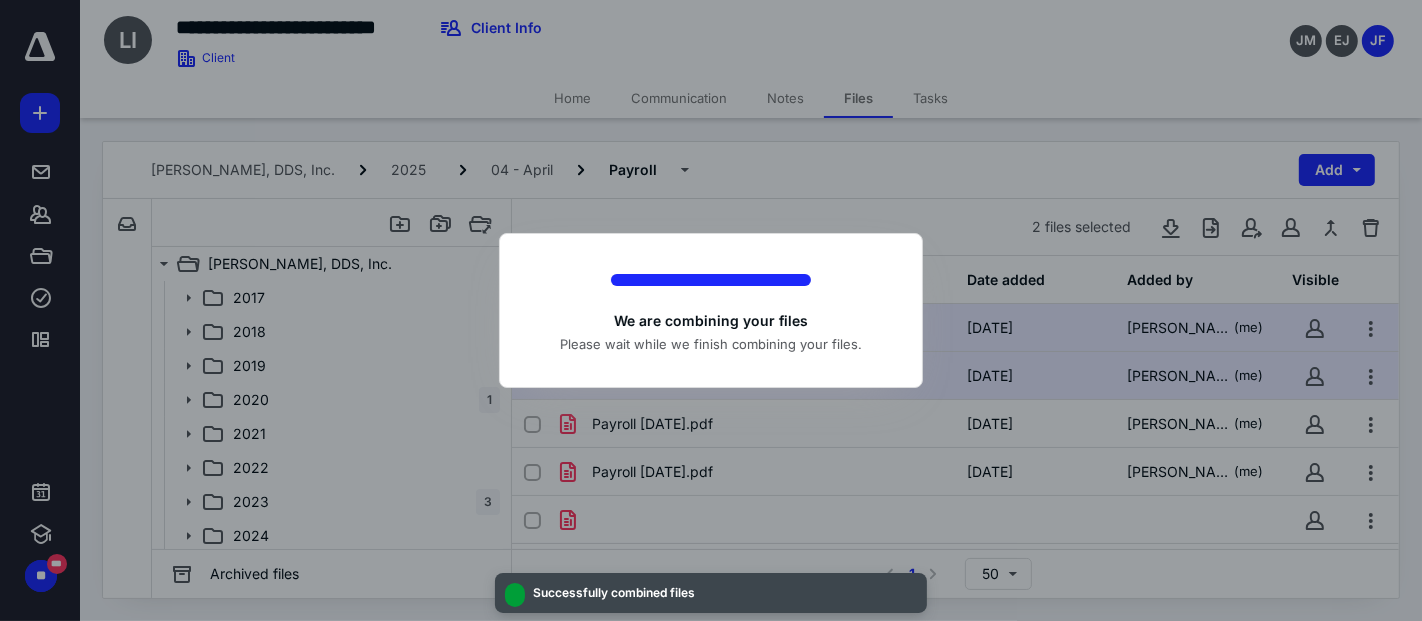 checkbox on "false" 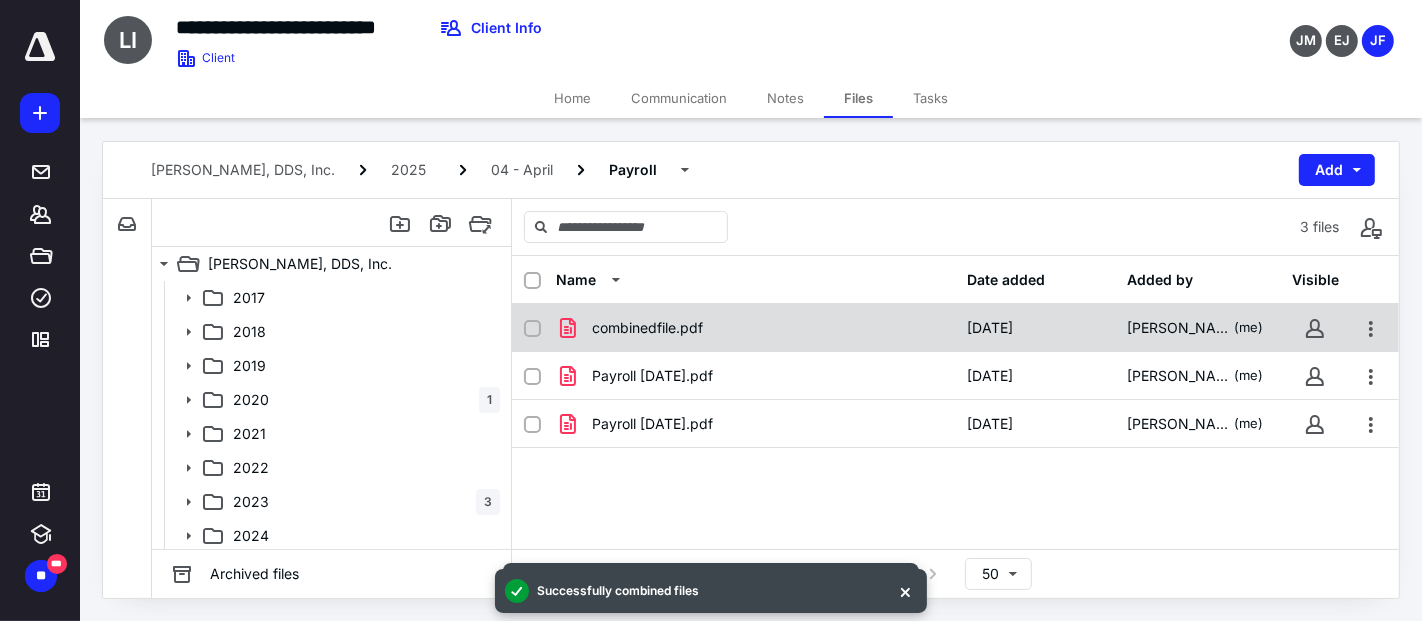 checkbox on "true" 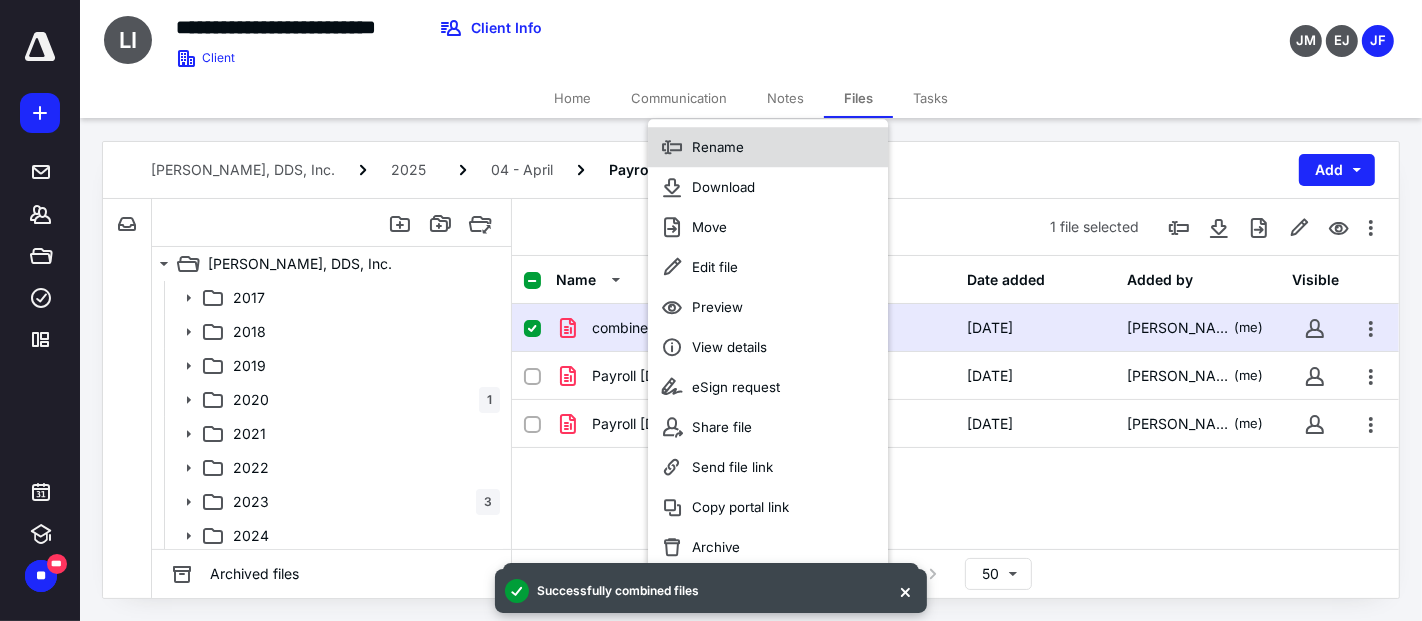 click on "Rename" at bounding box center [768, 147] 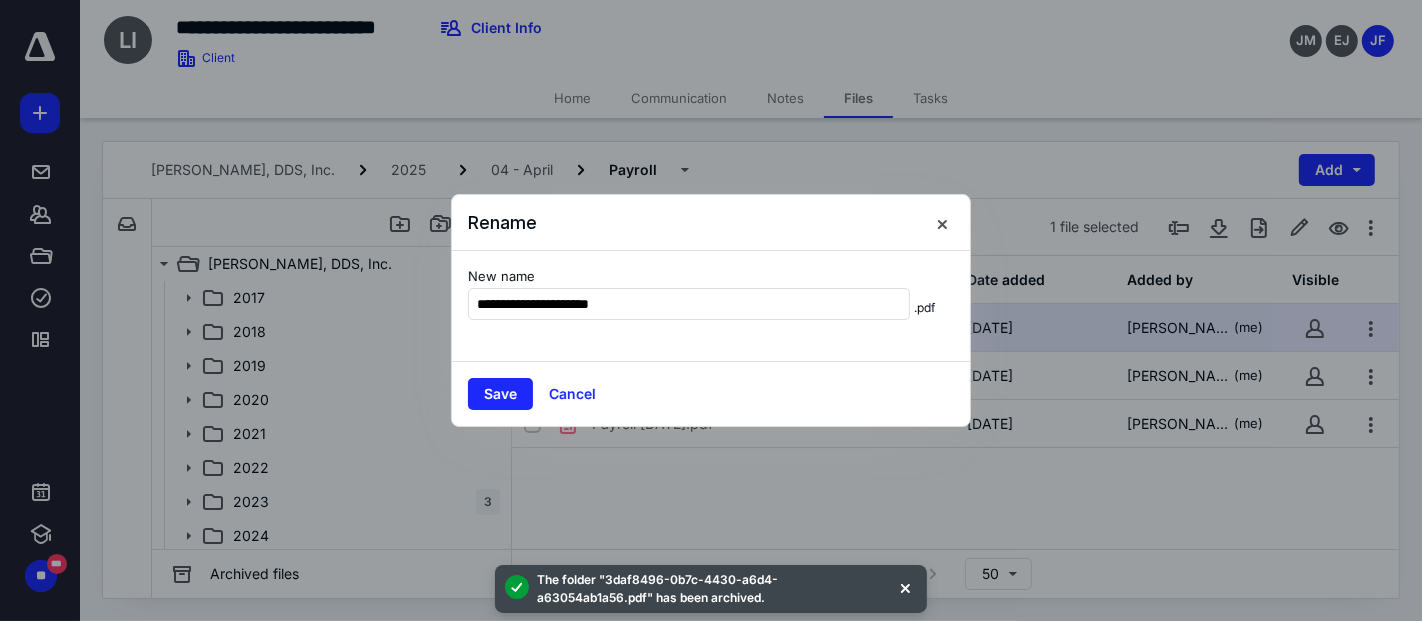 type on "**********" 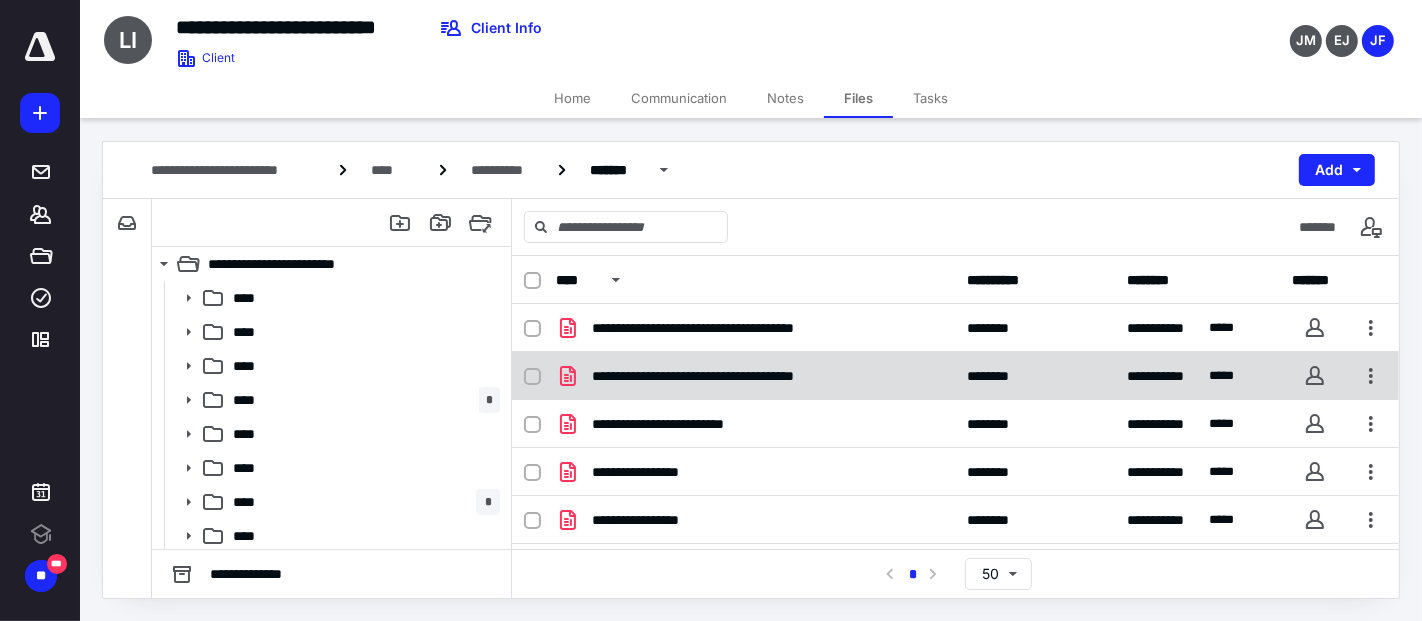 scroll, scrollTop: 0, scrollLeft: 0, axis: both 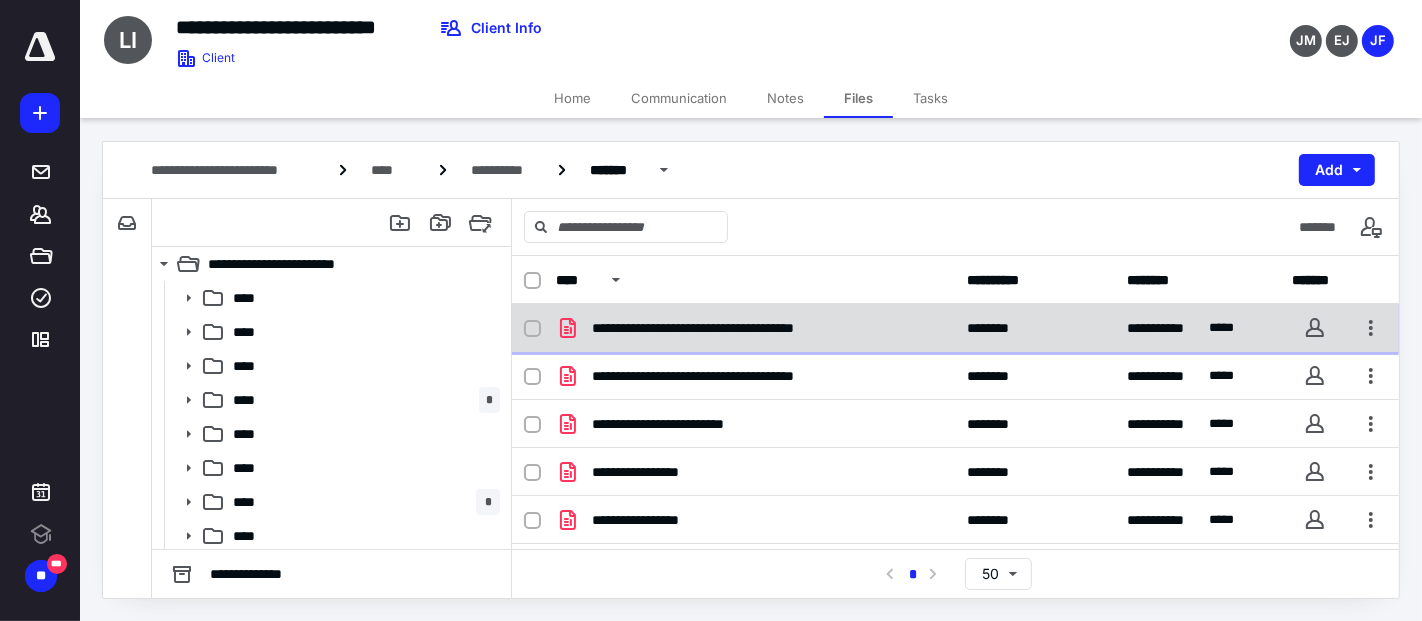 click on "**********" at bounding box center [747, 328] 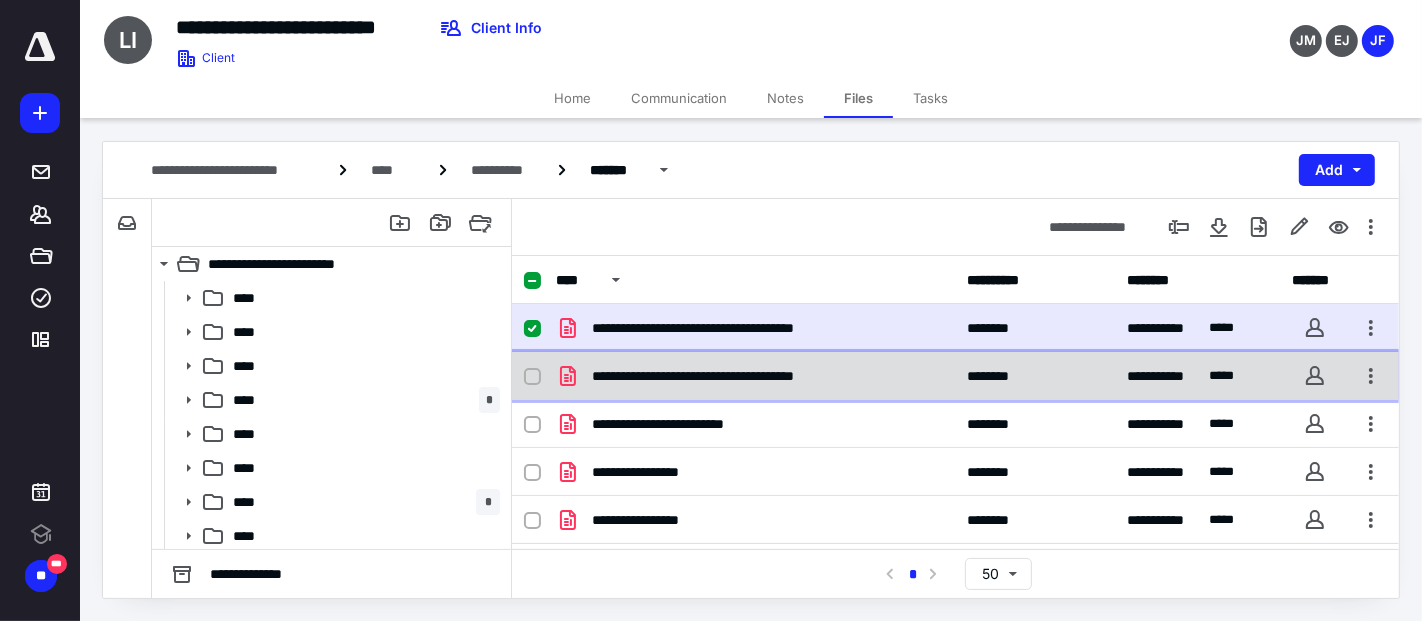 click on "**********" at bounding box center (746, 376) 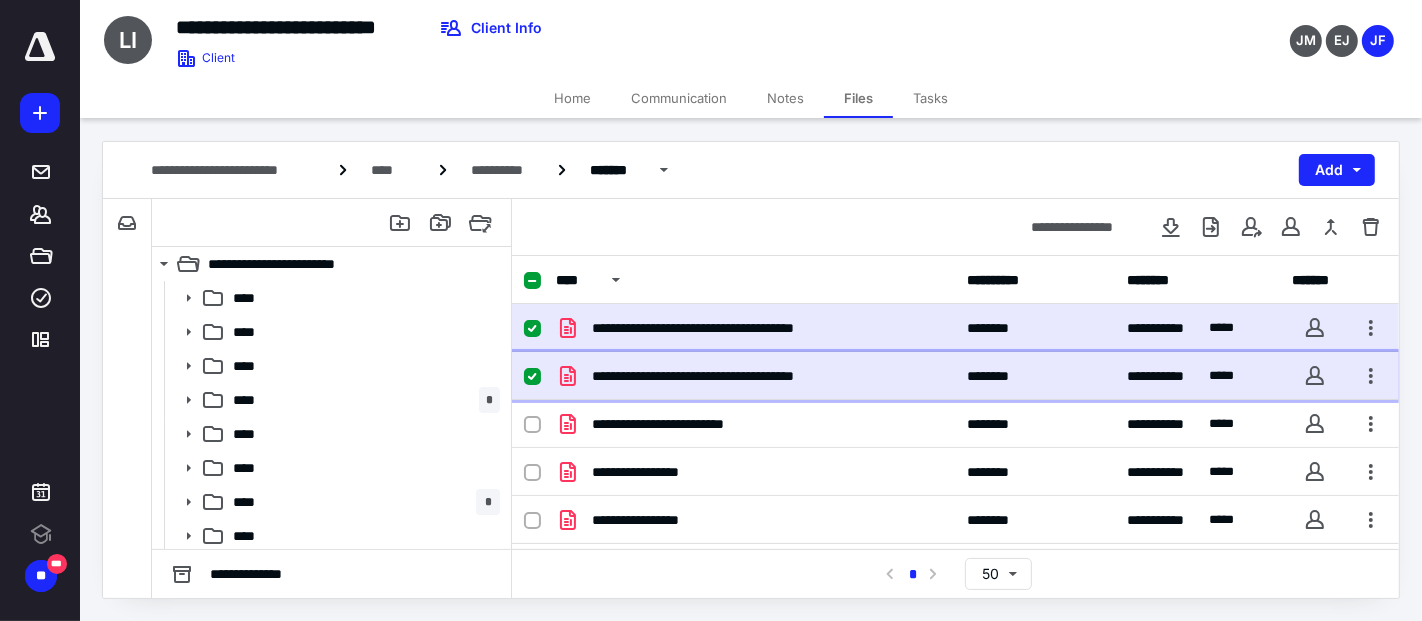scroll, scrollTop: 0, scrollLeft: 0, axis: both 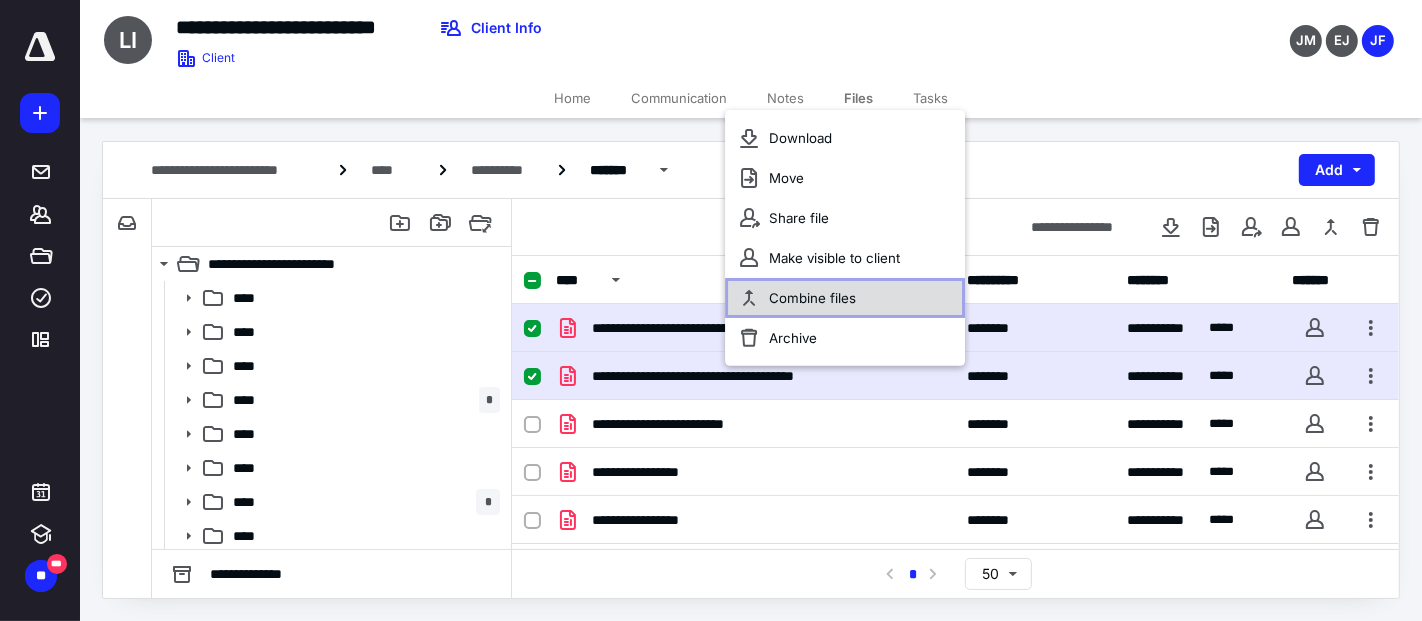 click on "Combine files" at bounding box center (812, 298) 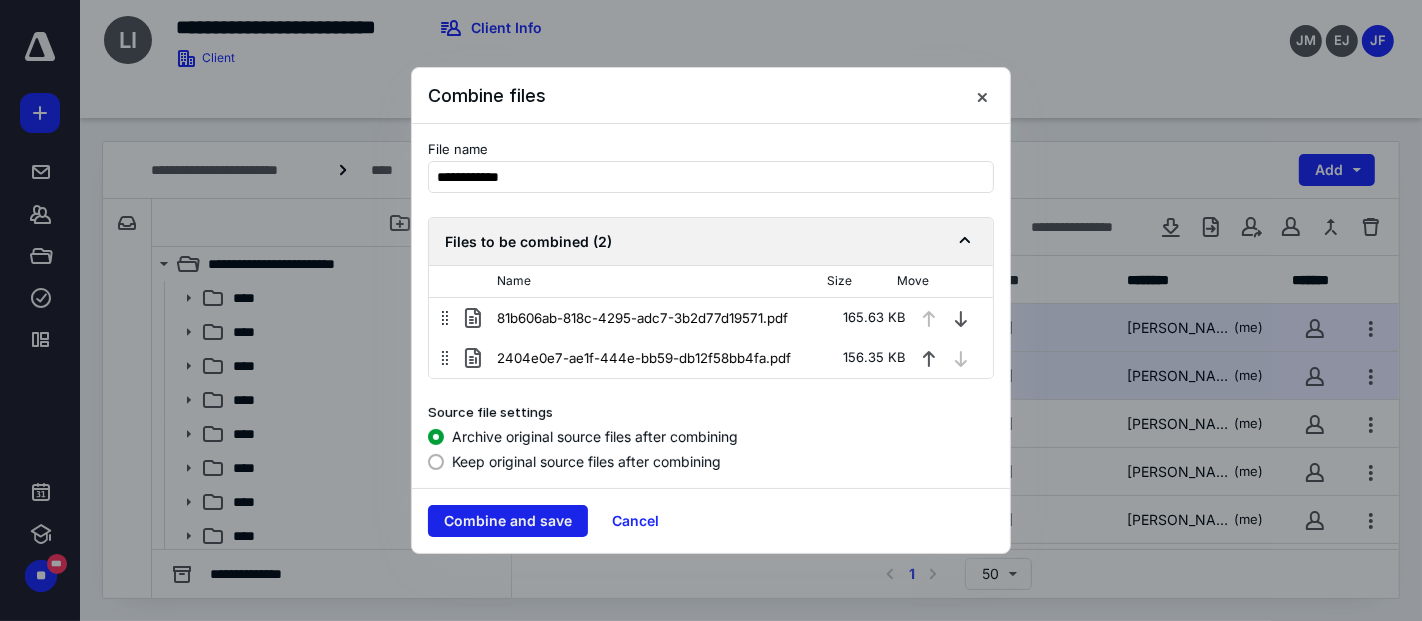 click on "Combine and save" at bounding box center (508, 521) 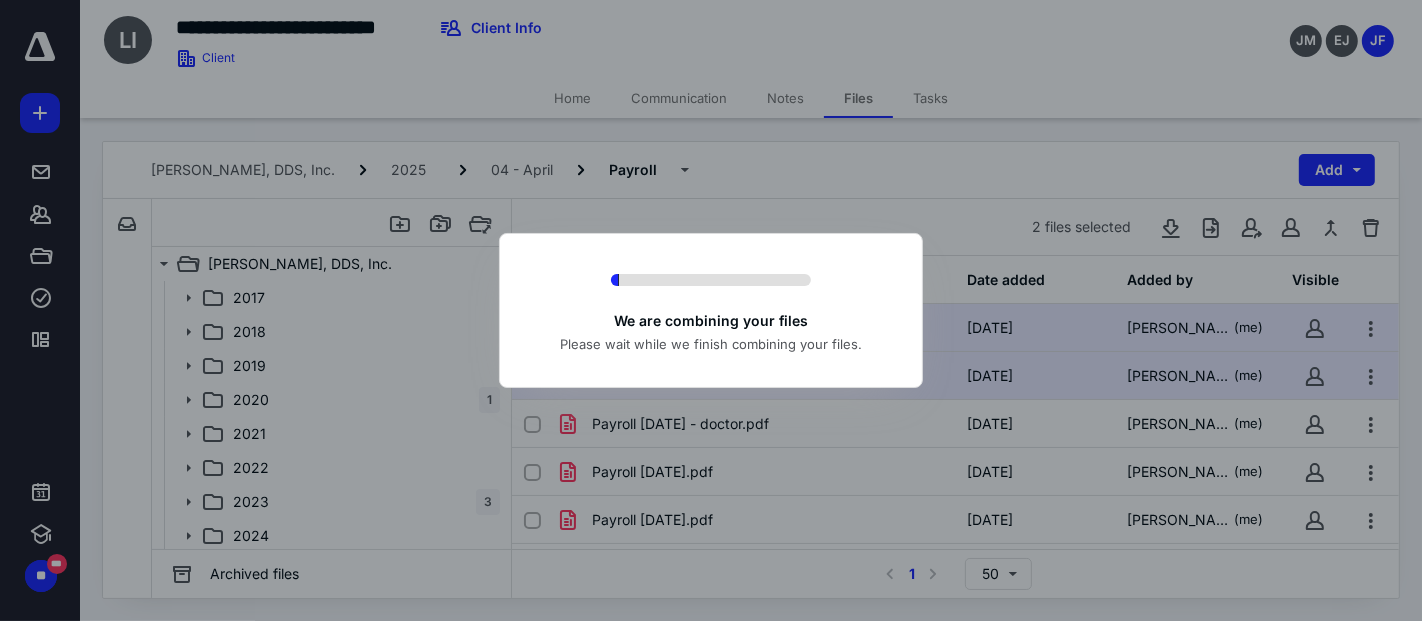 checkbox on "false" 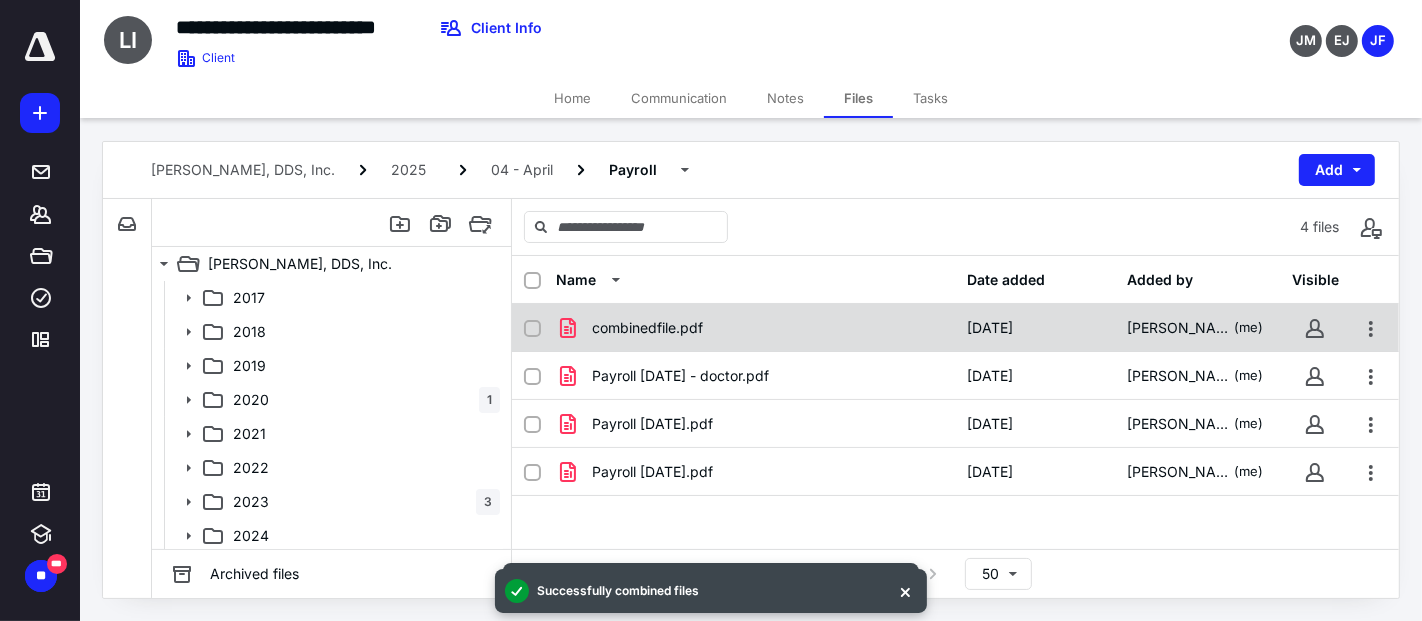 checkbox on "true" 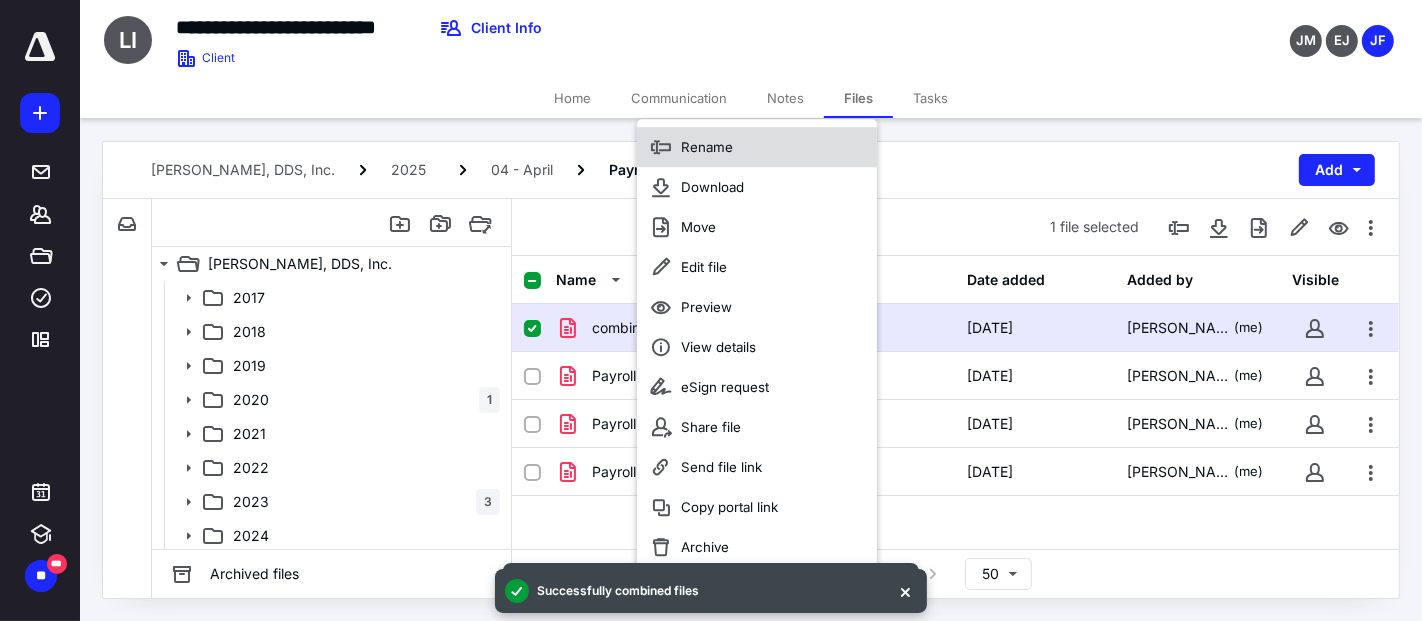 click on "Rename" at bounding box center (757, 147) 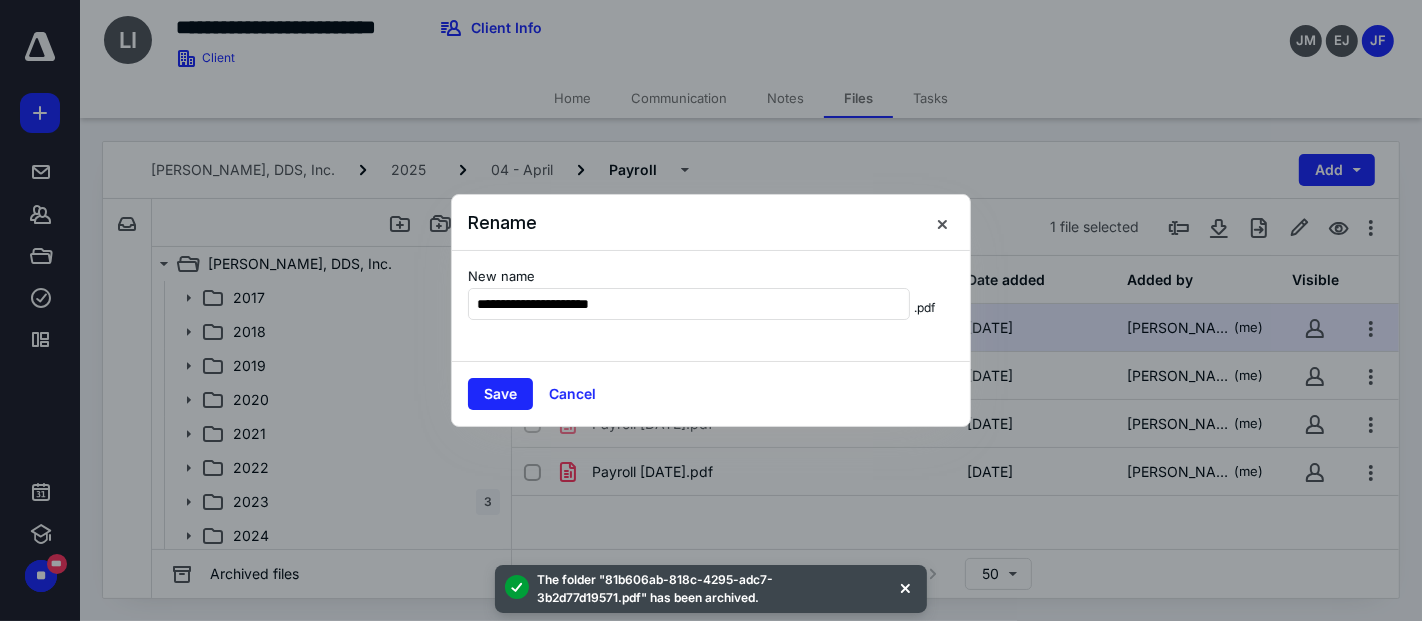 type on "**********" 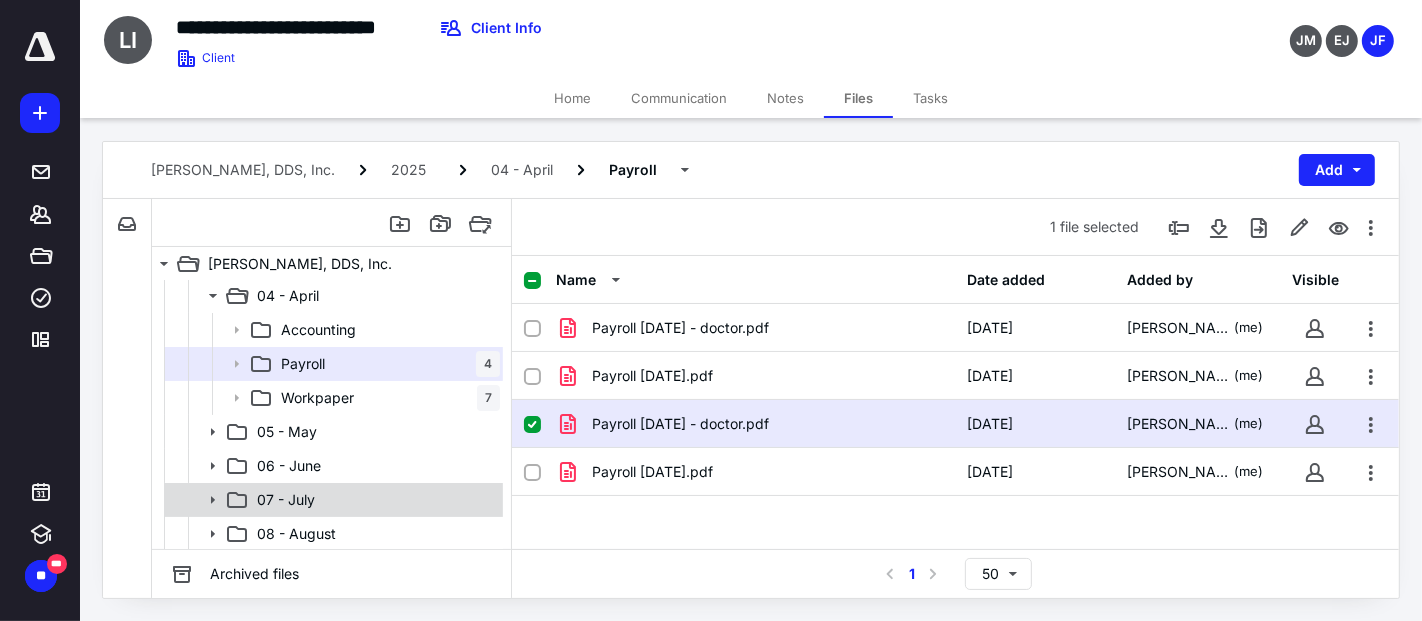 scroll, scrollTop: 444, scrollLeft: 0, axis: vertical 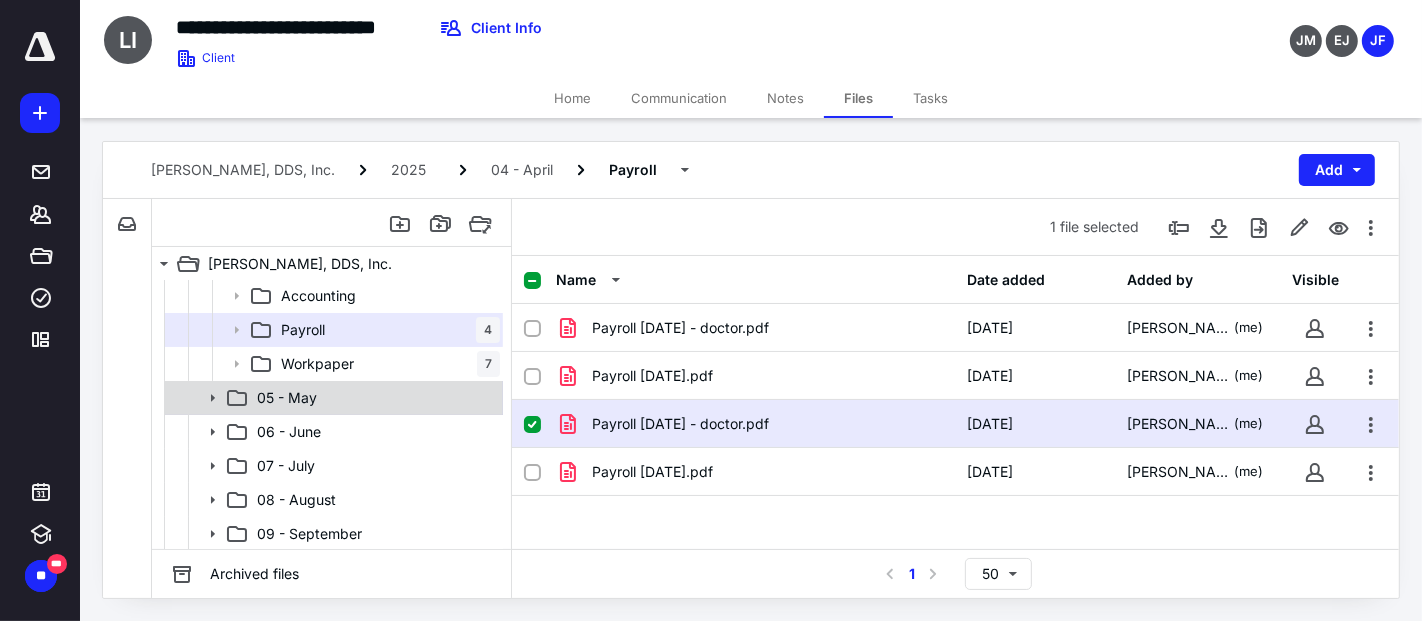 drag, startPoint x: 209, startPoint y: 393, endPoint x: 228, endPoint y: 410, distance: 25.495098 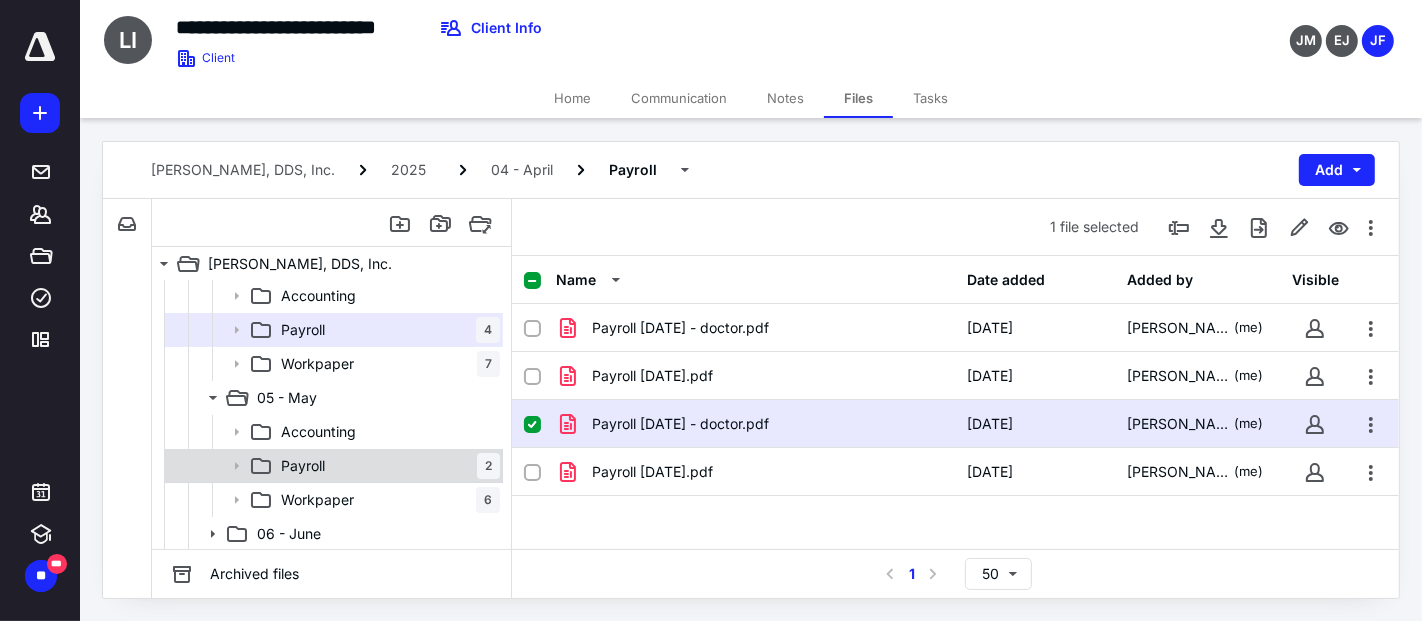 click on "Payroll 2" at bounding box center [332, 466] 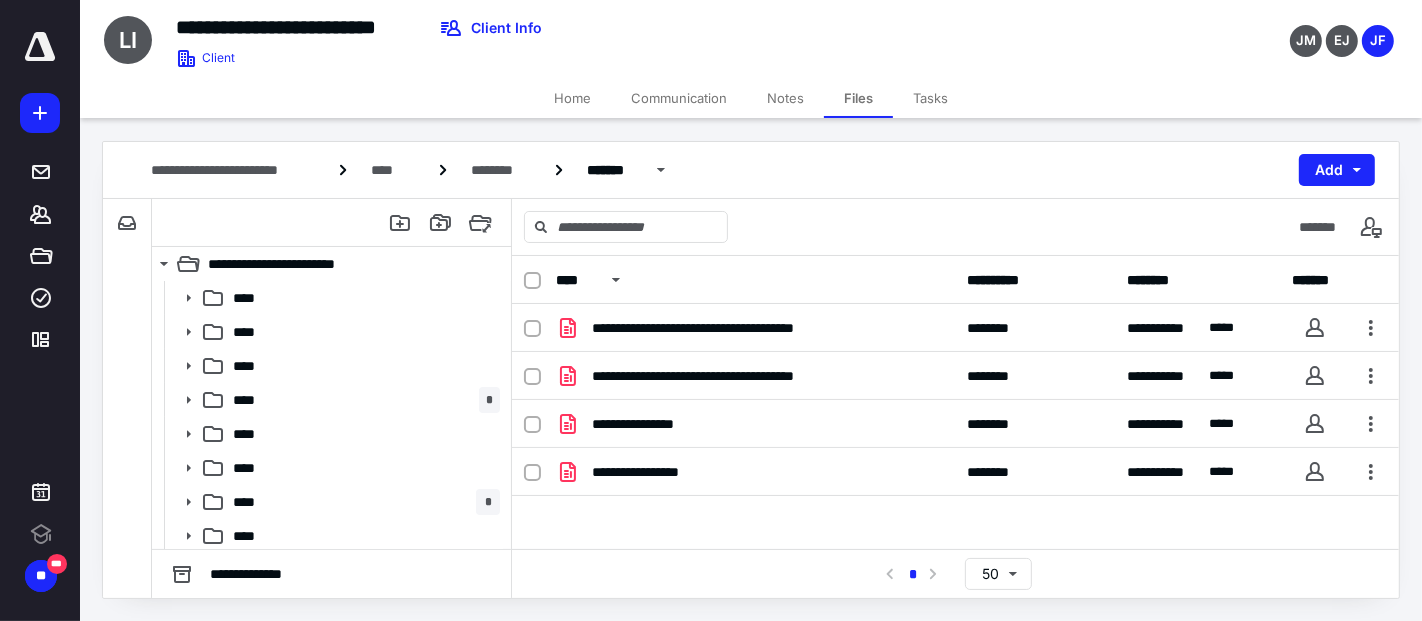 scroll, scrollTop: 0, scrollLeft: 0, axis: both 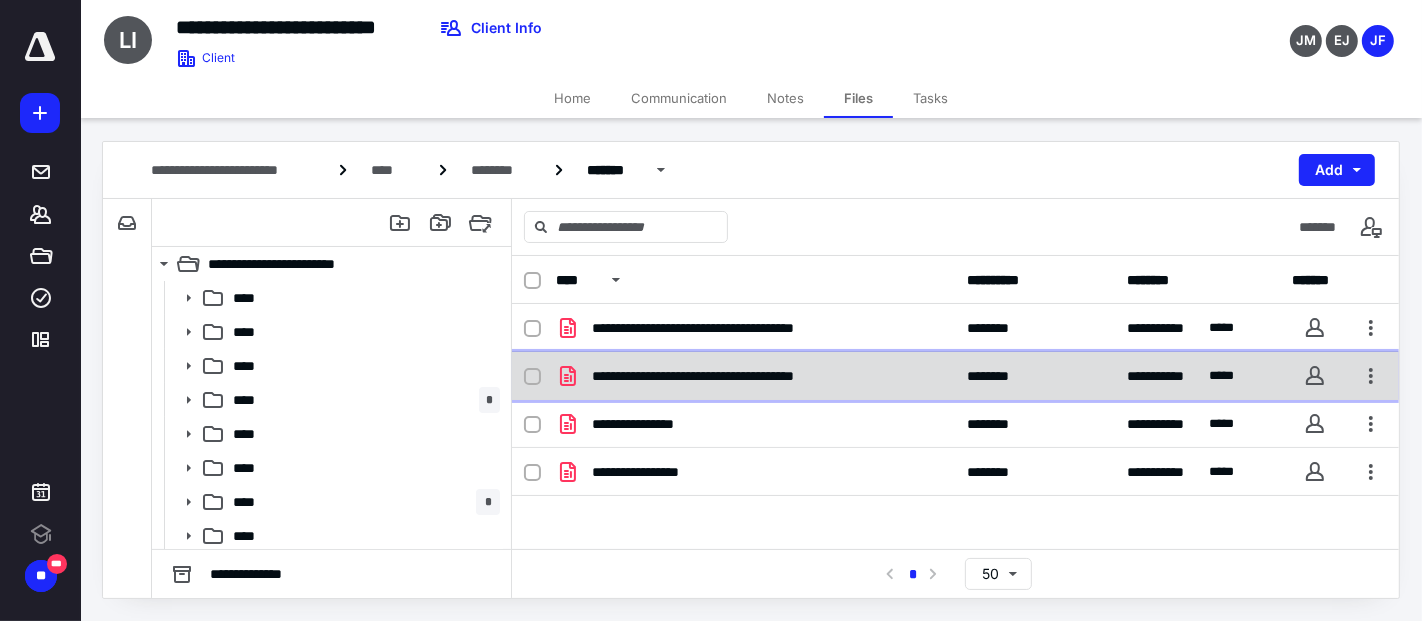 click on "**********" at bounding box center (747, 376) 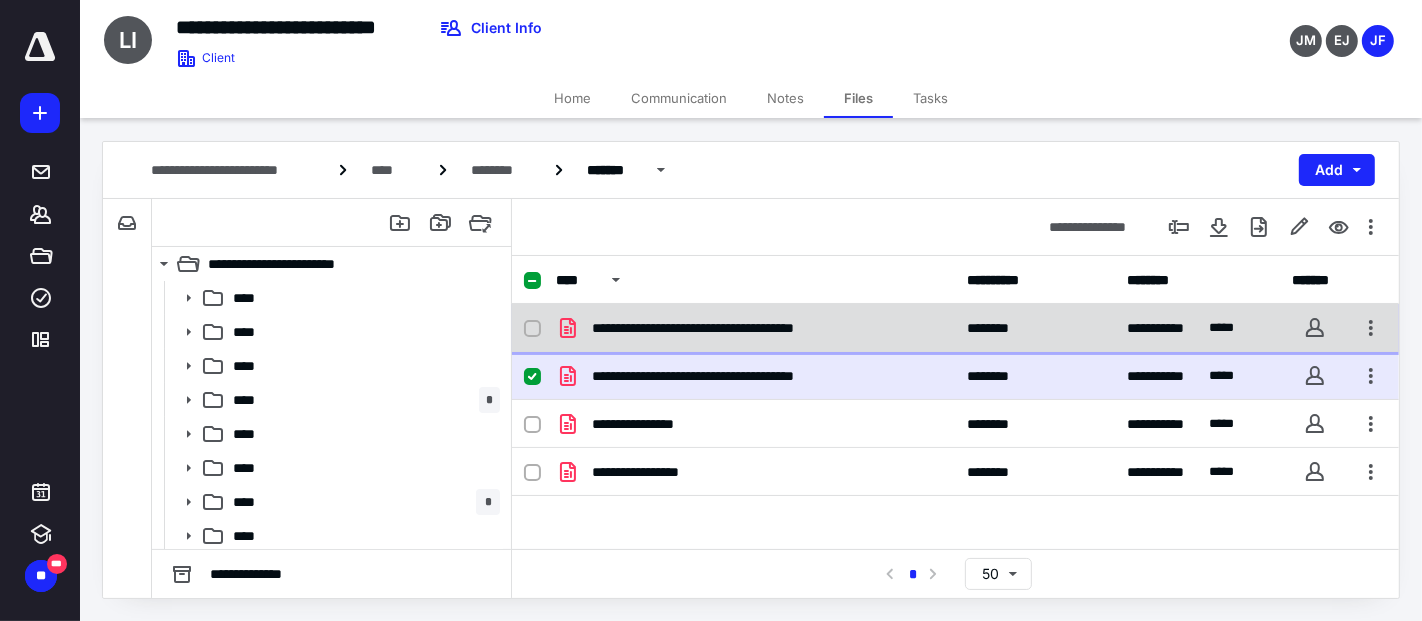 click on "**********" at bounding box center (749, 328) 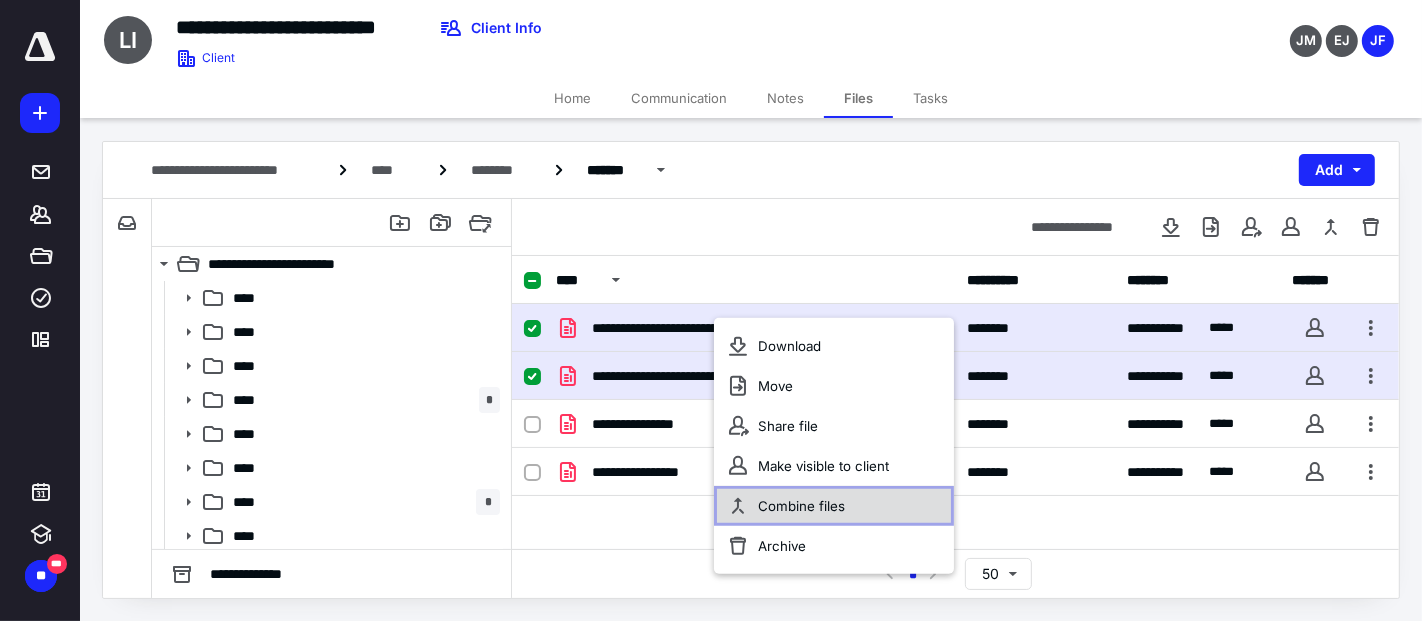 click on "Combine files" at bounding box center (801, 506) 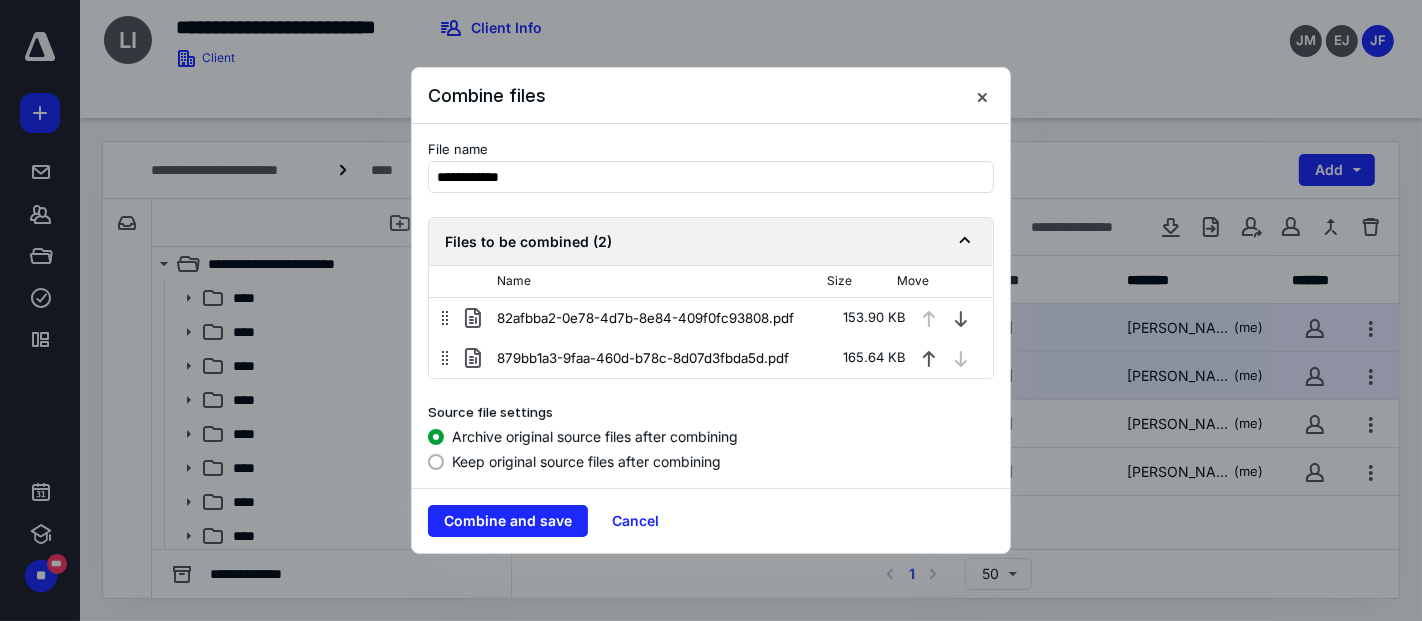 drag, startPoint x: 911, startPoint y: 355, endPoint x: 811, endPoint y: 384, distance: 104.120125 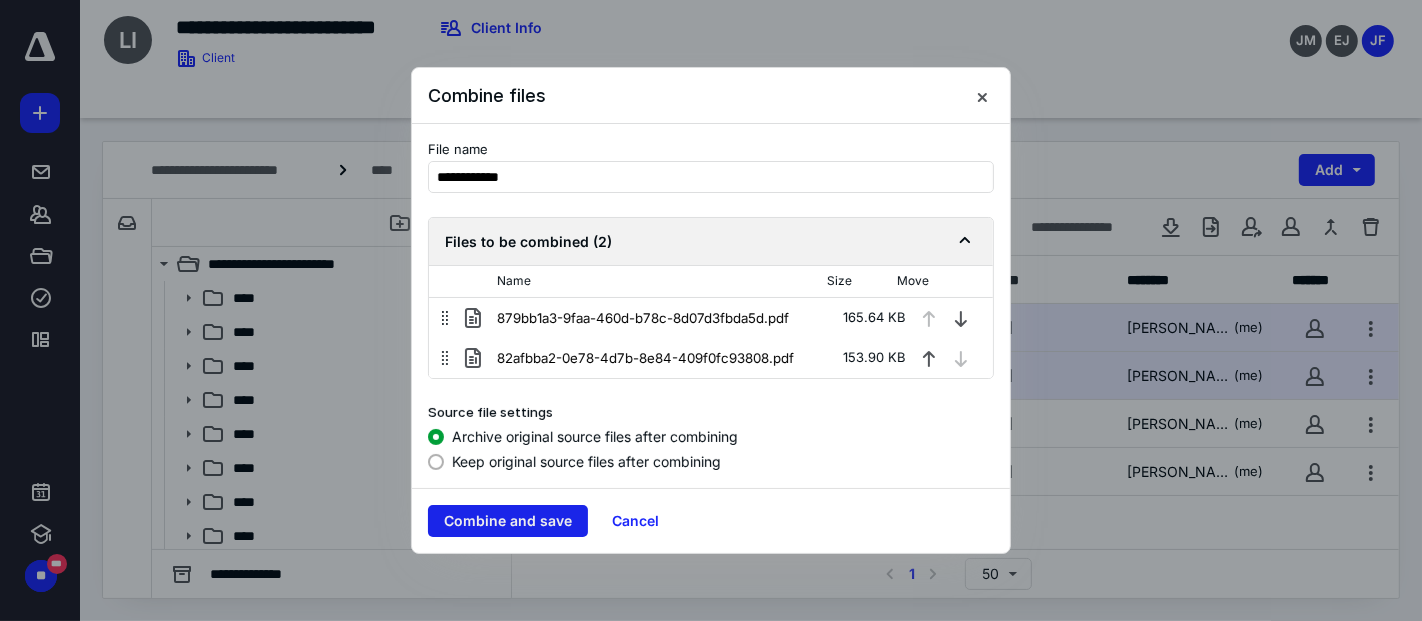 click on "Combine and save" at bounding box center [508, 521] 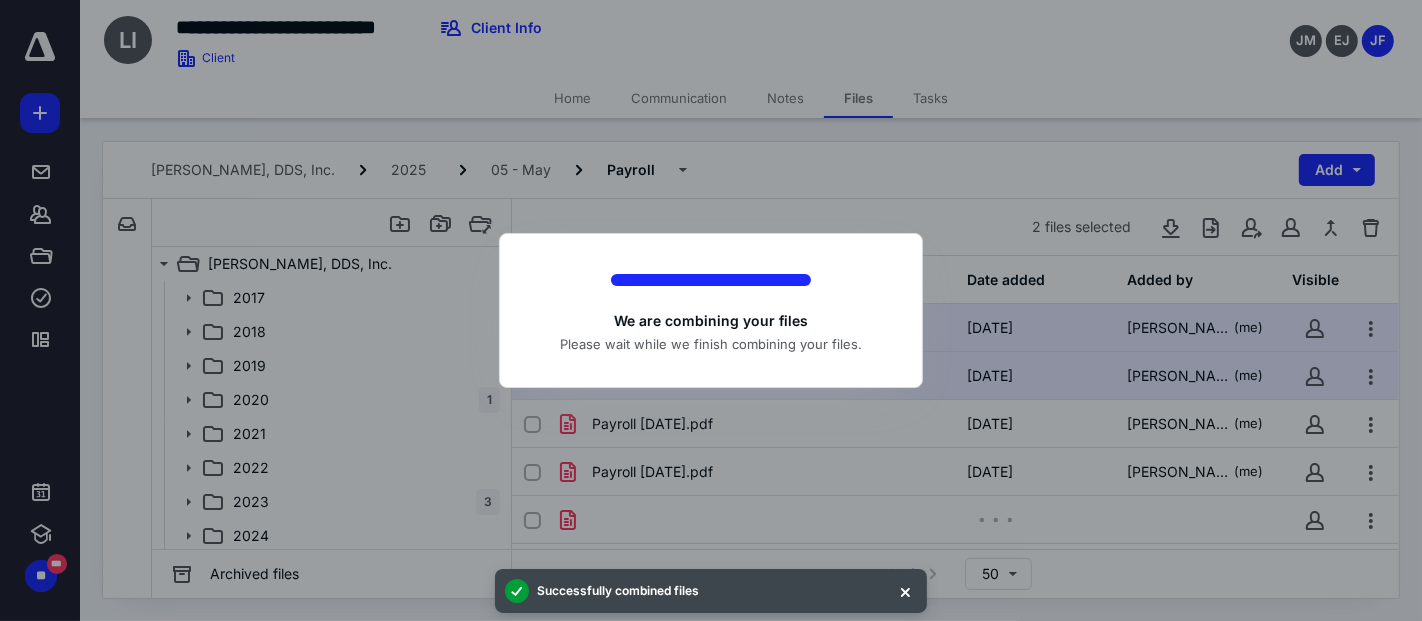 checkbox on "false" 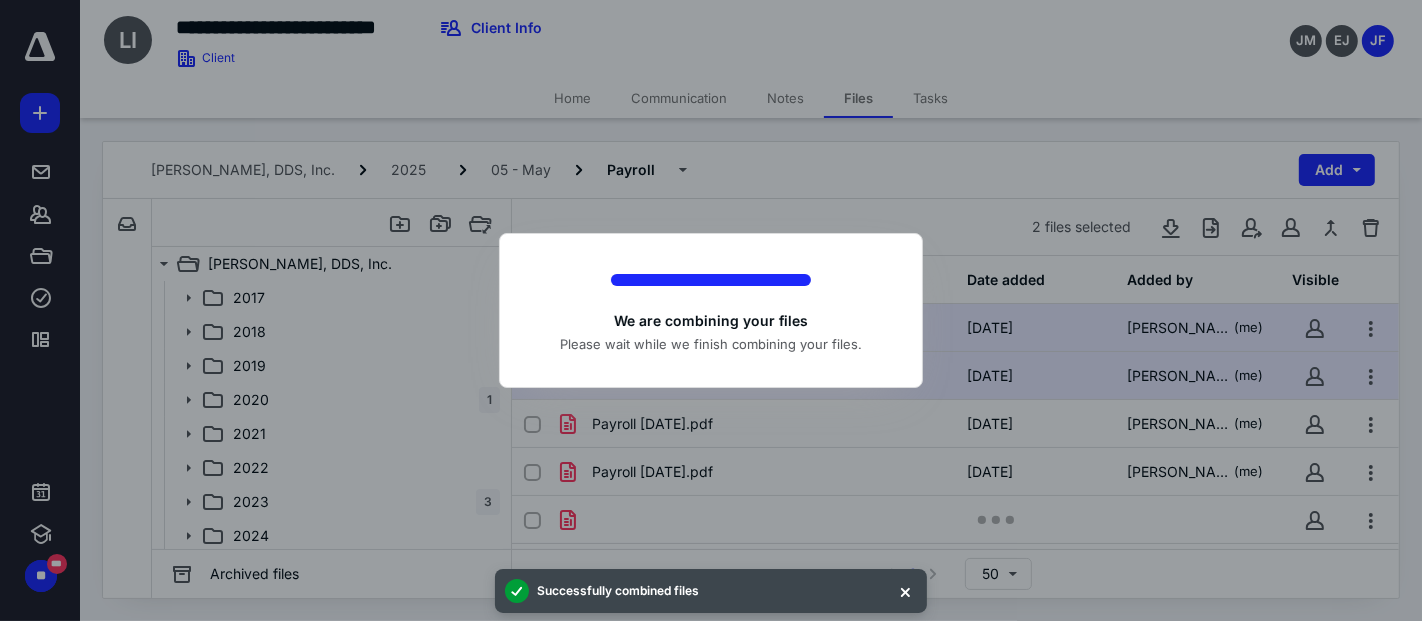 checkbox on "false" 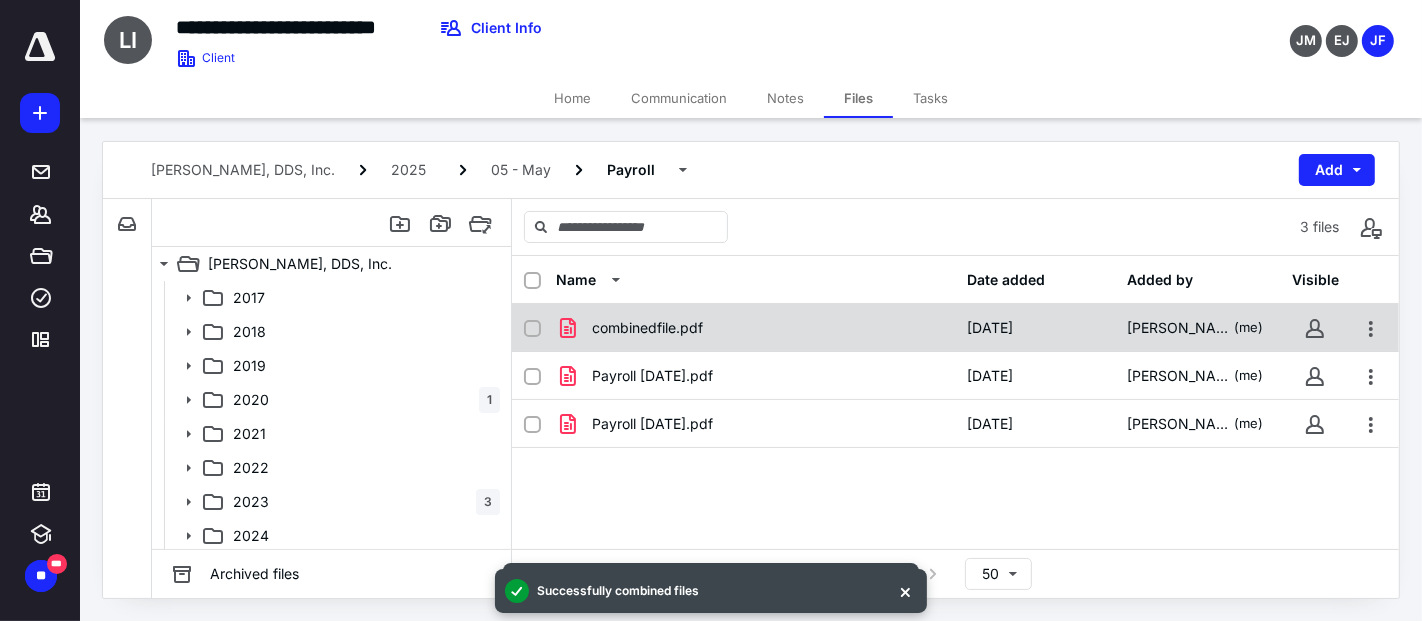 checkbox on "true" 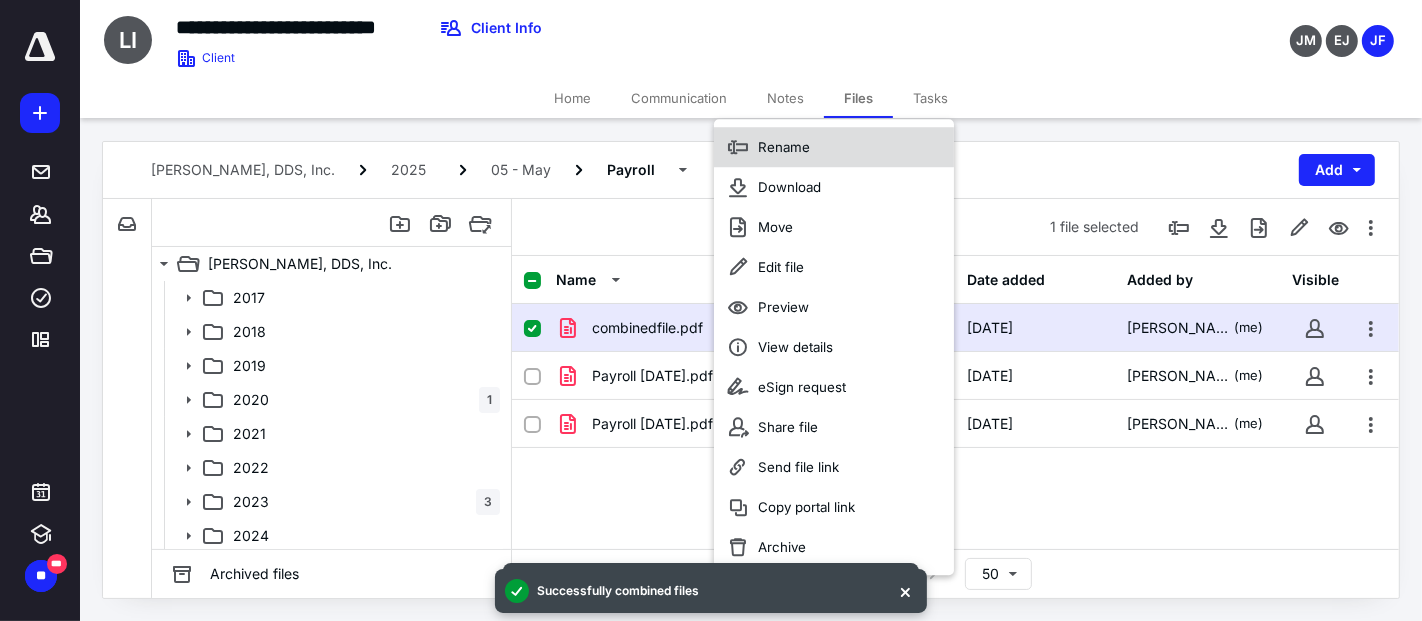 click on "Rename" at bounding box center (784, 147) 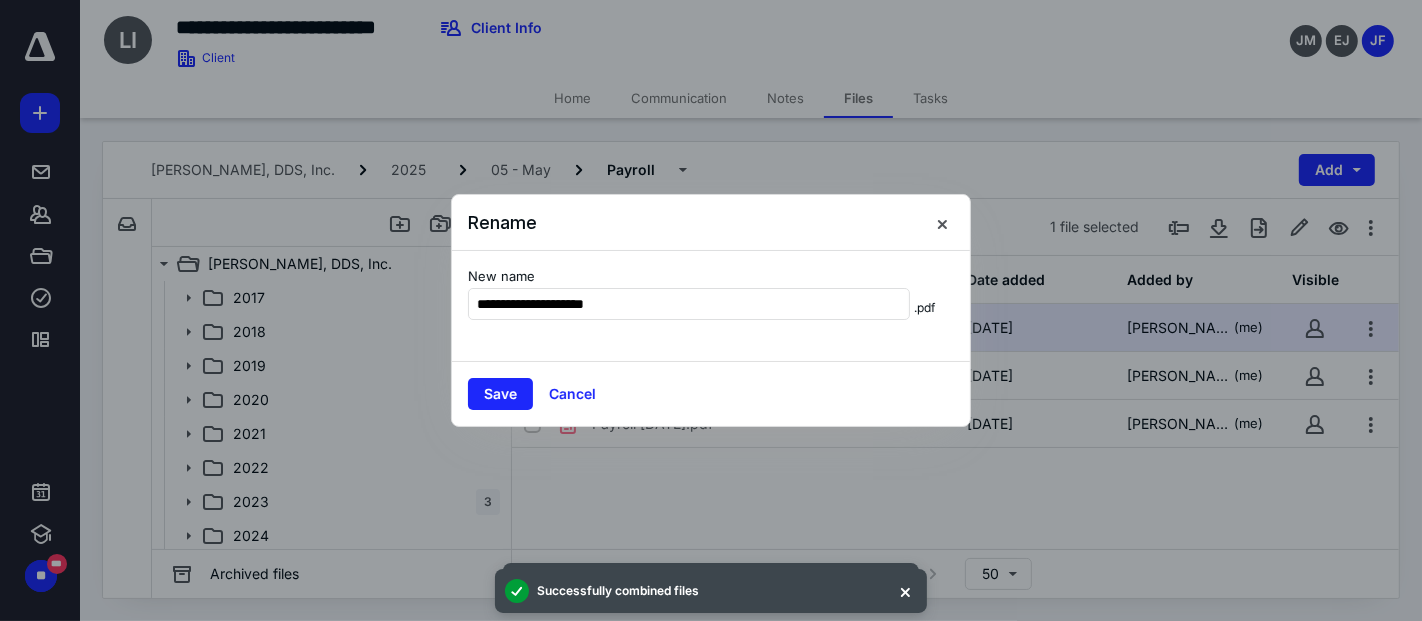 type on "**********" 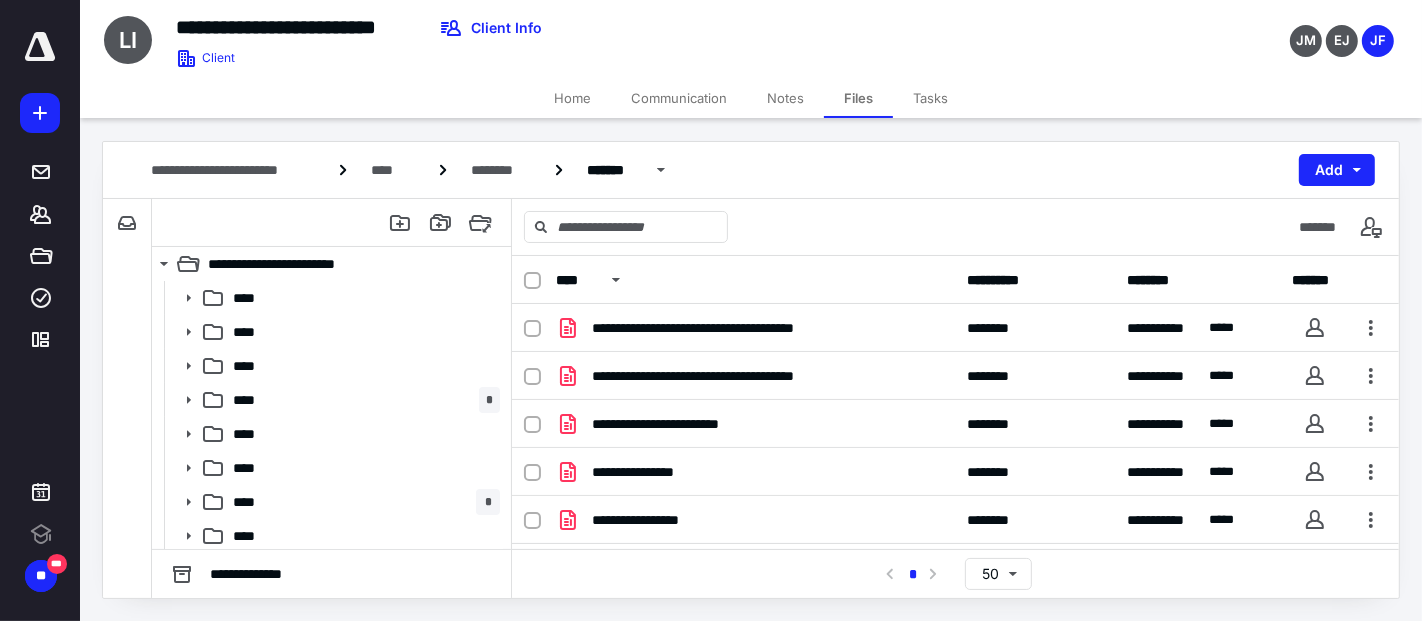 scroll, scrollTop: 0, scrollLeft: 0, axis: both 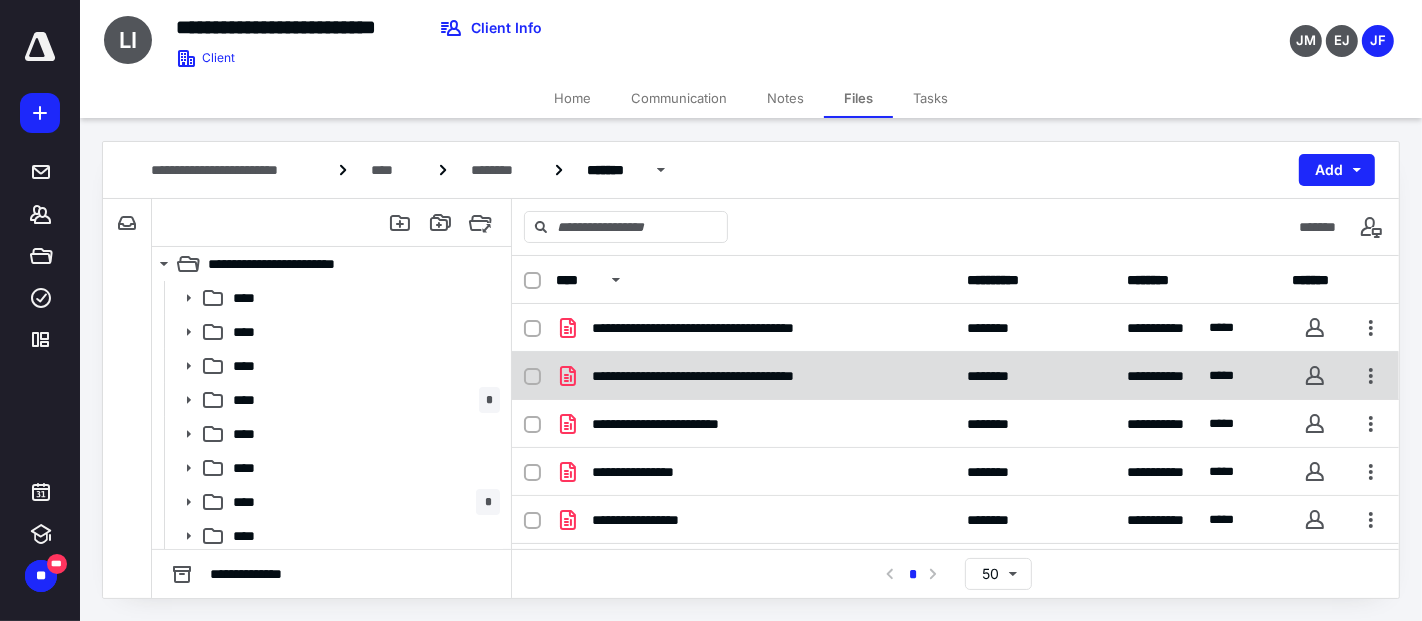 click on "**********" at bounding box center (742, 370) 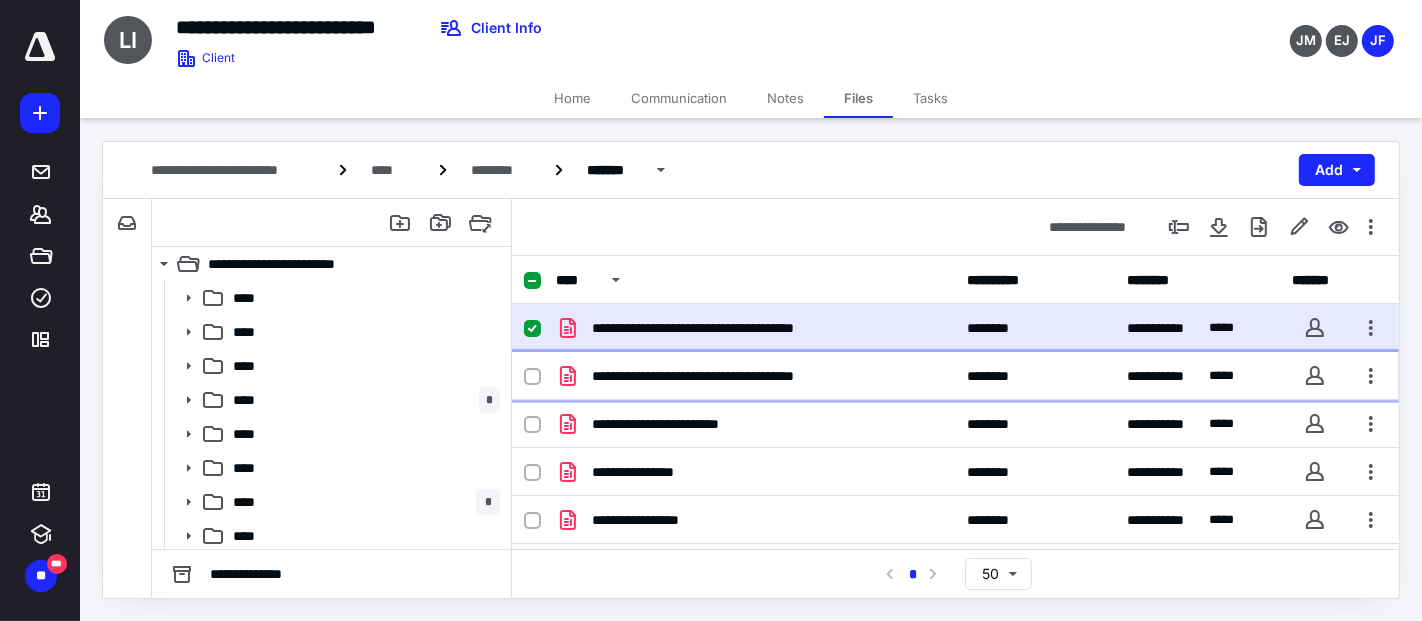 click on "**********" at bounding box center (744, 376) 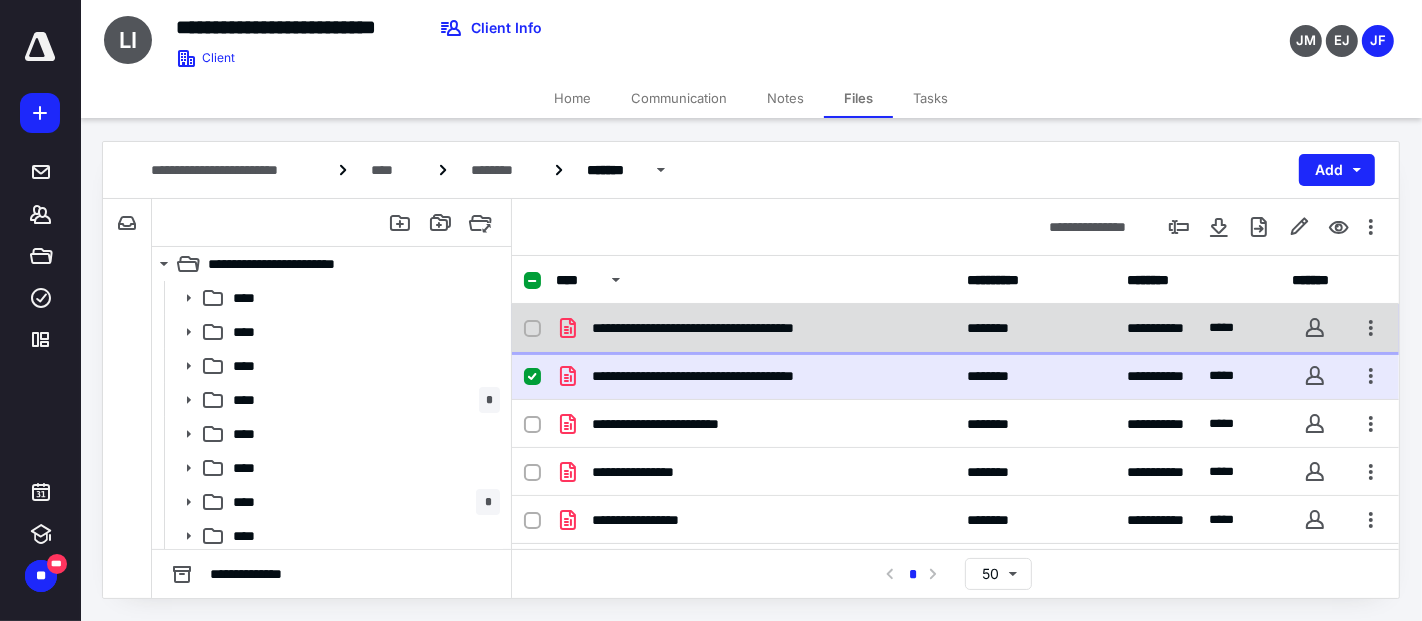 click on "**********" at bounding box center (756, 328) 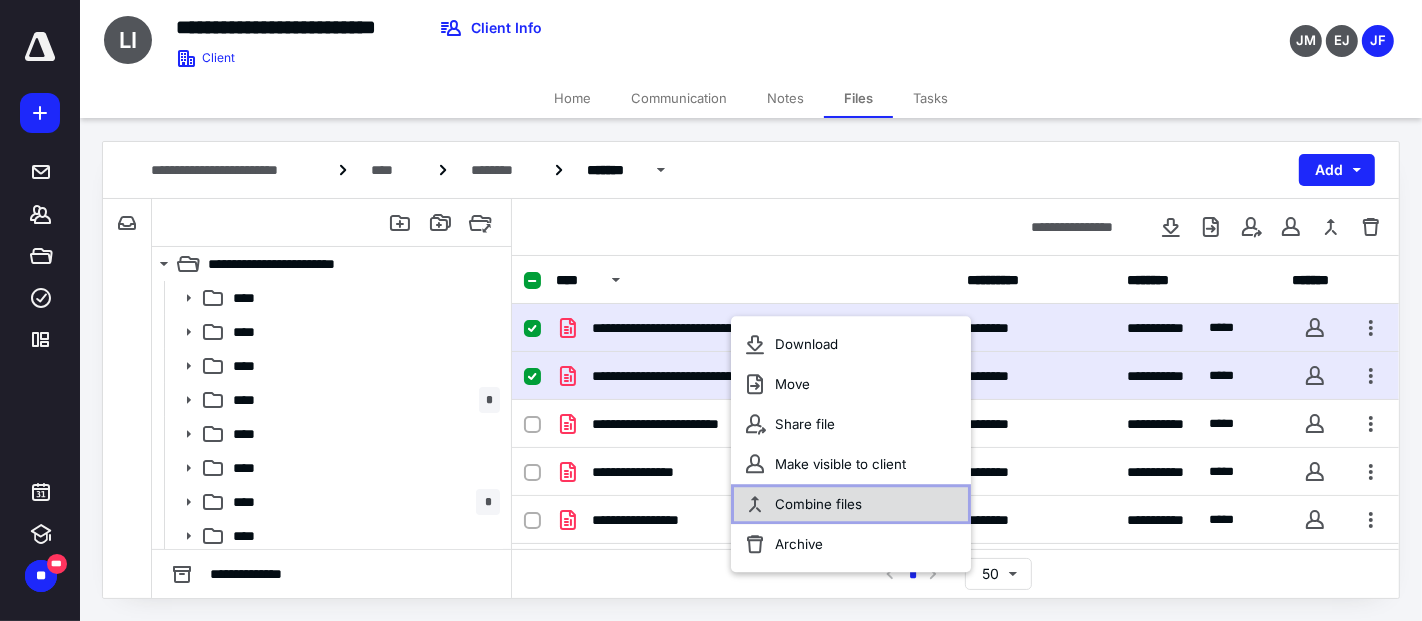 click on "Combine files" at bounding box center (851, 504) 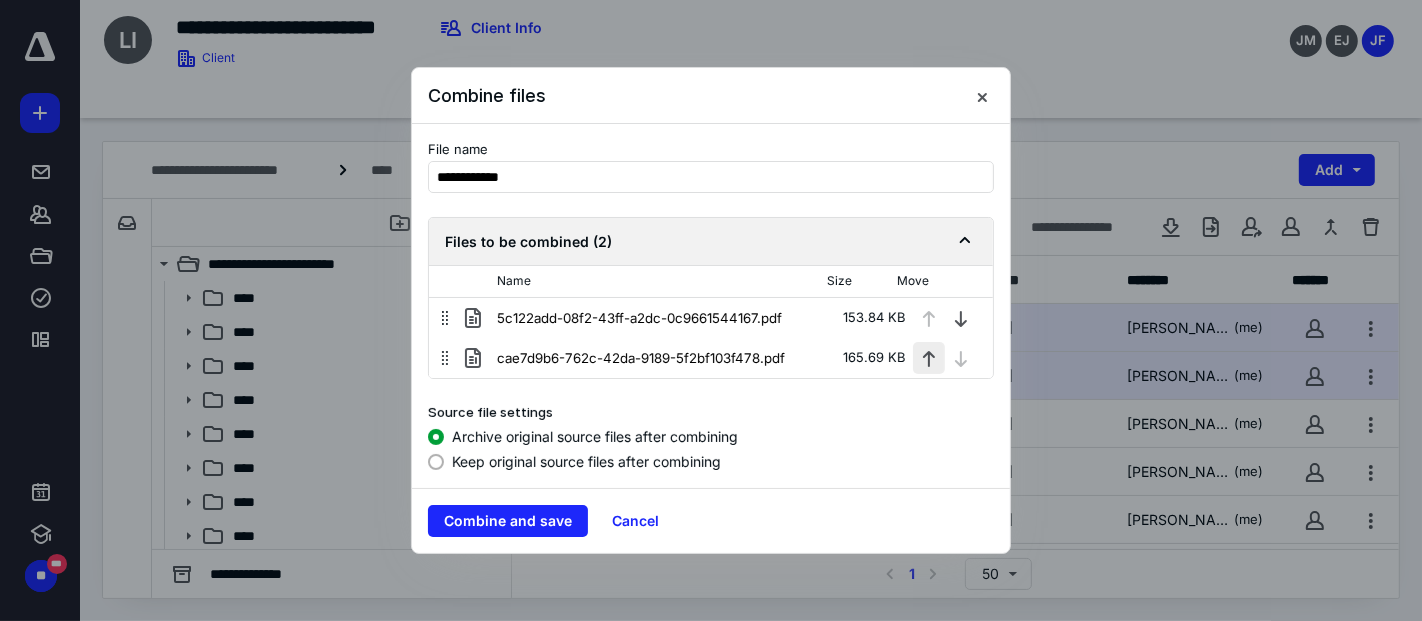 click at bounding box center (929, 358) 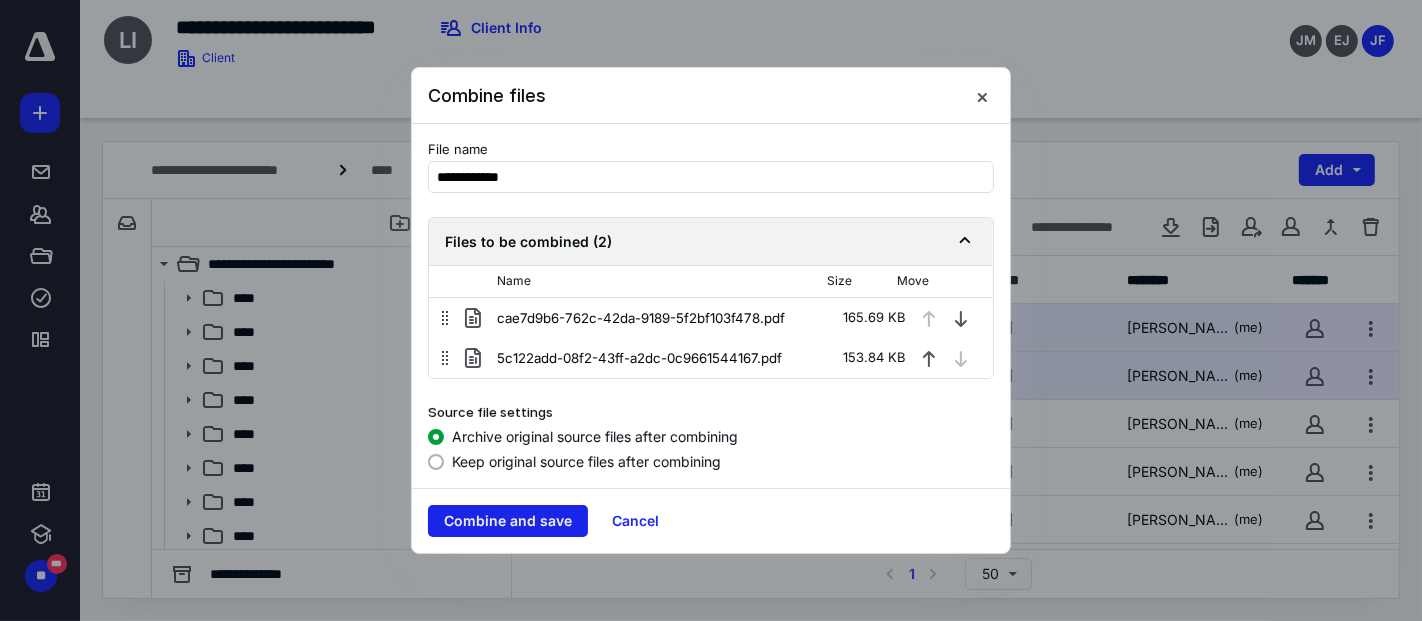 click on "Combine and save" at bounding box center (508, 521) 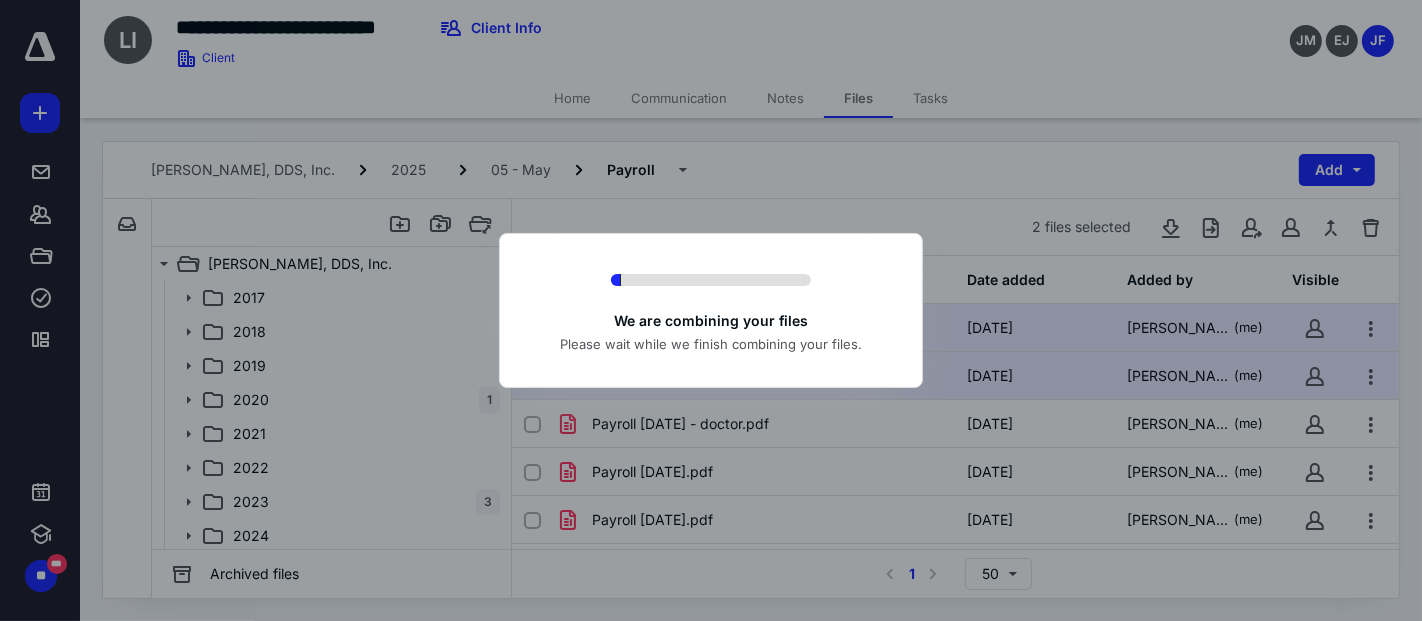 checkbox on "false" 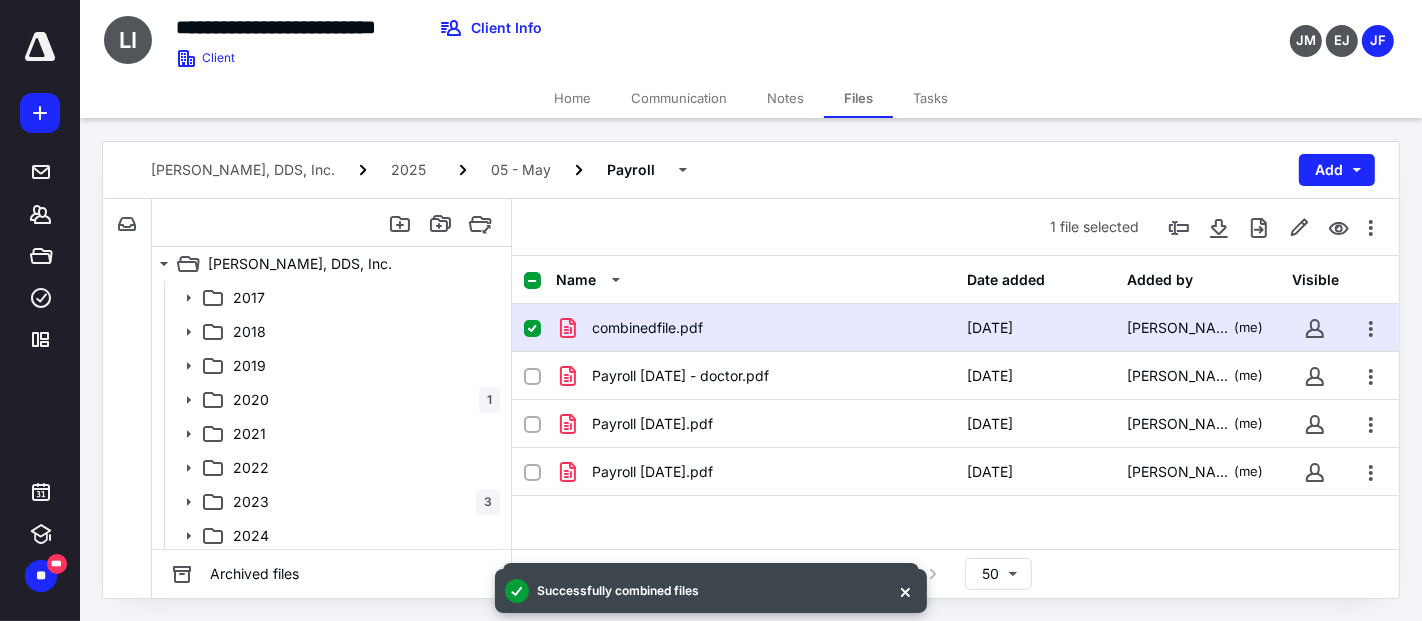 checkbox on "true" 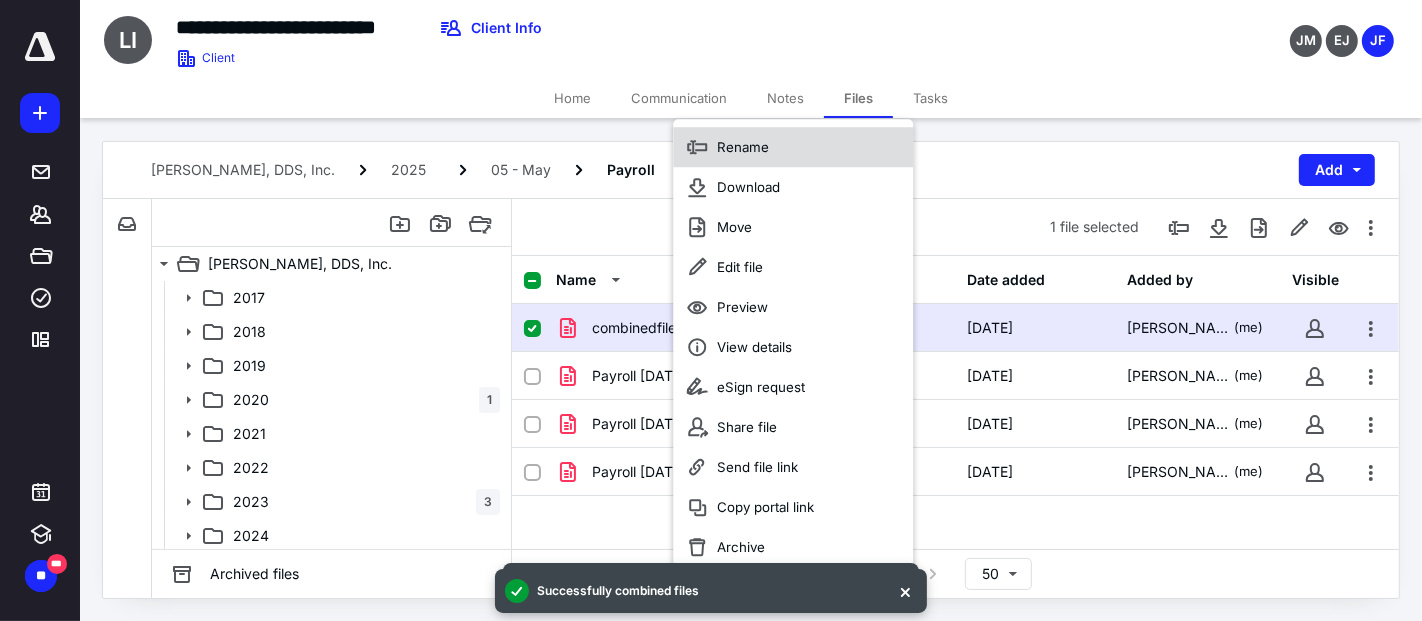 click on "Rename" at bounding box center [793, 147] 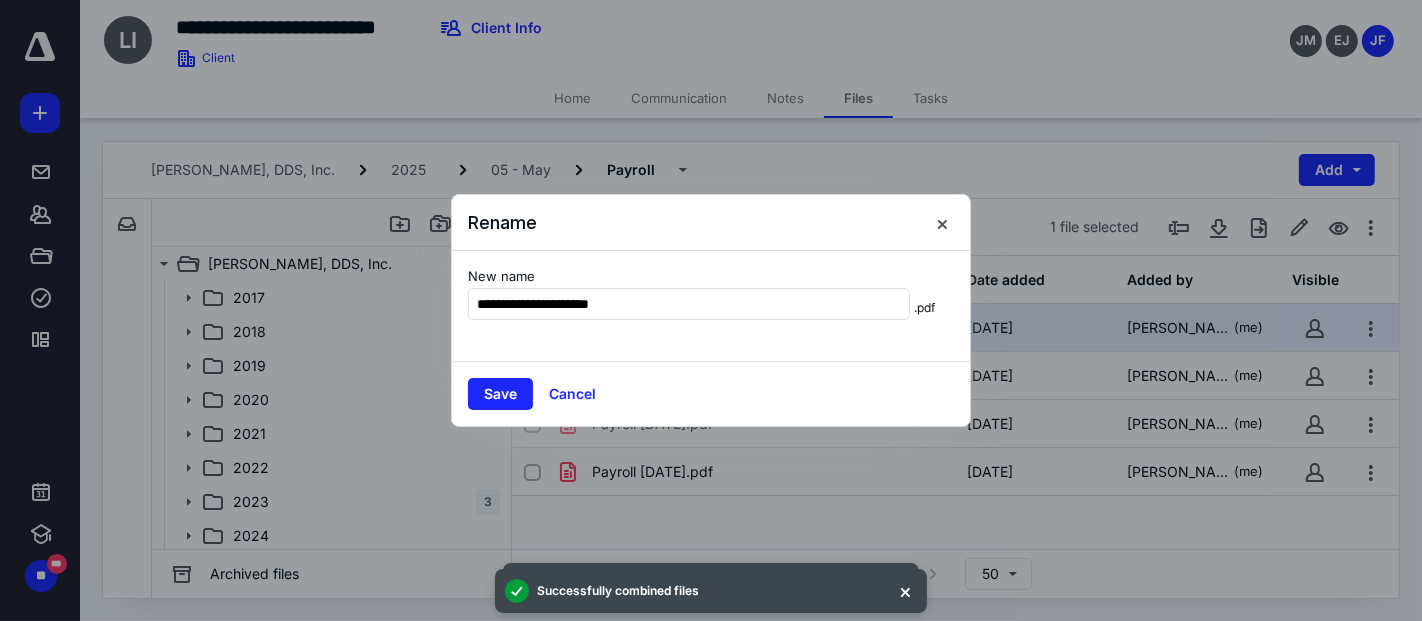 type on "**********" 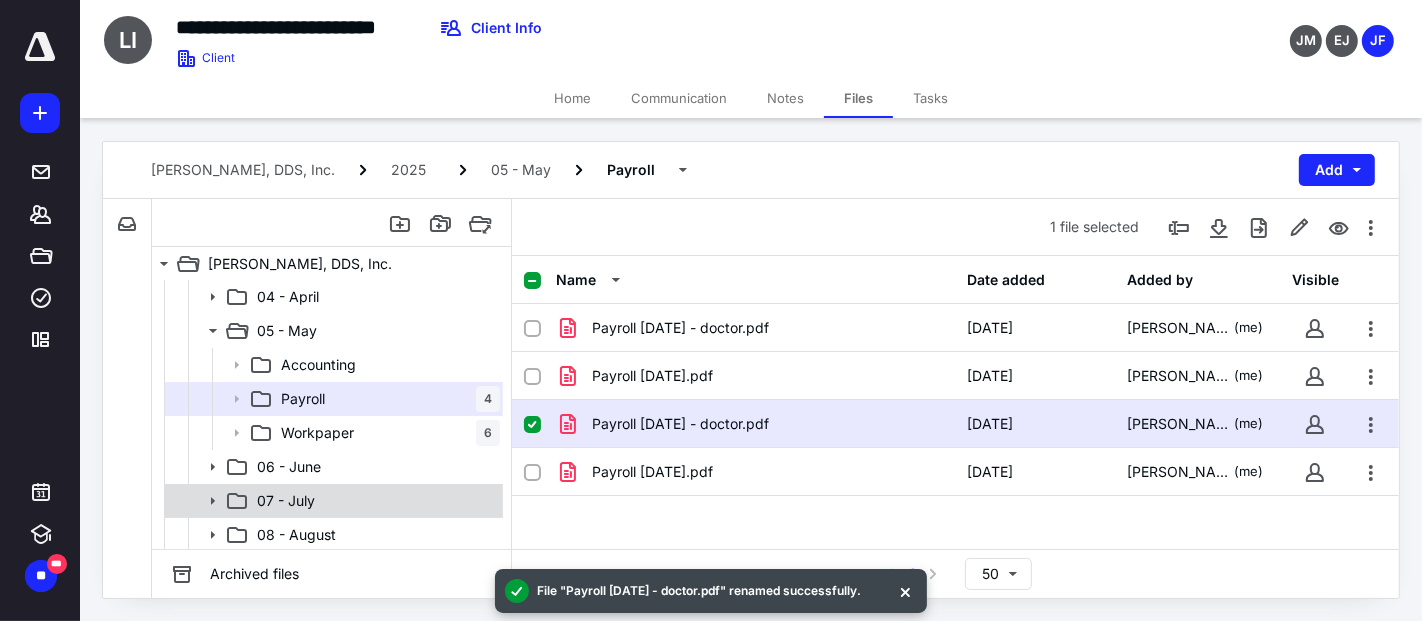scroll, scrollTop: 444, scrollLeft: 0, axis: vertical 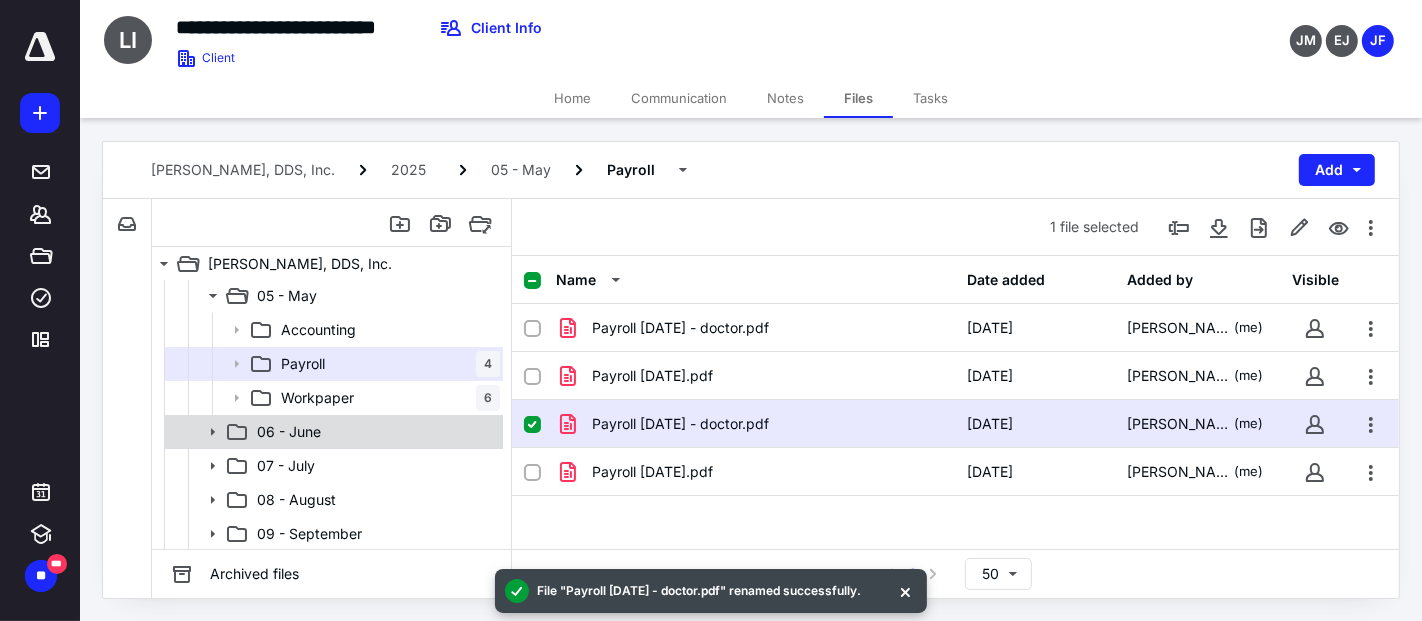 drag, startPoint x: 207, startPoint y: 432, endPoint x: 225, endPoint y: 445, distance: 22.203604 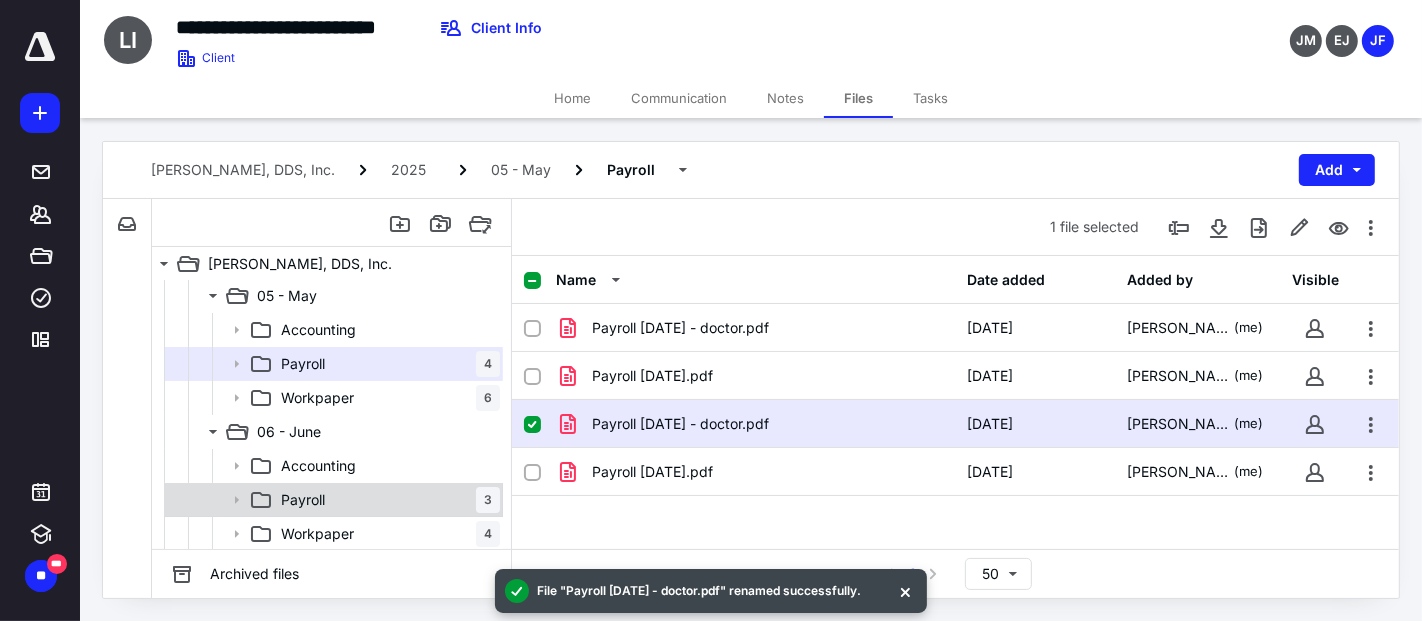 click on "Payroll 3" at bounding box center [386, 500] 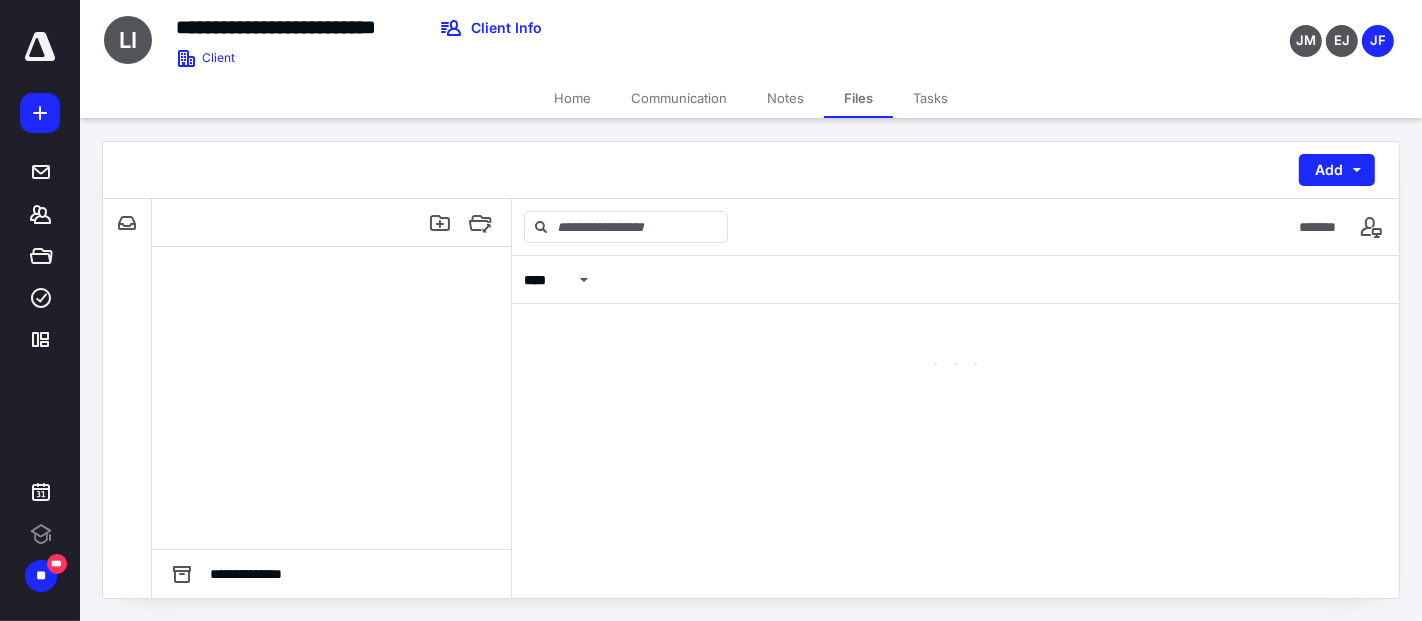scroll, scrollTop: 0, scrollLeft: 0, axis: both 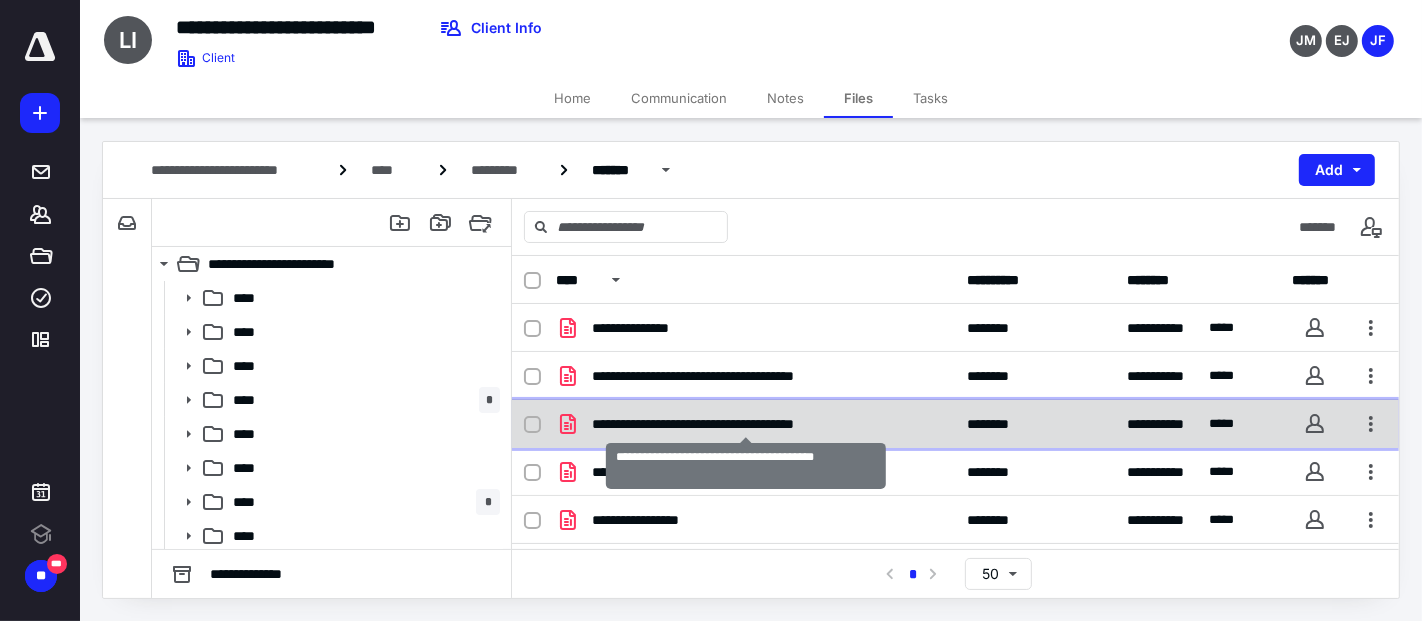 click on "**********" at bounding box center (747, 424) 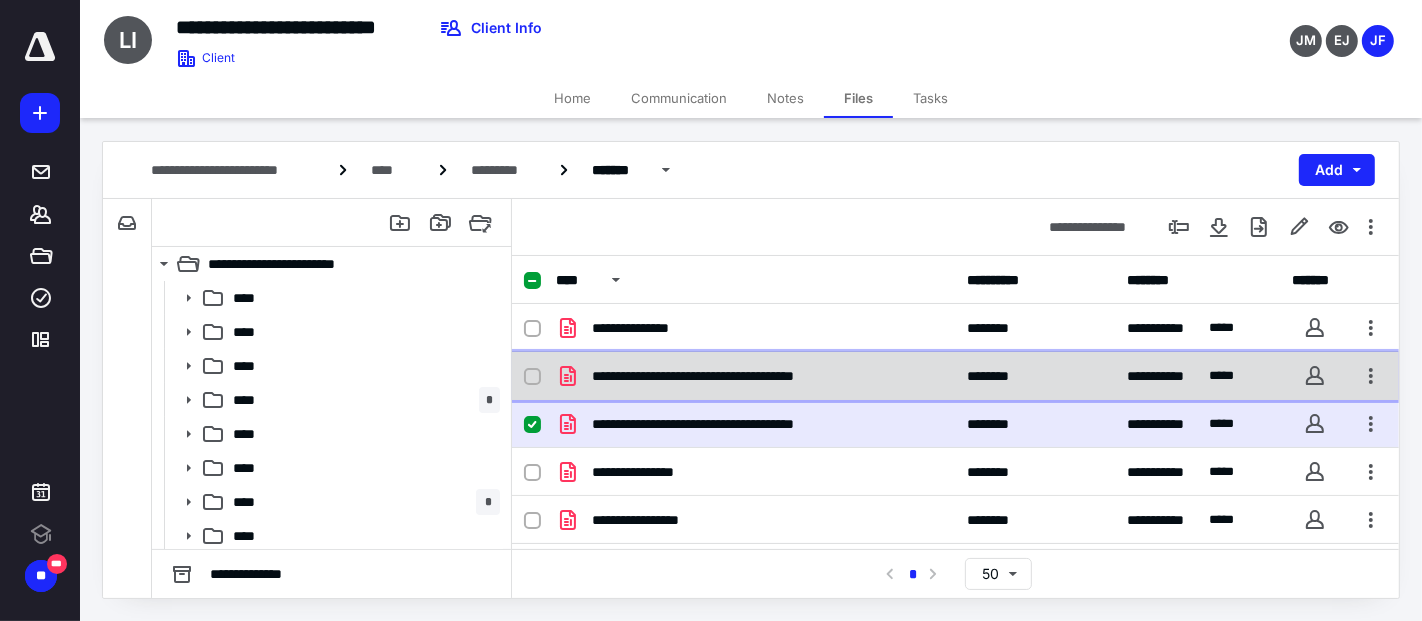 click on "**********" at bounding box center [742, 376] 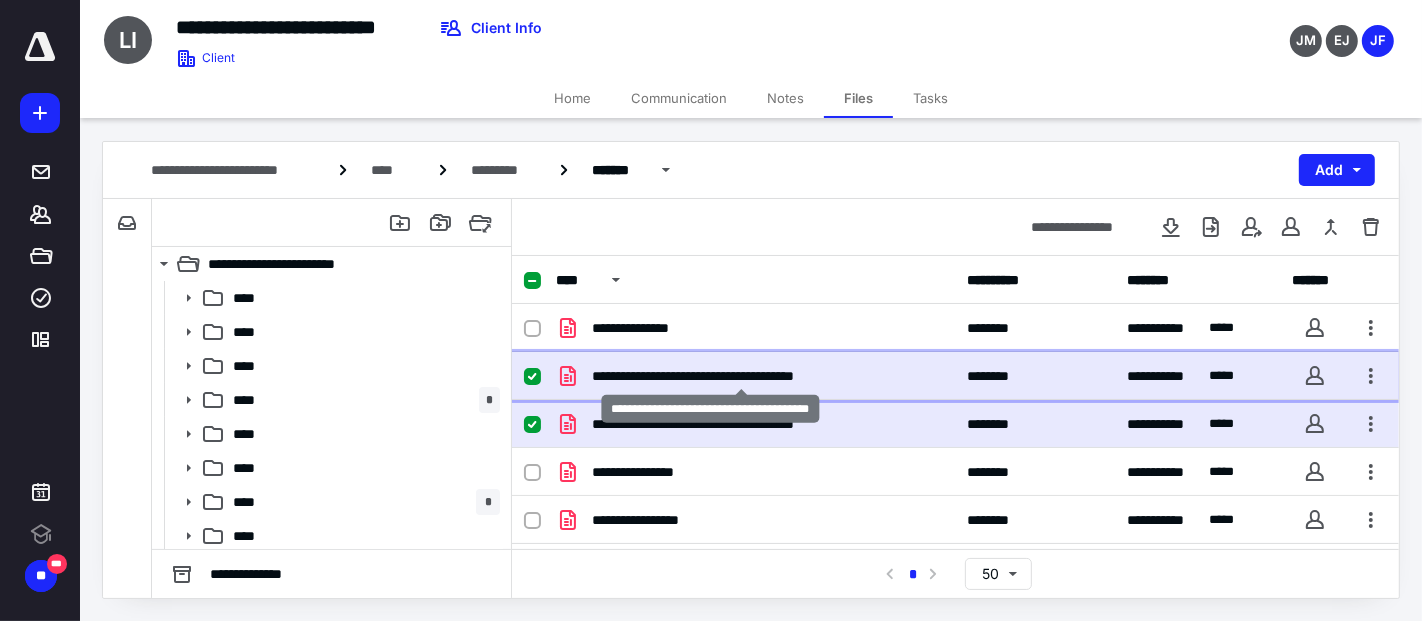 scroll, scrollTop: 0, scrollLeft: 0, axis: both 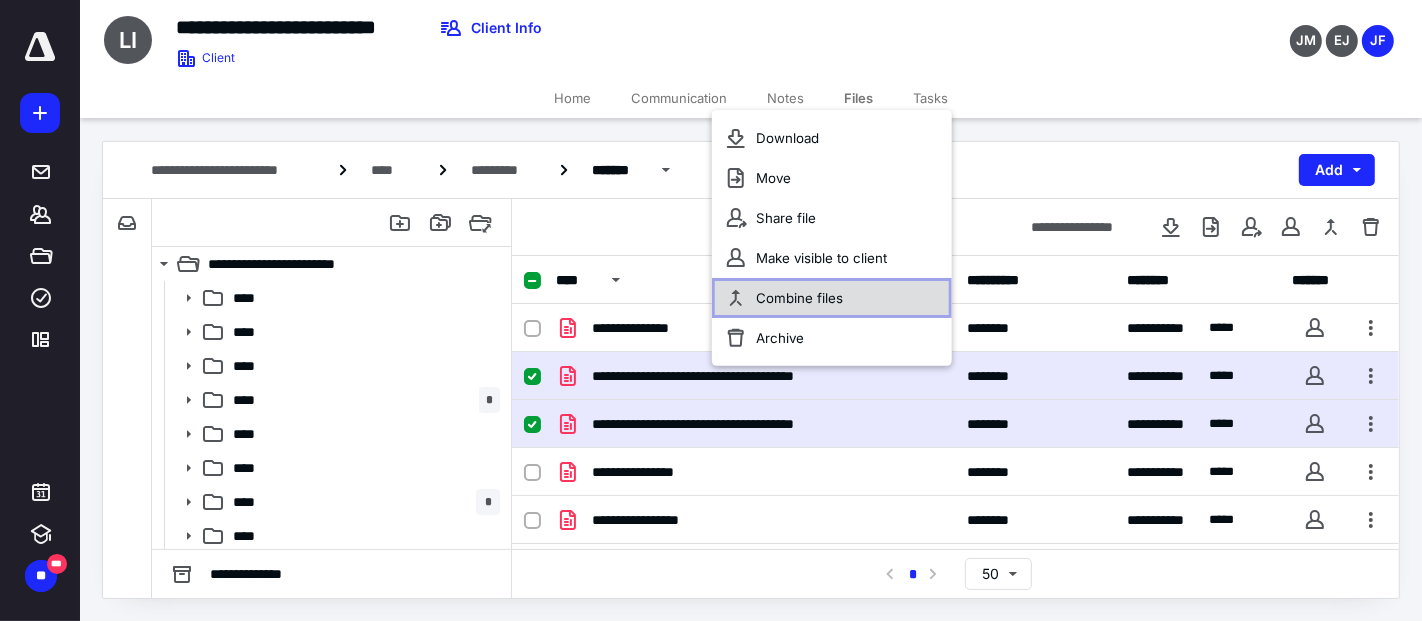 click on "Combine files" at bounding box center [799, 298] 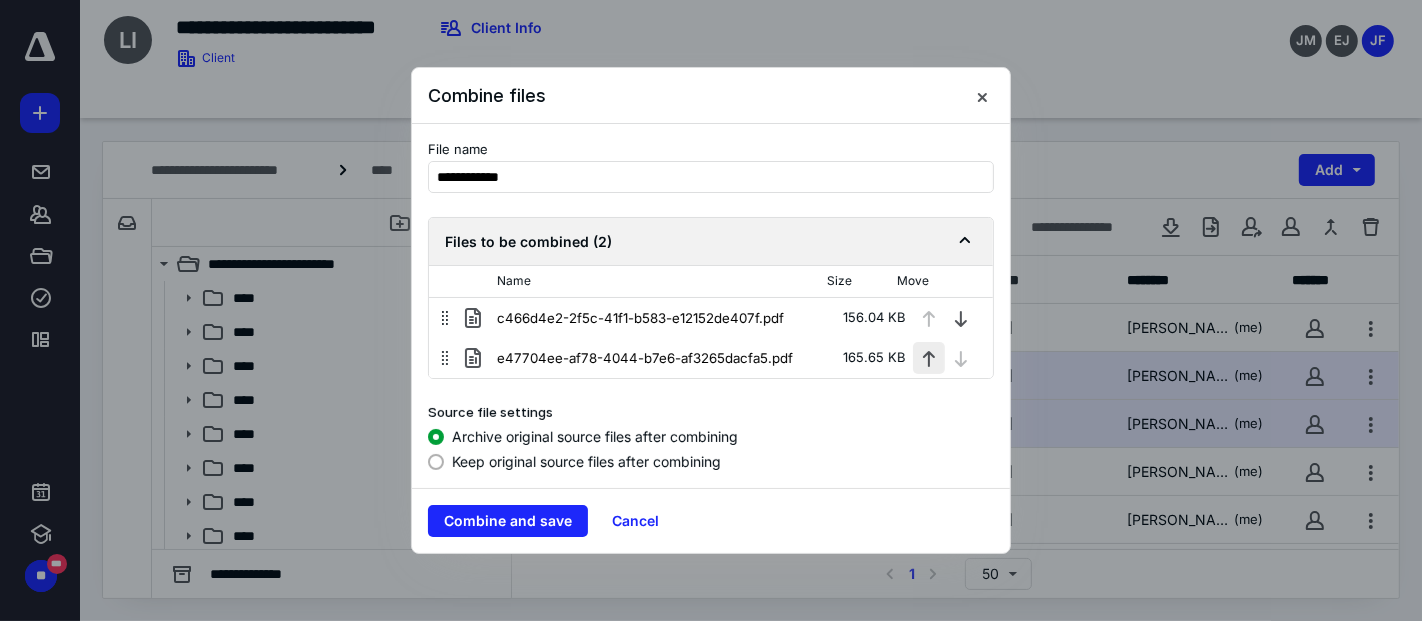 click at bounding box center (929, 358) 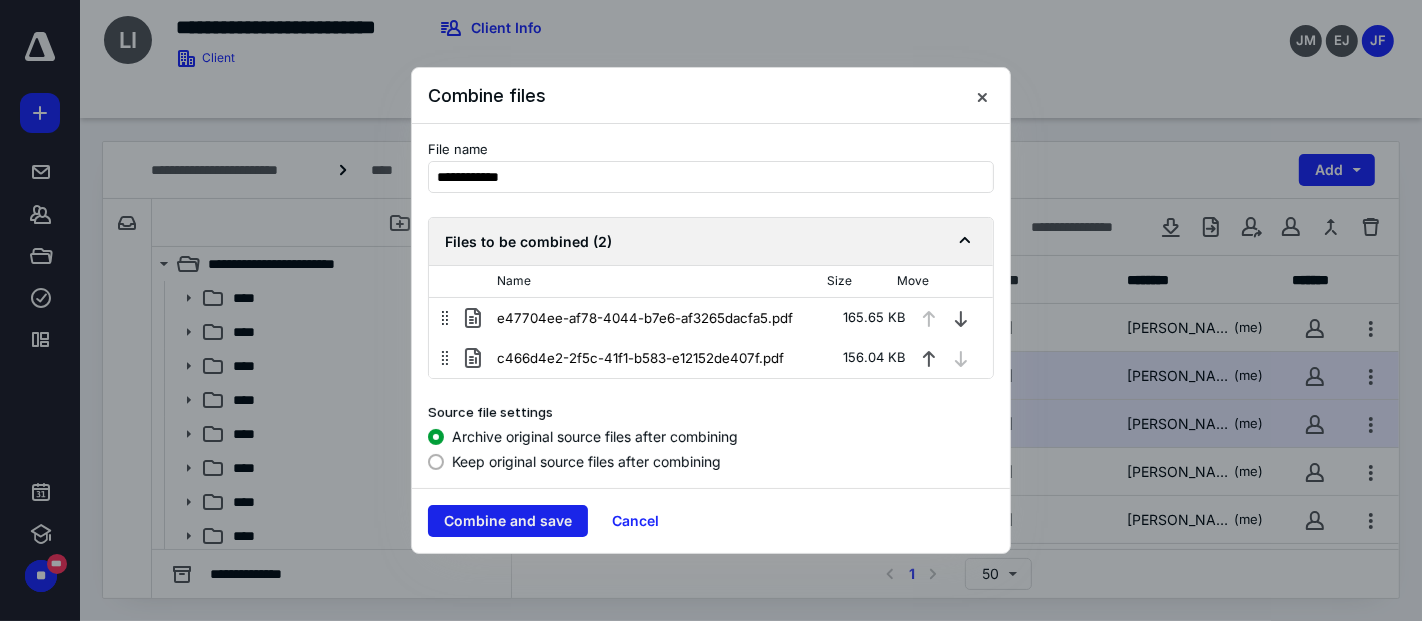 click on "Combine and save" at bounding box center (508, 521) 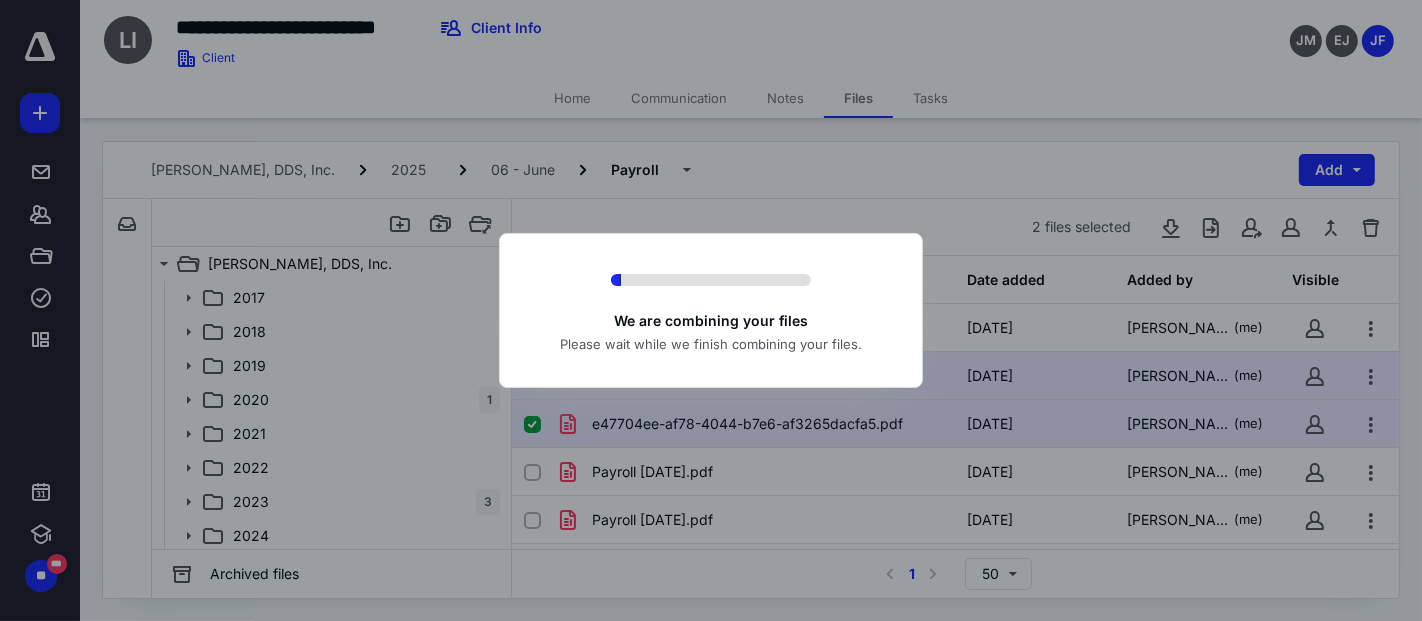 checkbox on "false" 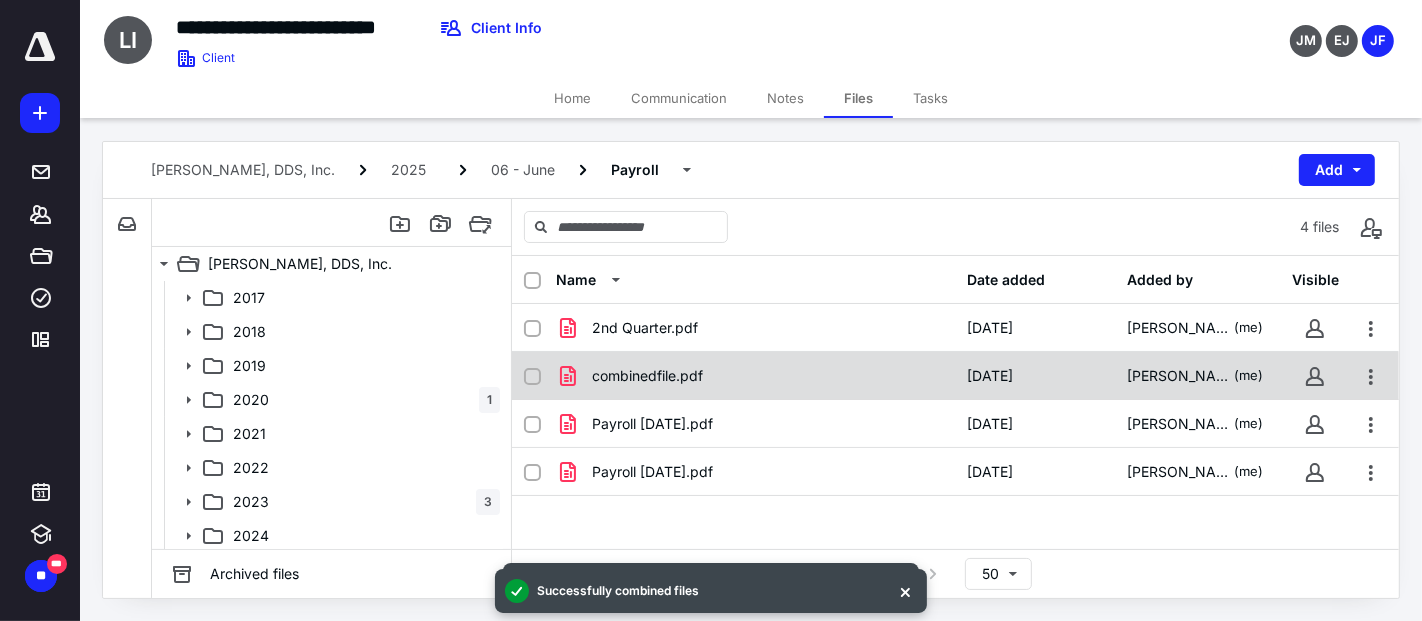 checkbox on "true" 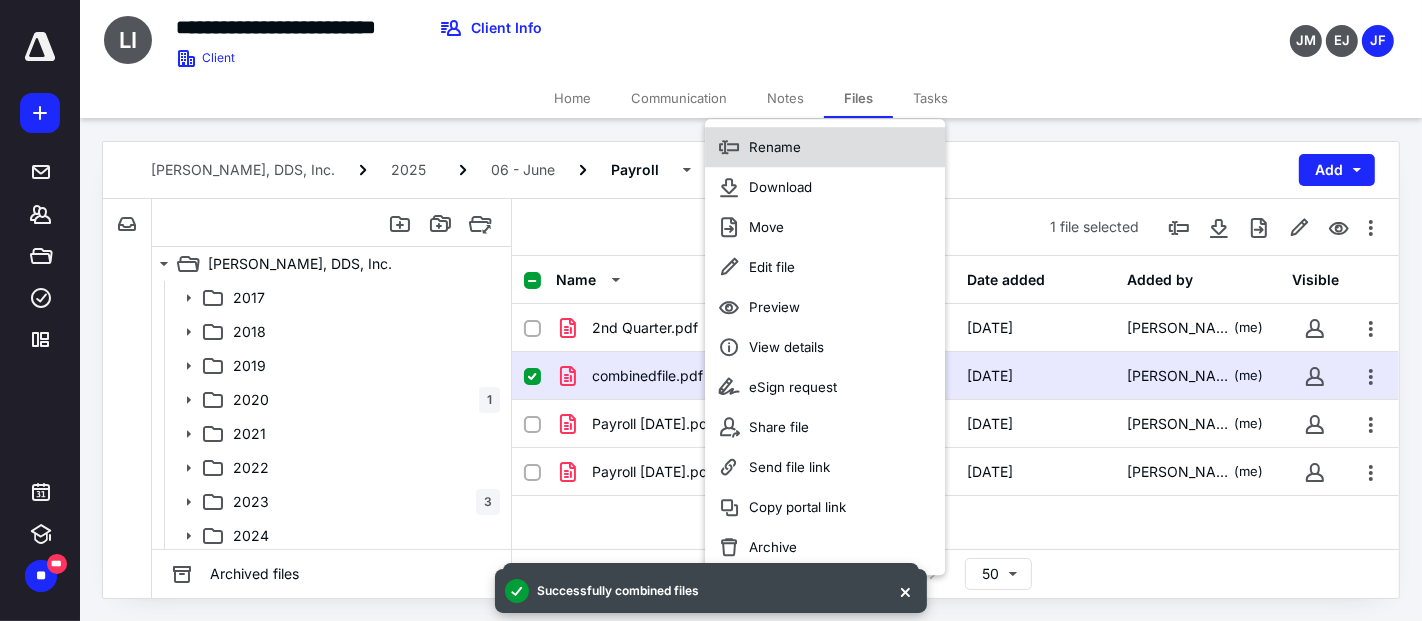 click on "Rename" at bounding box center (775, 147) 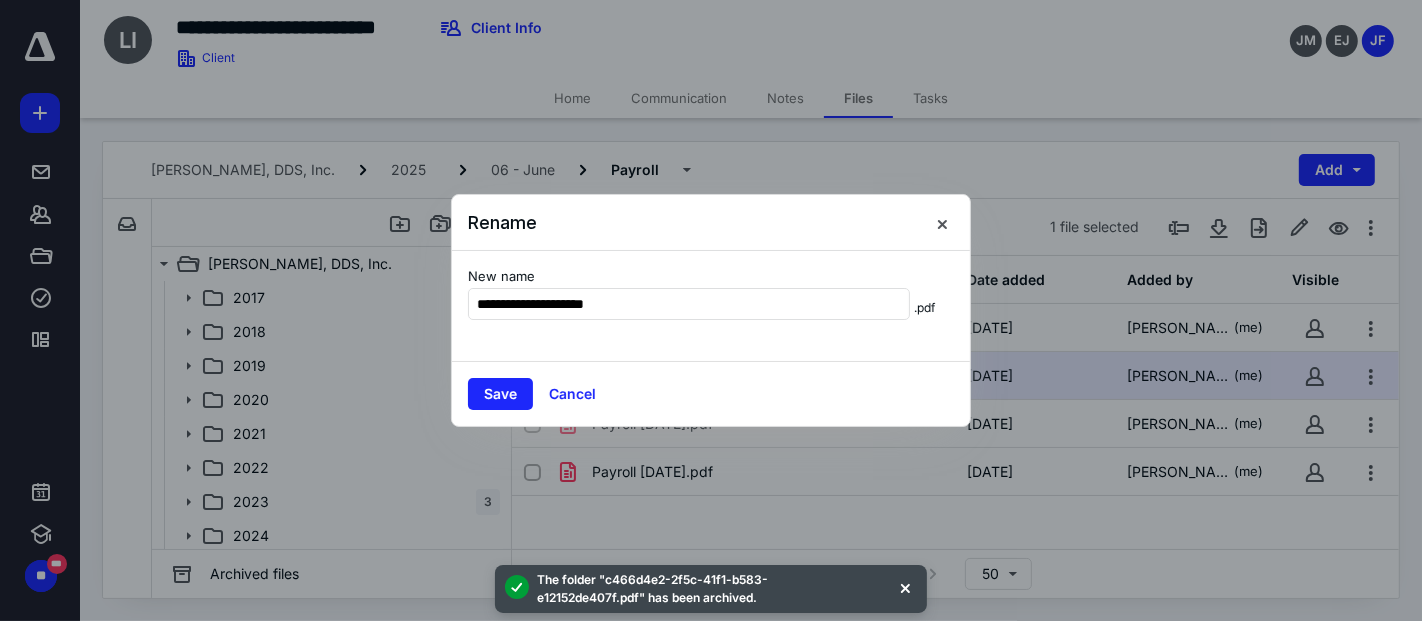 type on "**********" 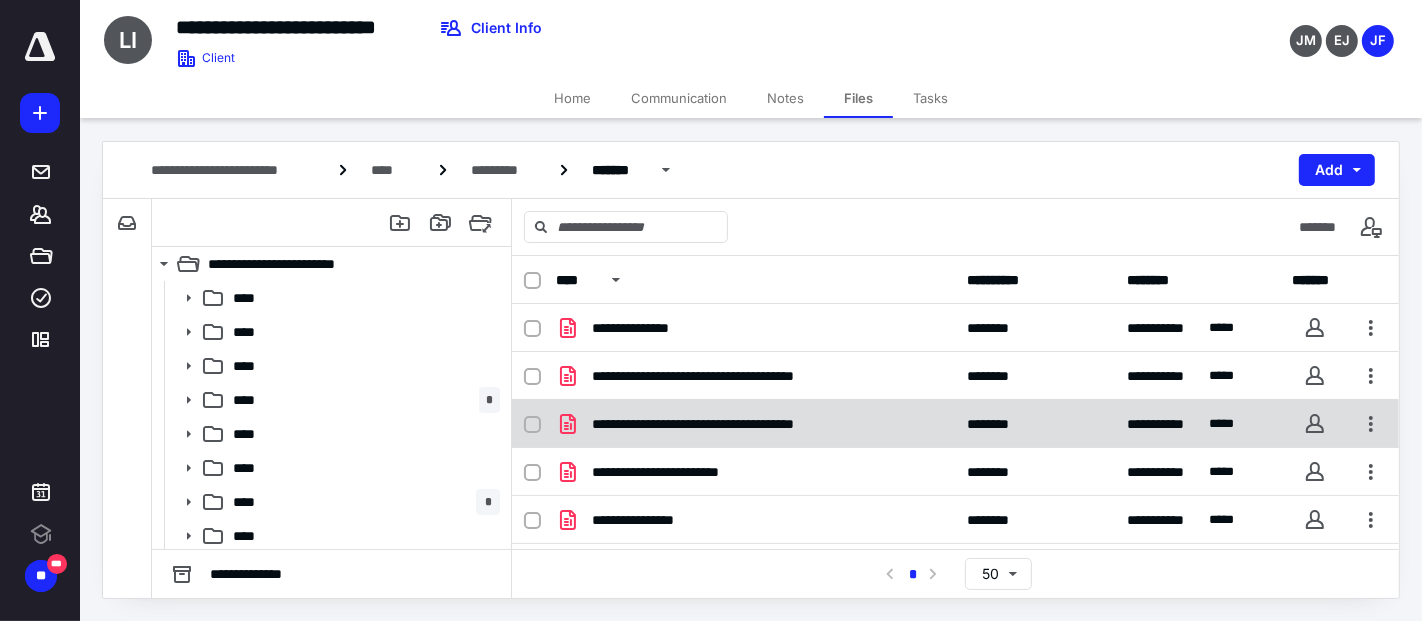 scroll, scrollTop: 0, scrollLeft: 0, axis: both 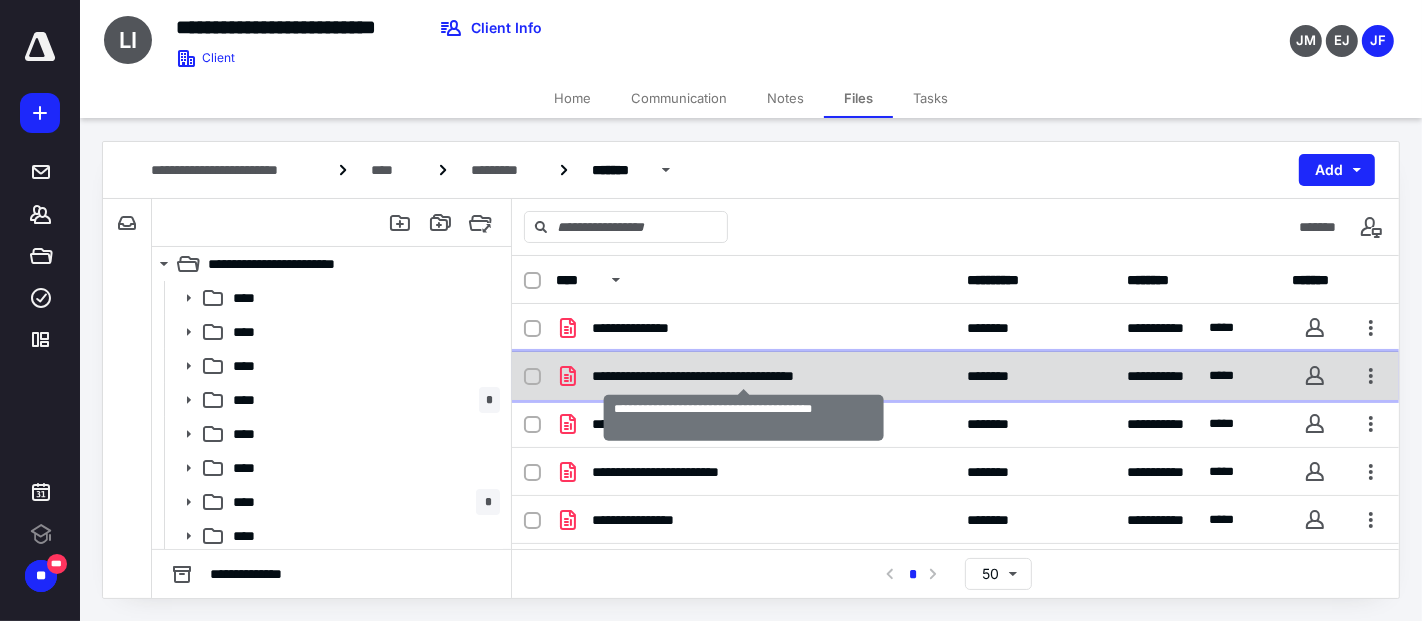 click on "**********" at bounding box center (744, 376) 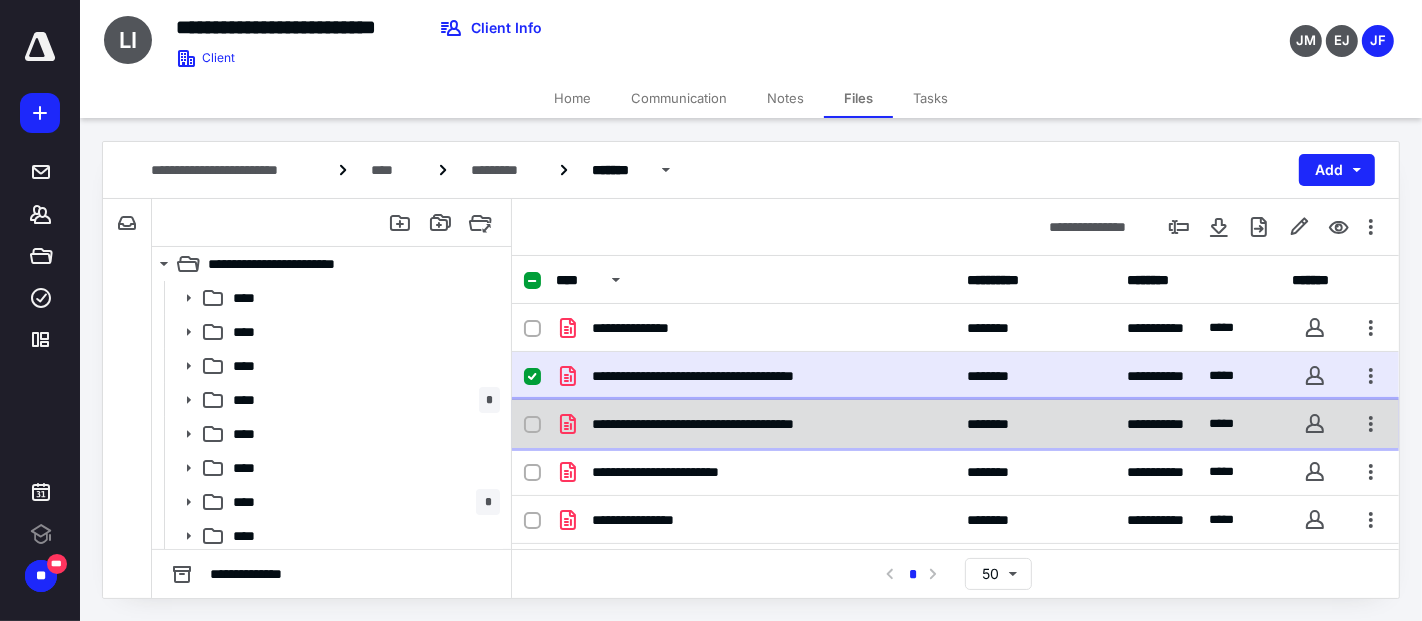 click on "**********" at bounding box center (754, 424) 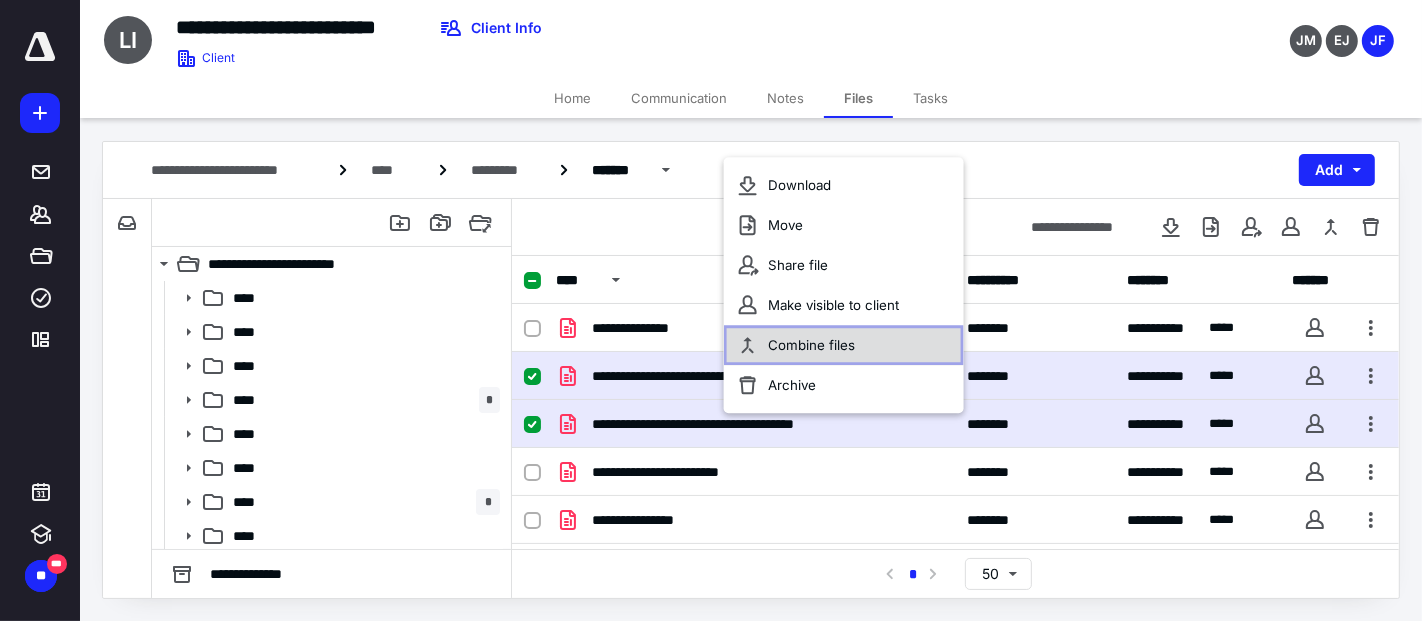 click on "Combine files" at bounding box center [811, 346] 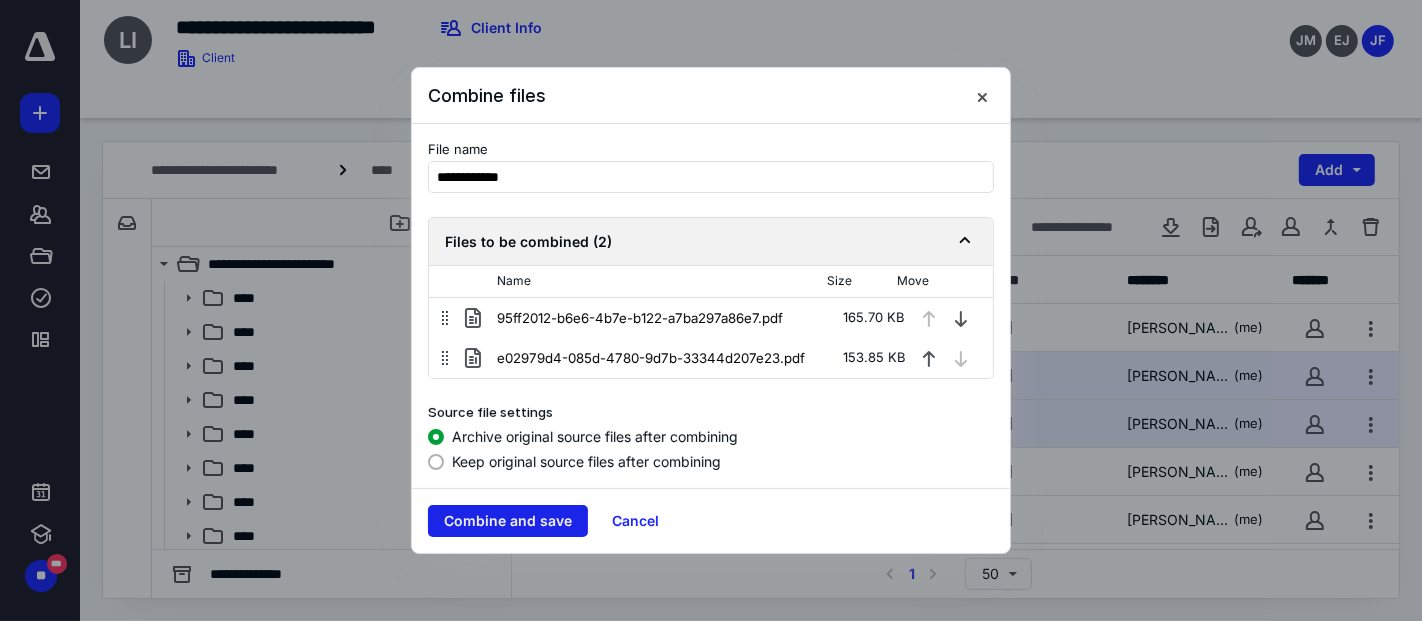 click on "Combine and save" at bounding box center [508, 521] 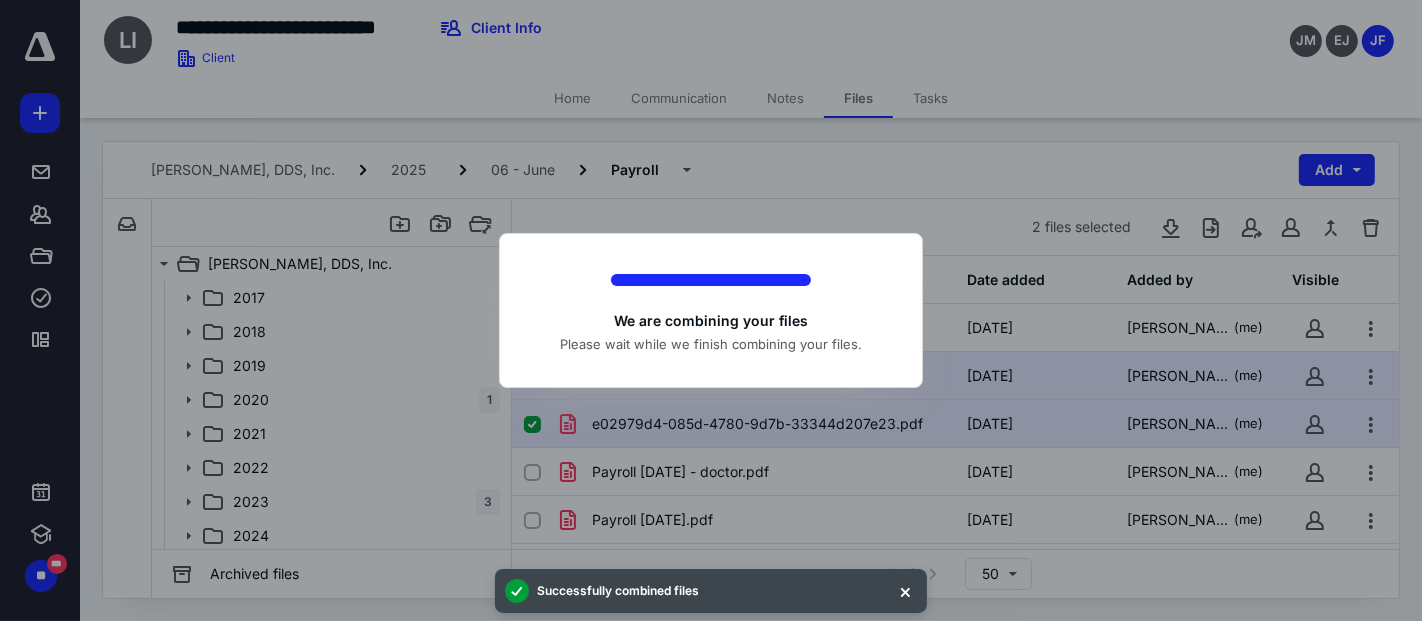 checkbox on "false" 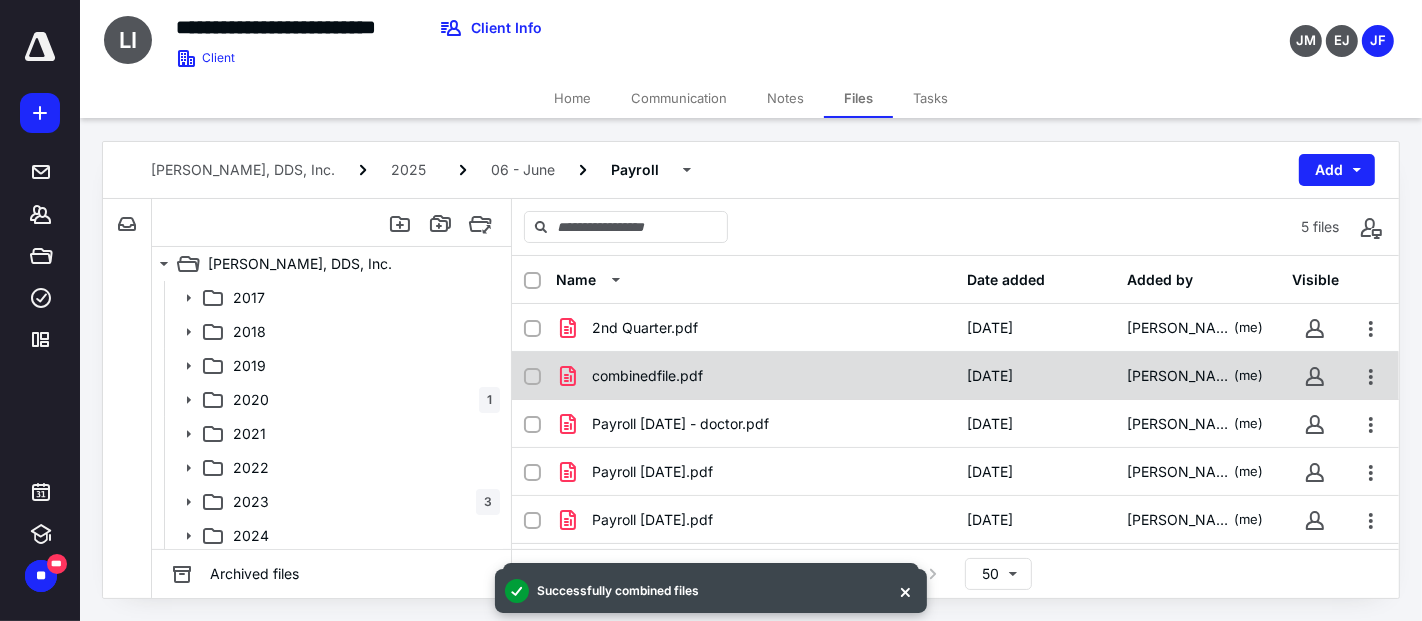 checkbox on "true" 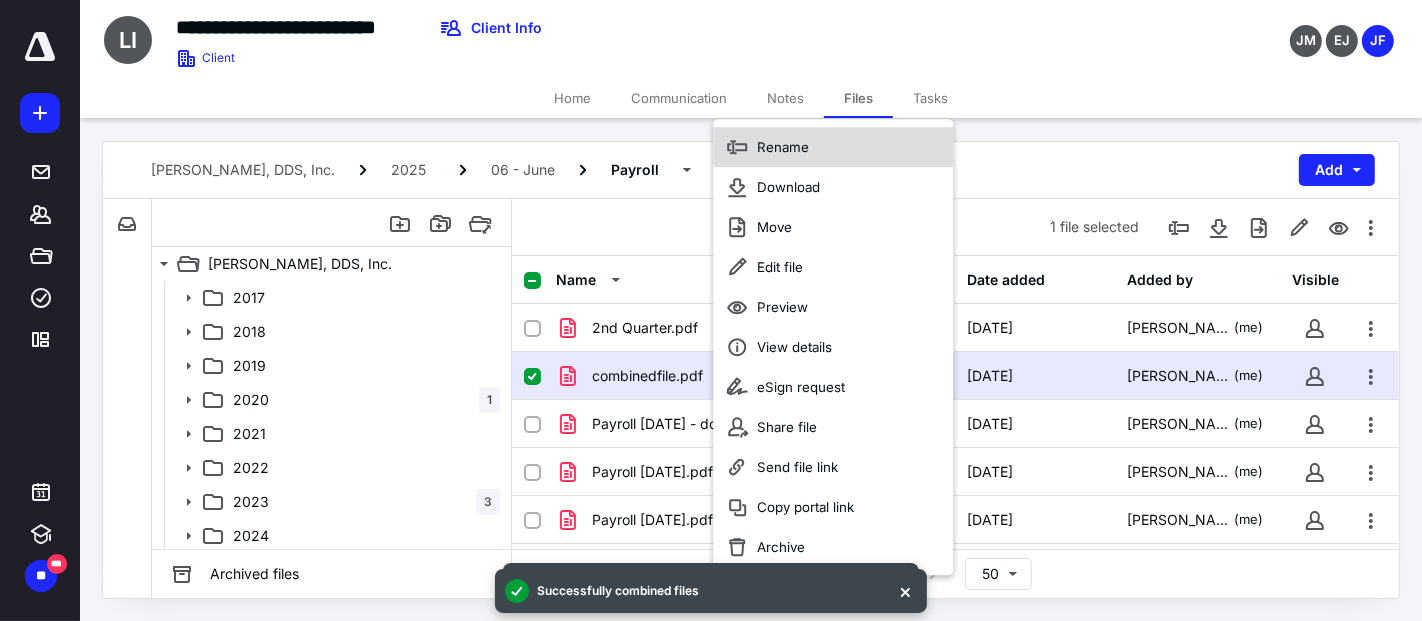 click on "Rename" at bounding box center (783, 147) 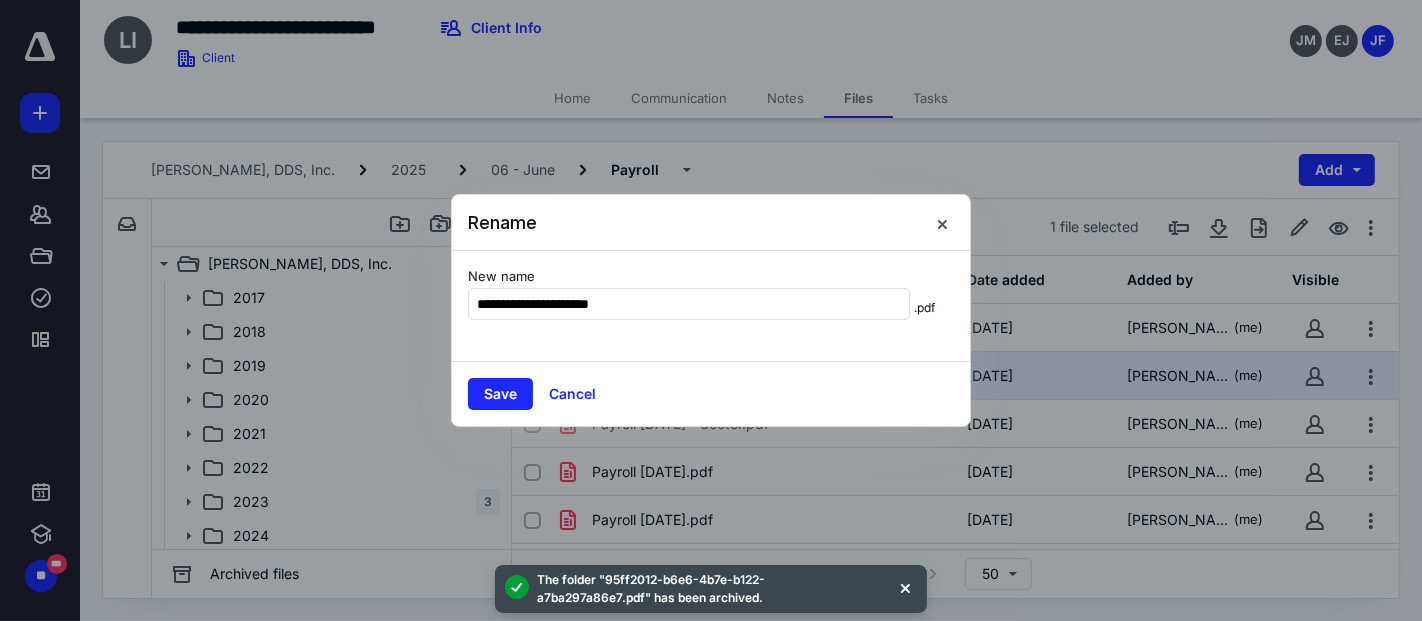 type on "**********" 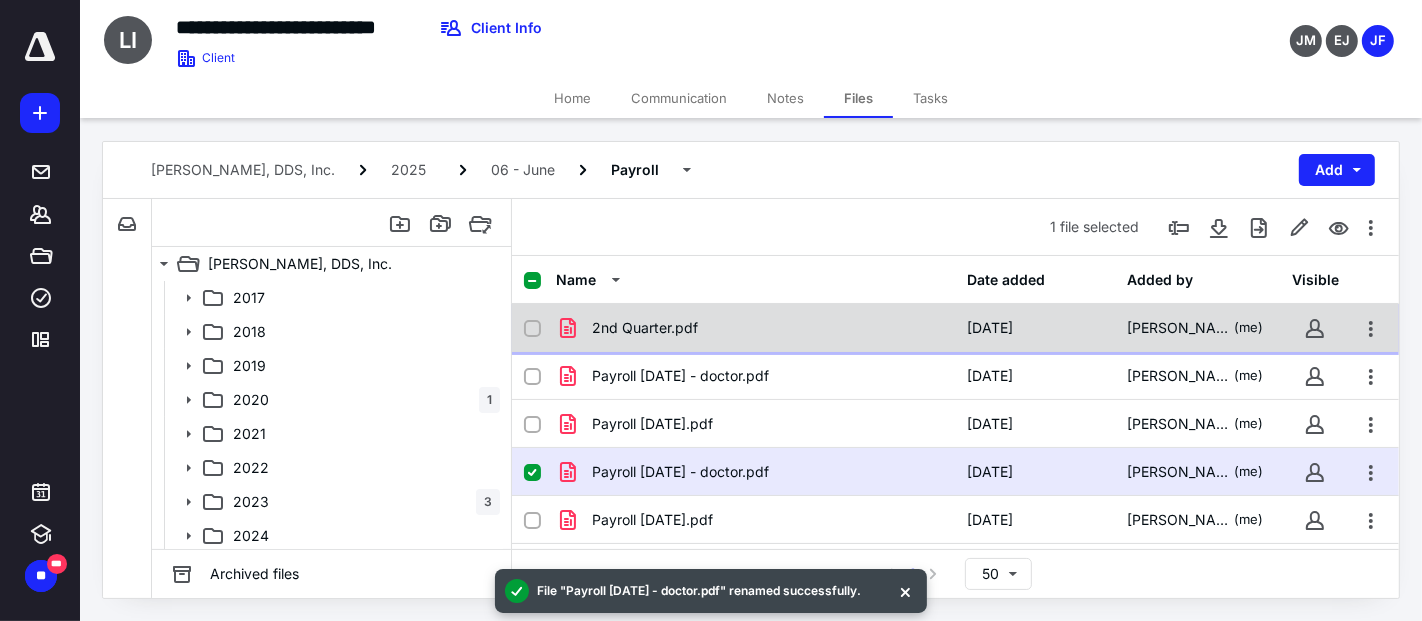 click on "2nd Quarter.pdf" at bounding box center (645, 328) 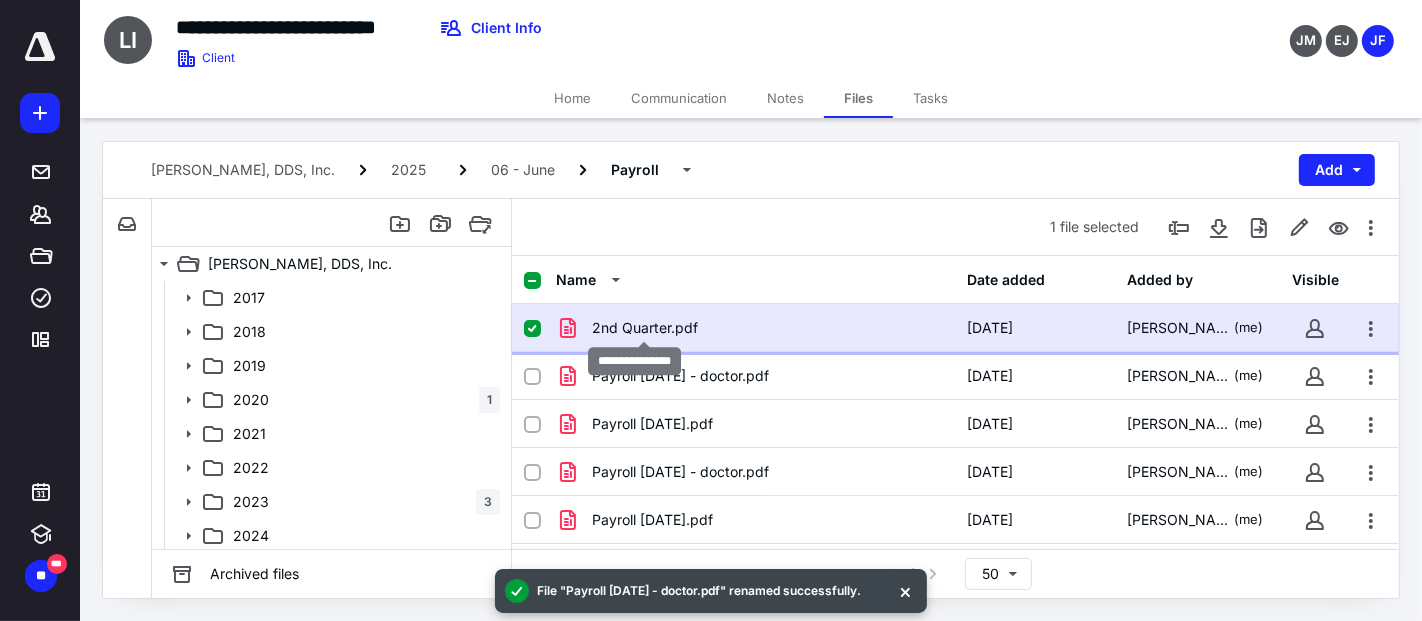 click on "2nd Quarter.pdf" at bounding box center (645, 328) 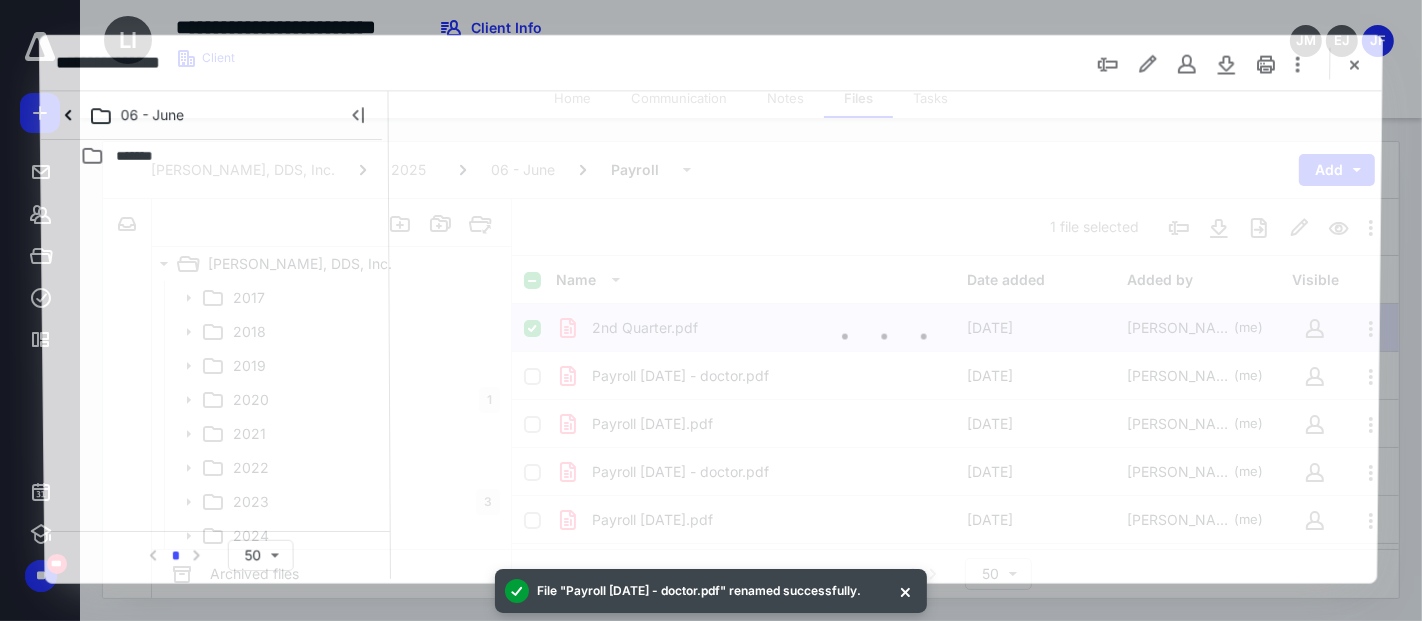 scroll, scrollTop: 0, scrollLeft: 0, axis: both 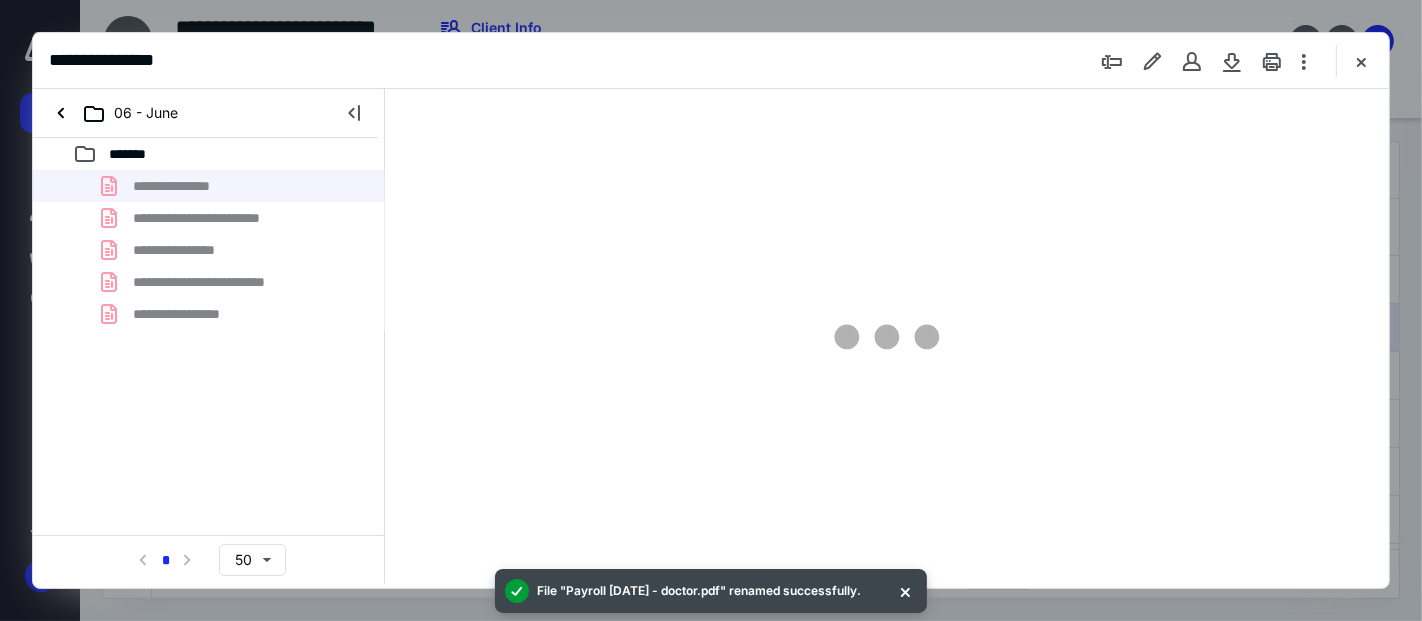 type on "53" 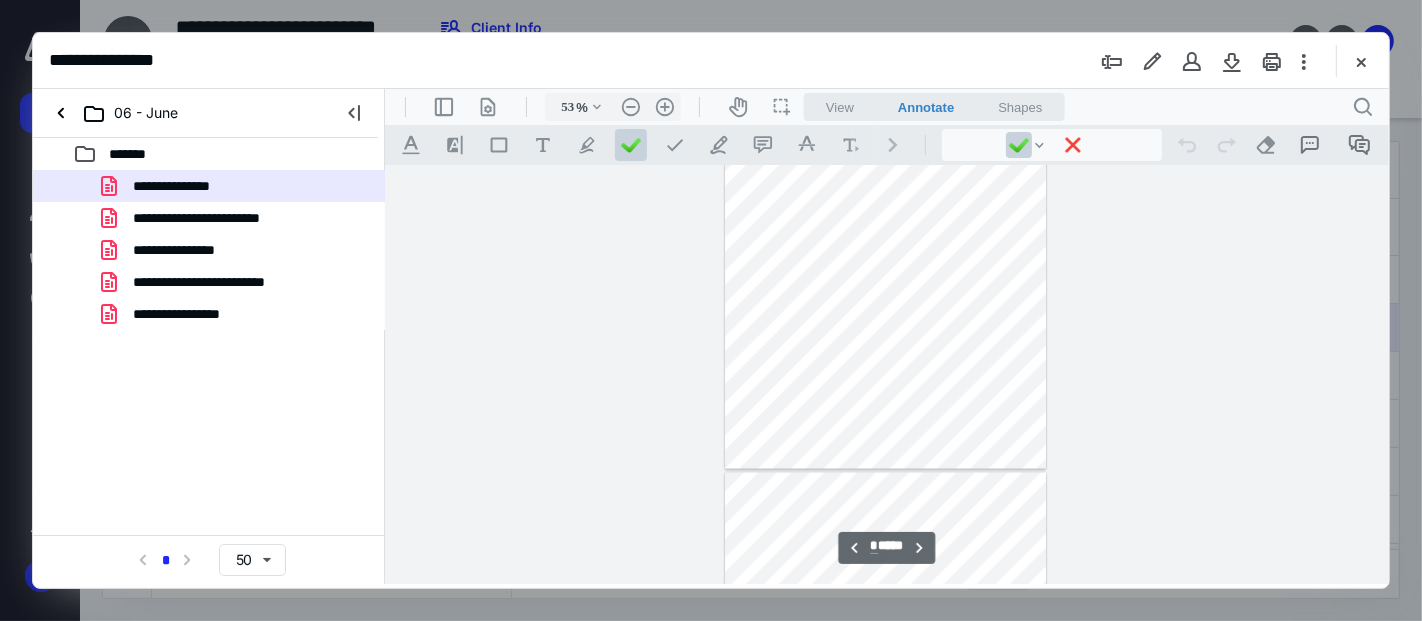 type on "*" 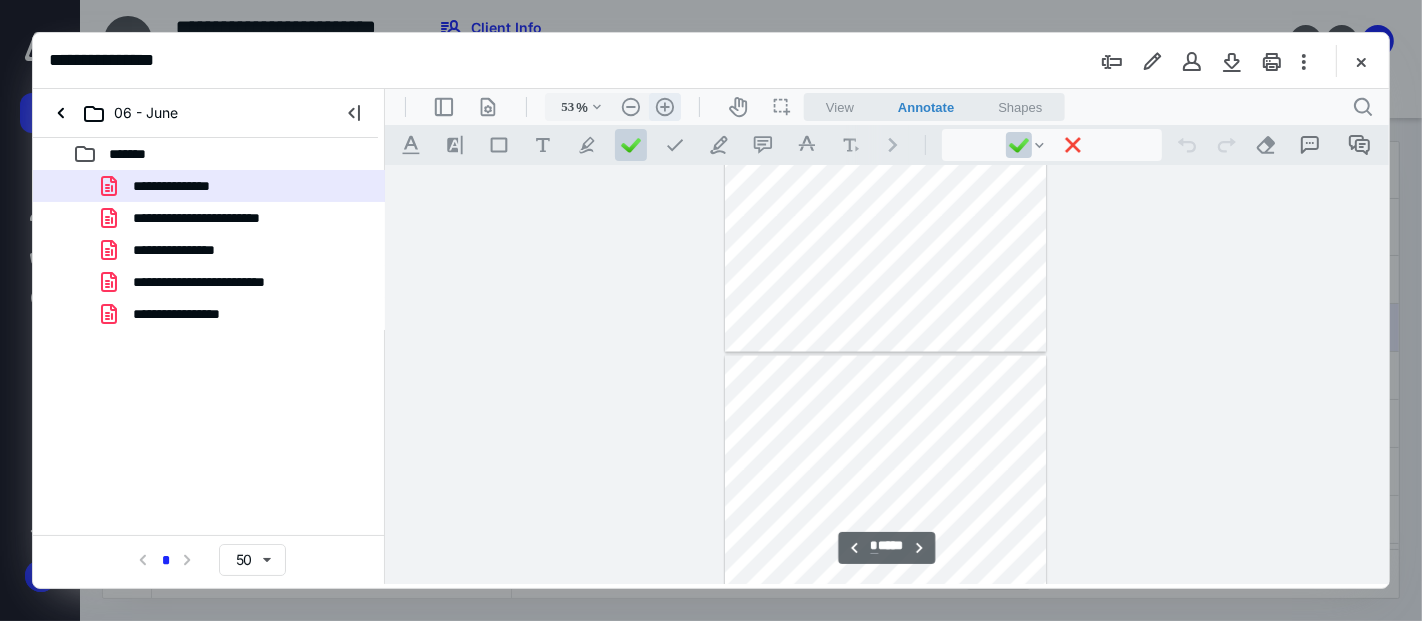 click on ".cls-1{fill:#abb0c4;} icon - header - zoom - in - line" at bounding box center [664, 106] 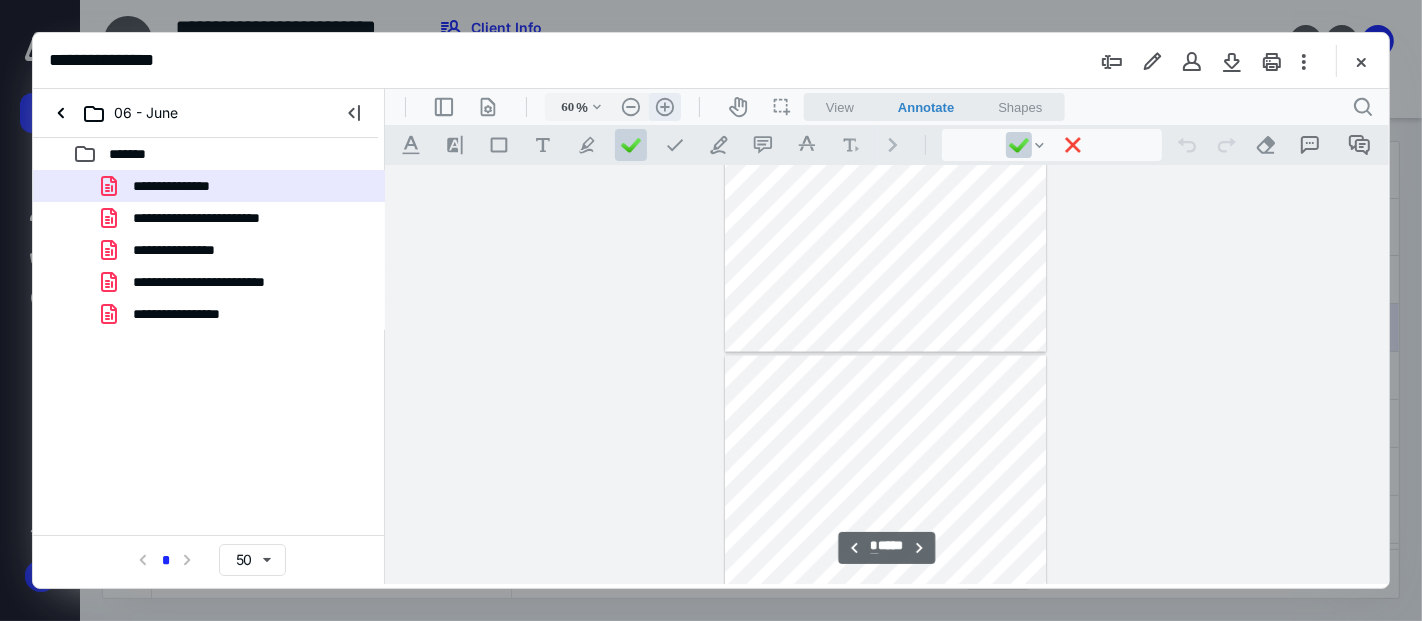 click on ".cls-1{fill:#abb0c4;} icon - header - zoom - in - line" at bounding box center (664, 106) 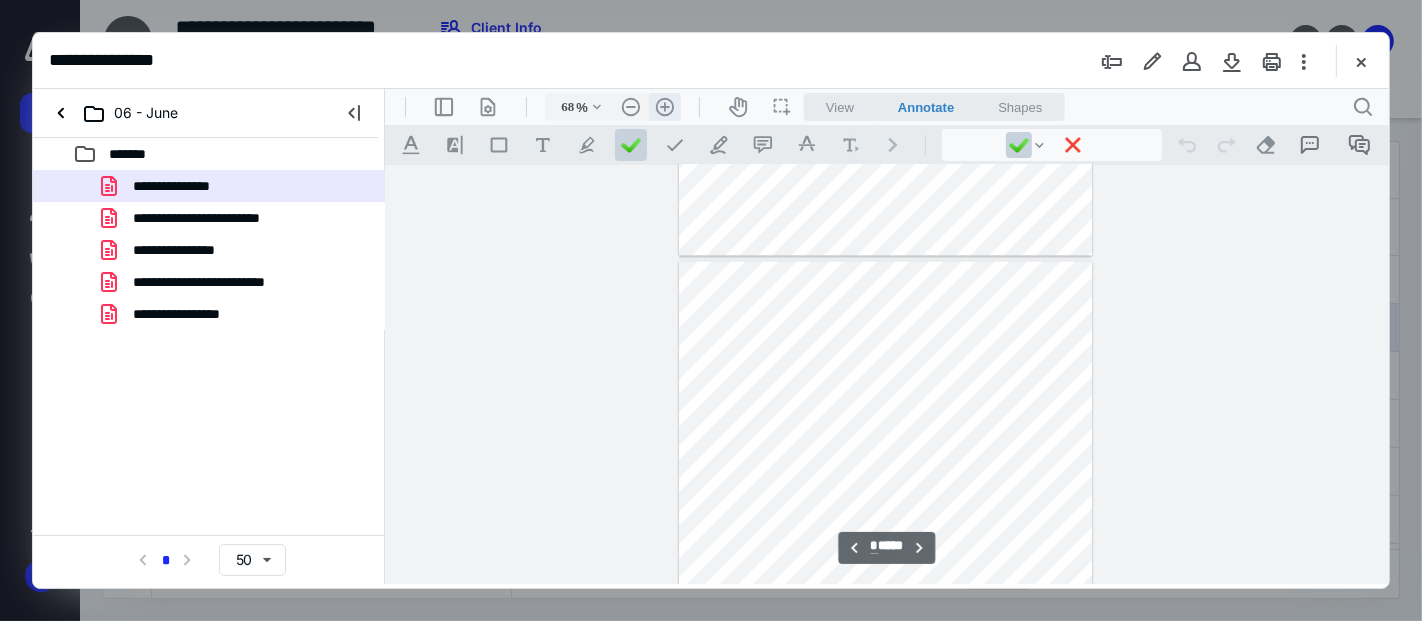 click on ".cls-1{fill:#abb0c4;} icon - header - zoom - in - line" at bounding box center [664, 106] 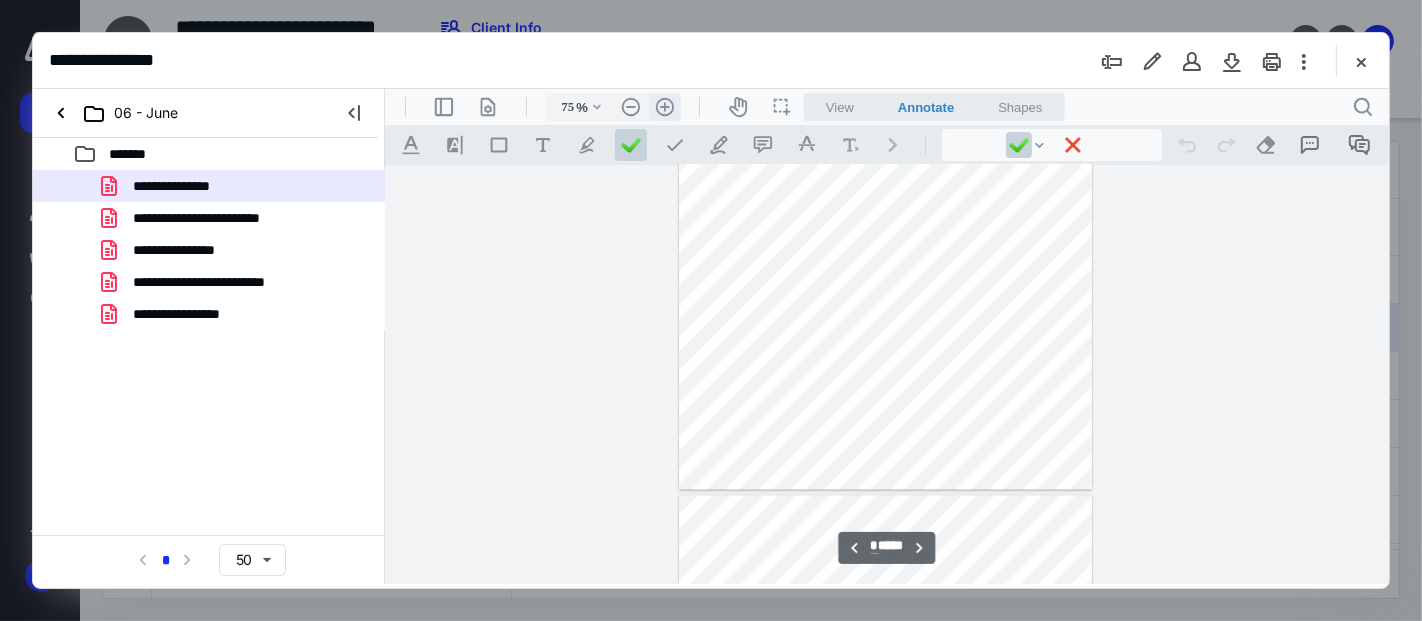 click on ".cls-1{fill:#abb0c4;} icon - header - zoom - in - line" at bounding box center (664, 106) 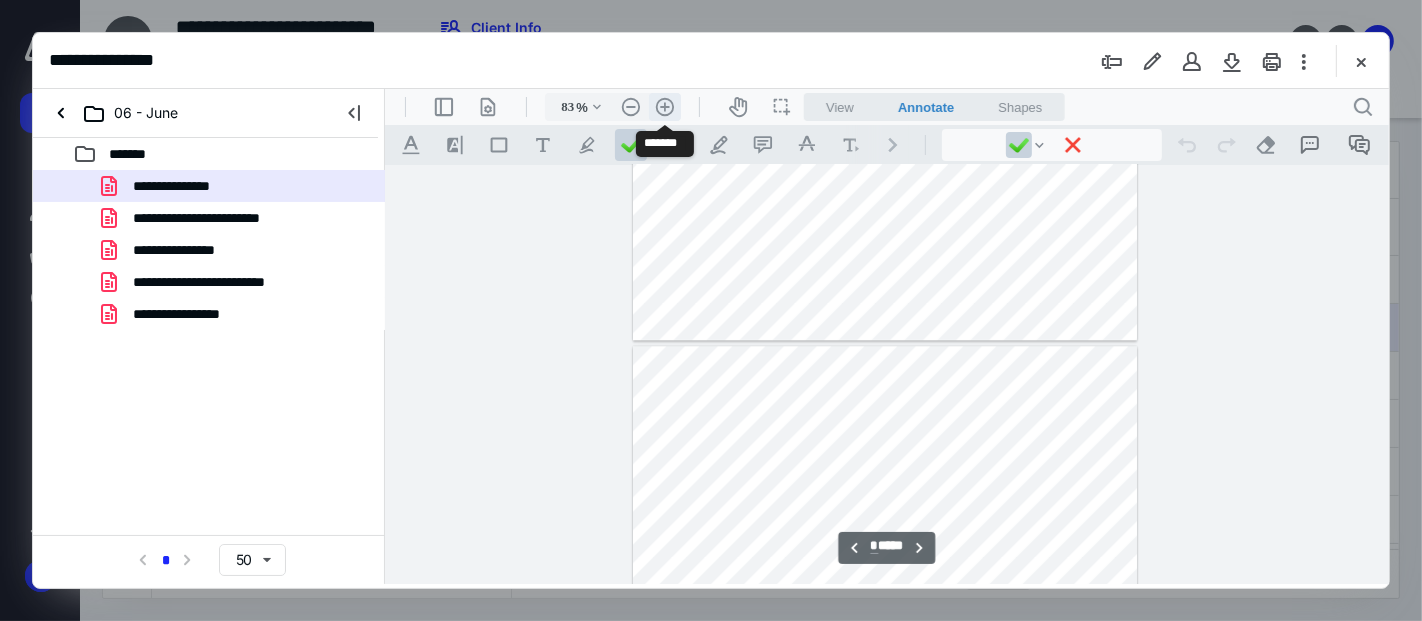 click on ".cls-1{fill:#abb0c4;} icon - header - zoom - in - line" at bounding box center (664, 106) 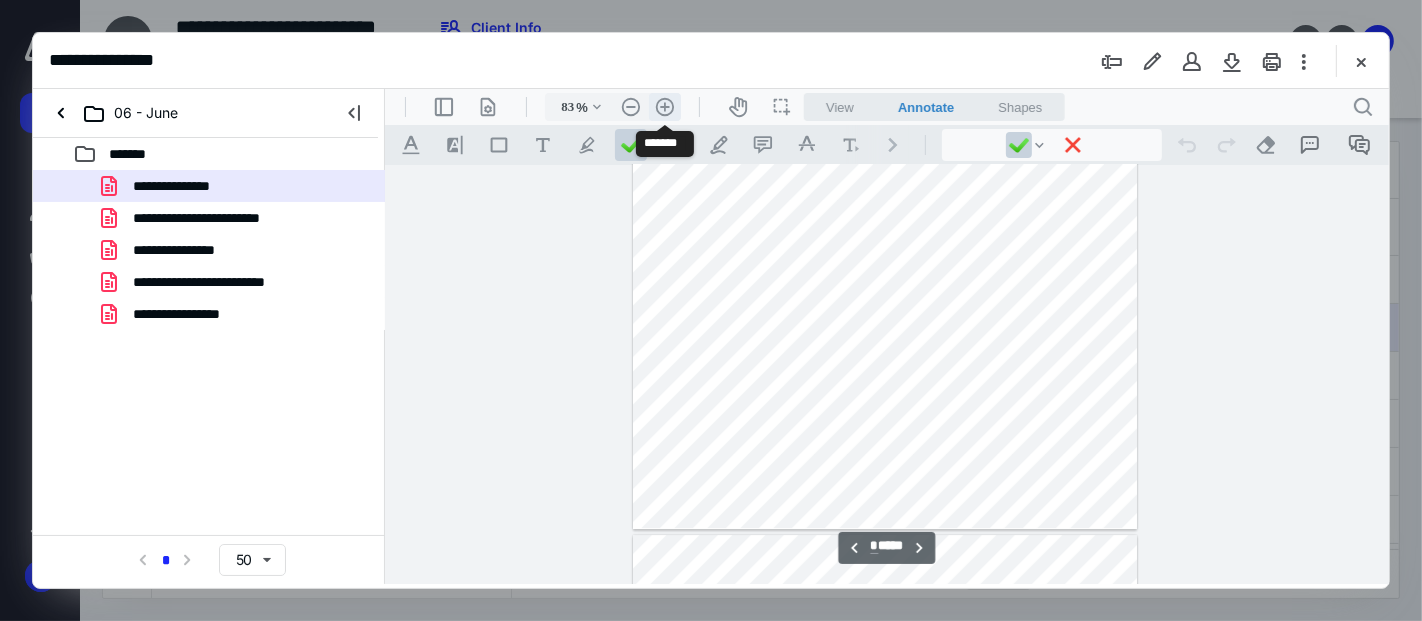 type on "108" 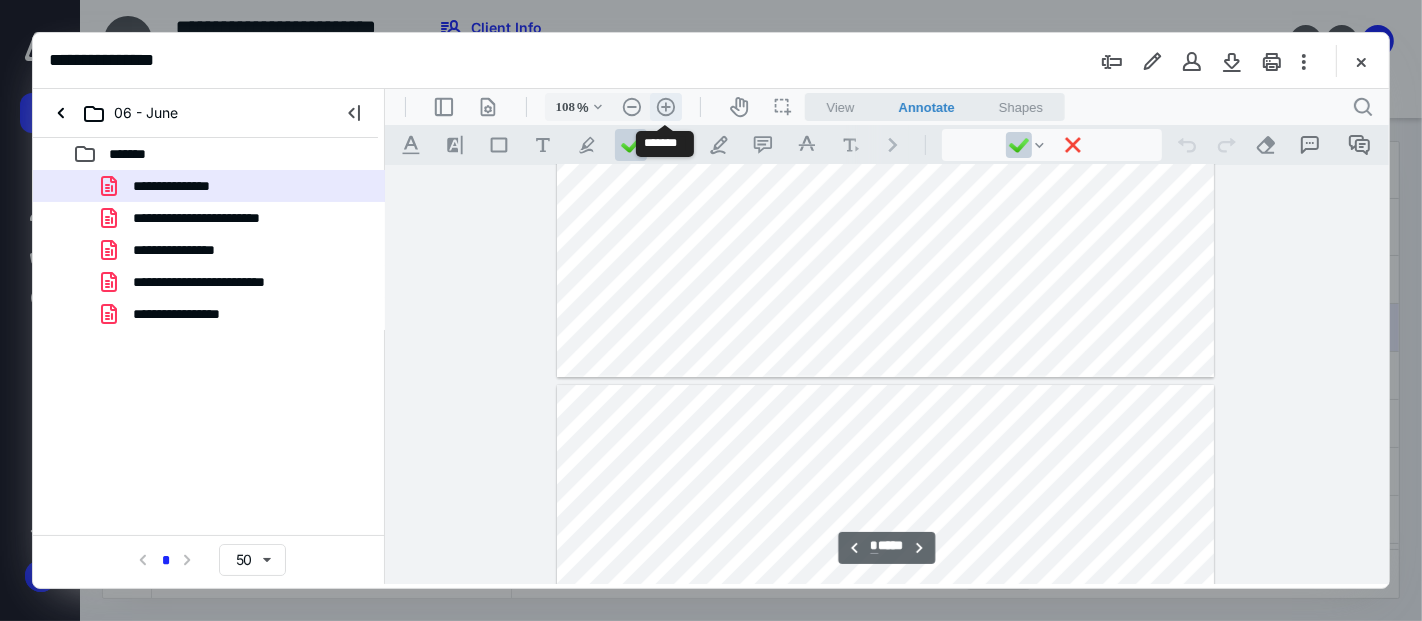 click on ".cls-1{fill:#abb0c4;} icon - header - zoom - in - line" at bounding box center [665, 106] 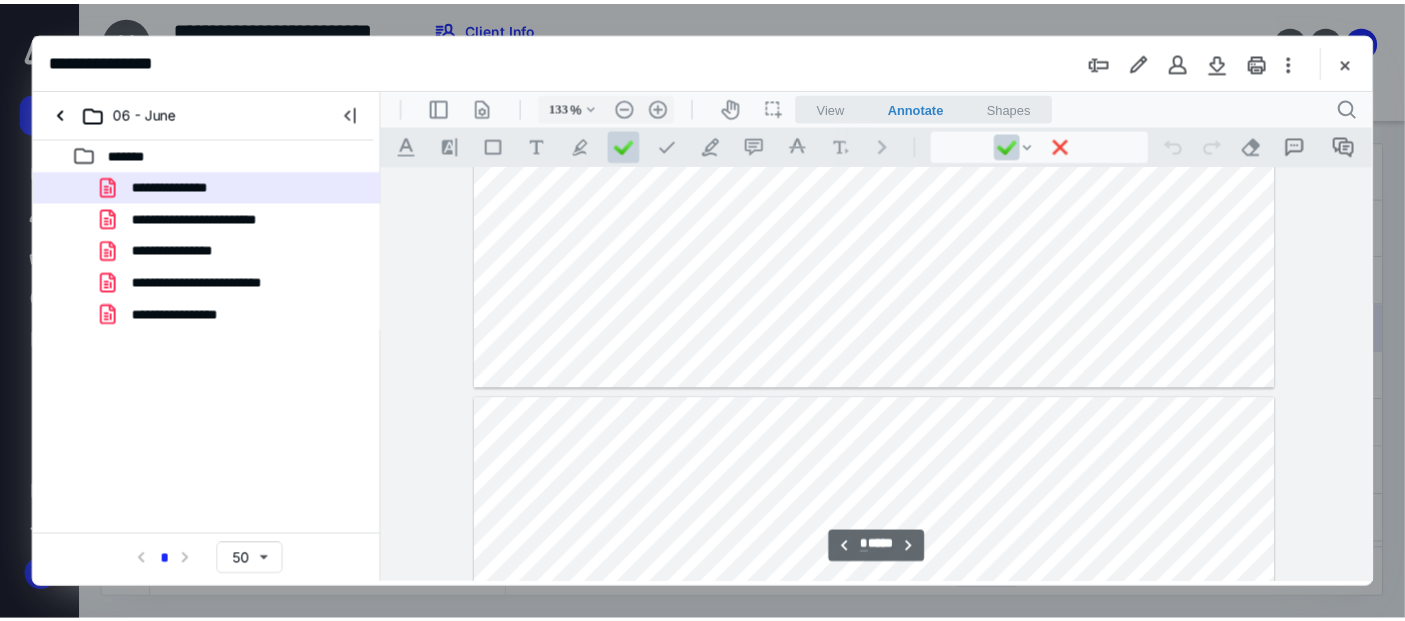 scroll, scrollTop: 6630, scrollLeft: 0, axis: vertical 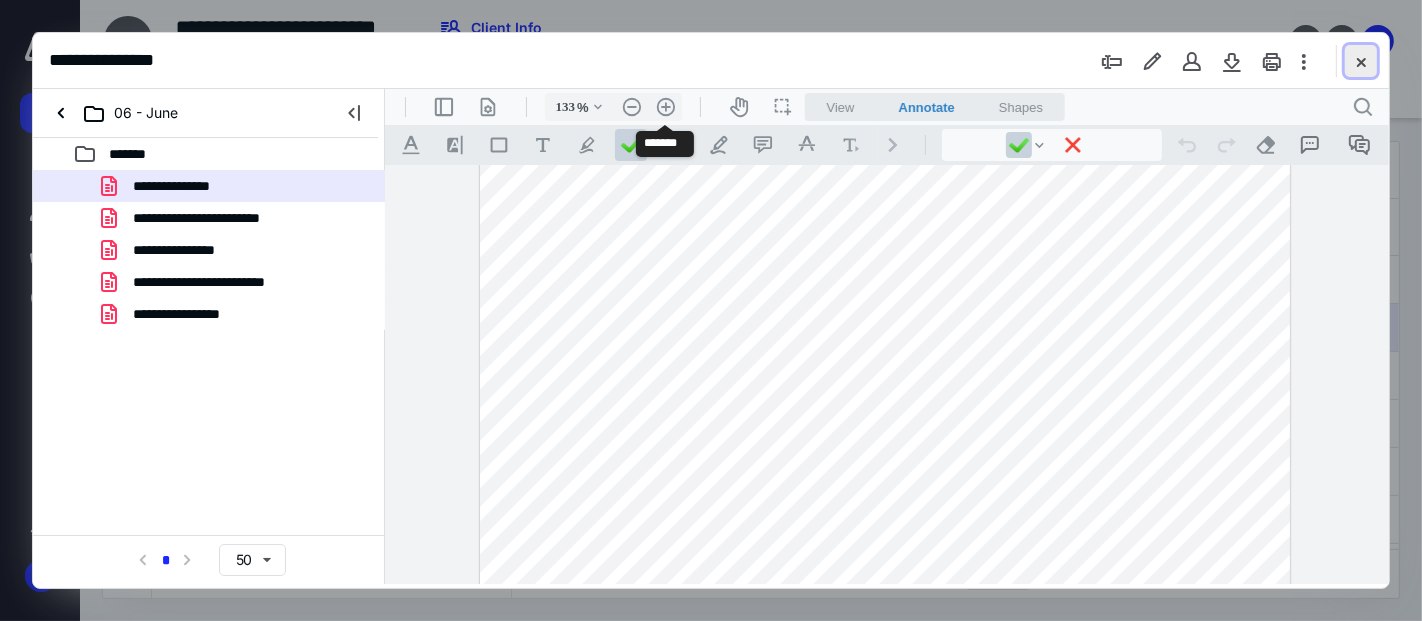 click at bounding box center [1361, 61] 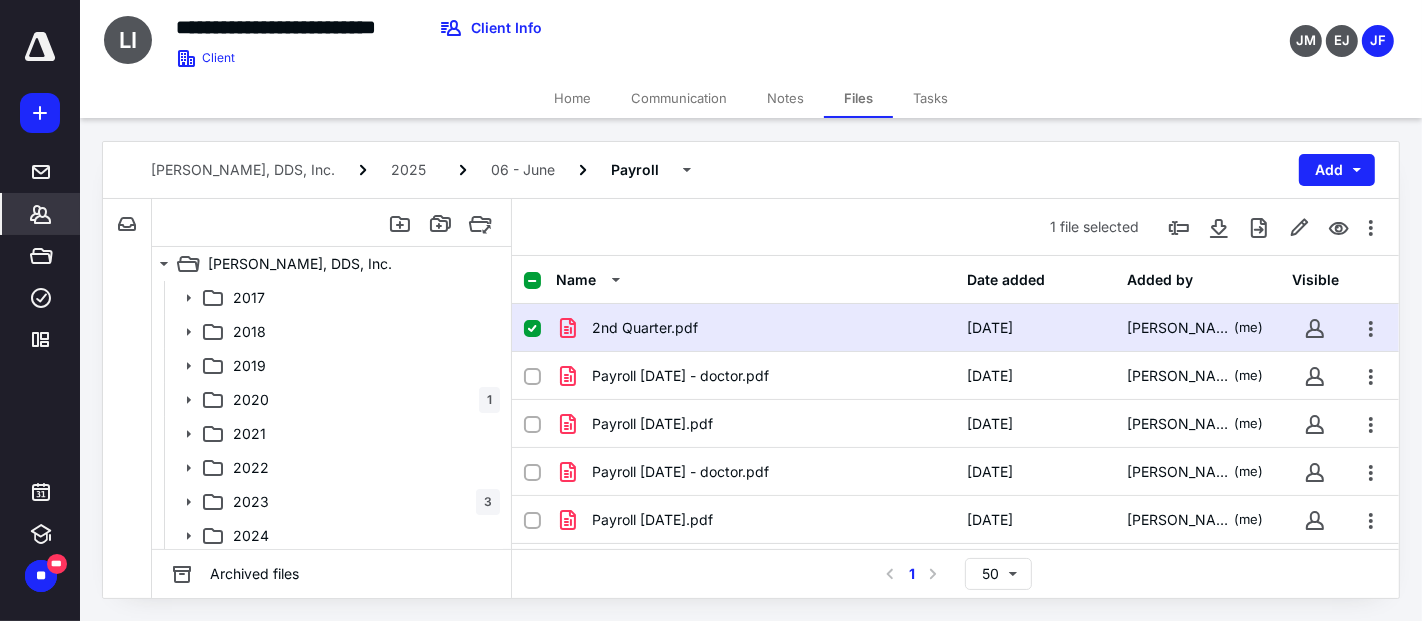 click on "*******" at bounding box center [41, 214] 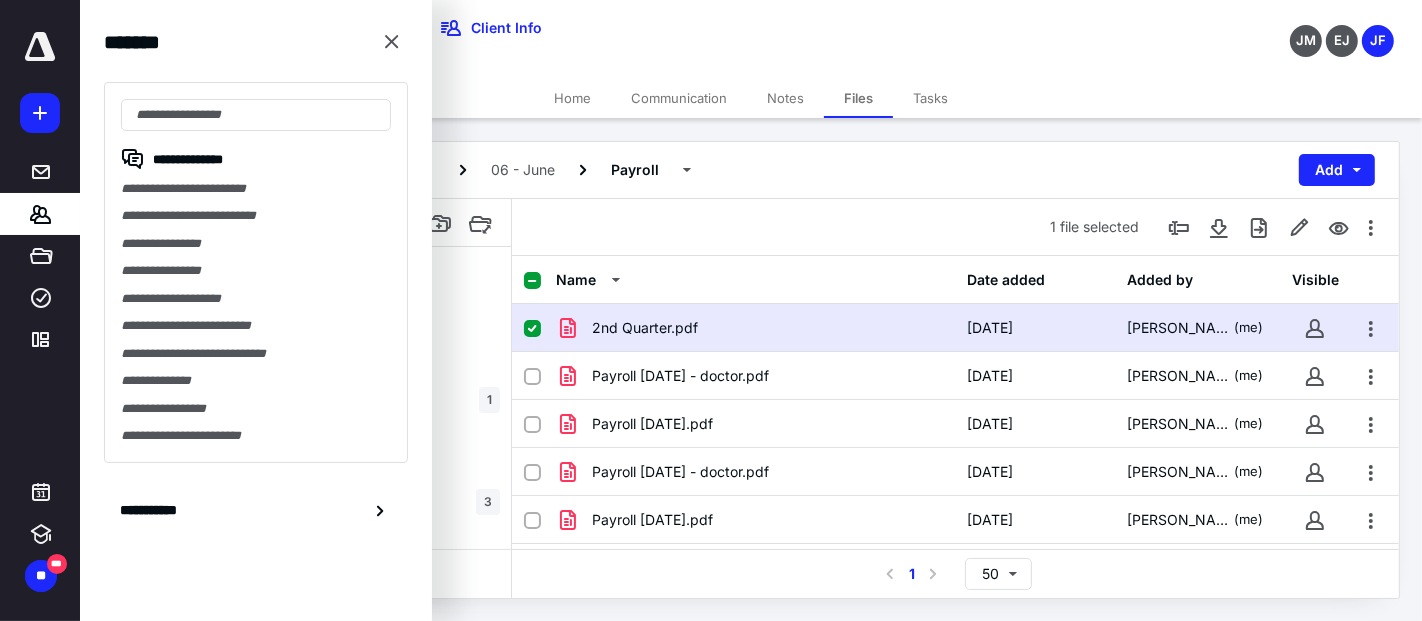 click on "**********" at bounding box center (256, 215) 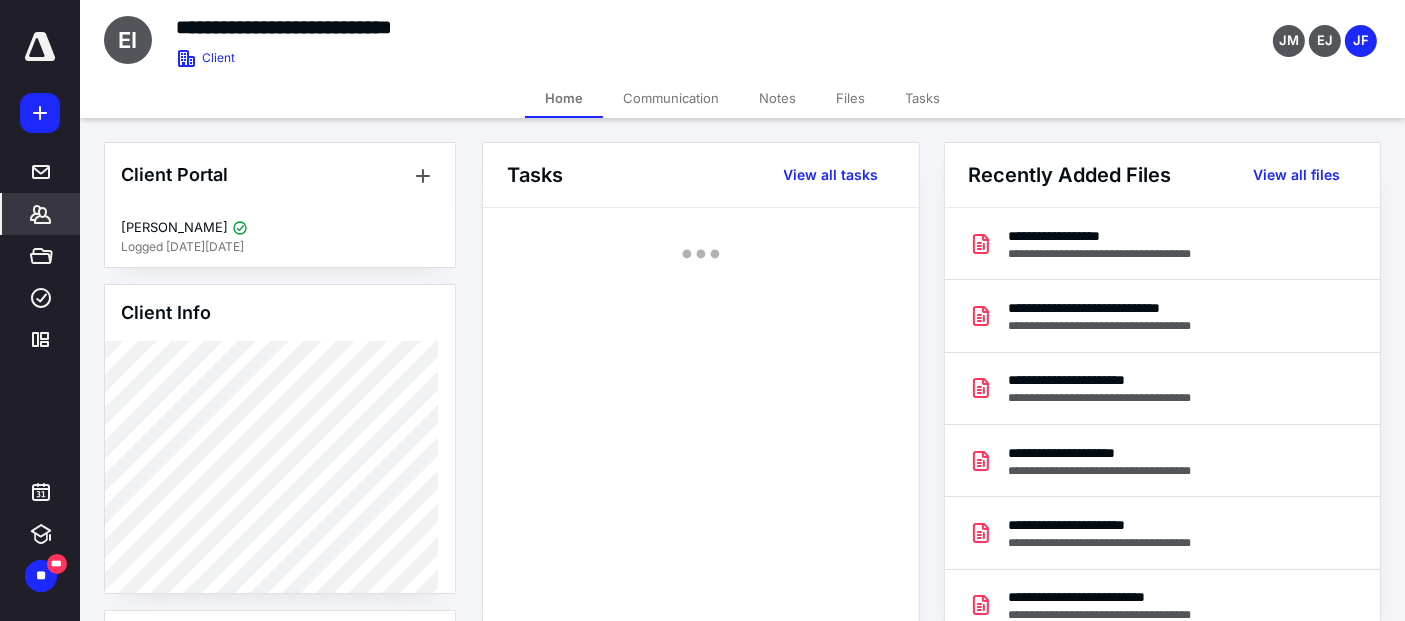 click on "Notes" at bounding box center (777, 98) 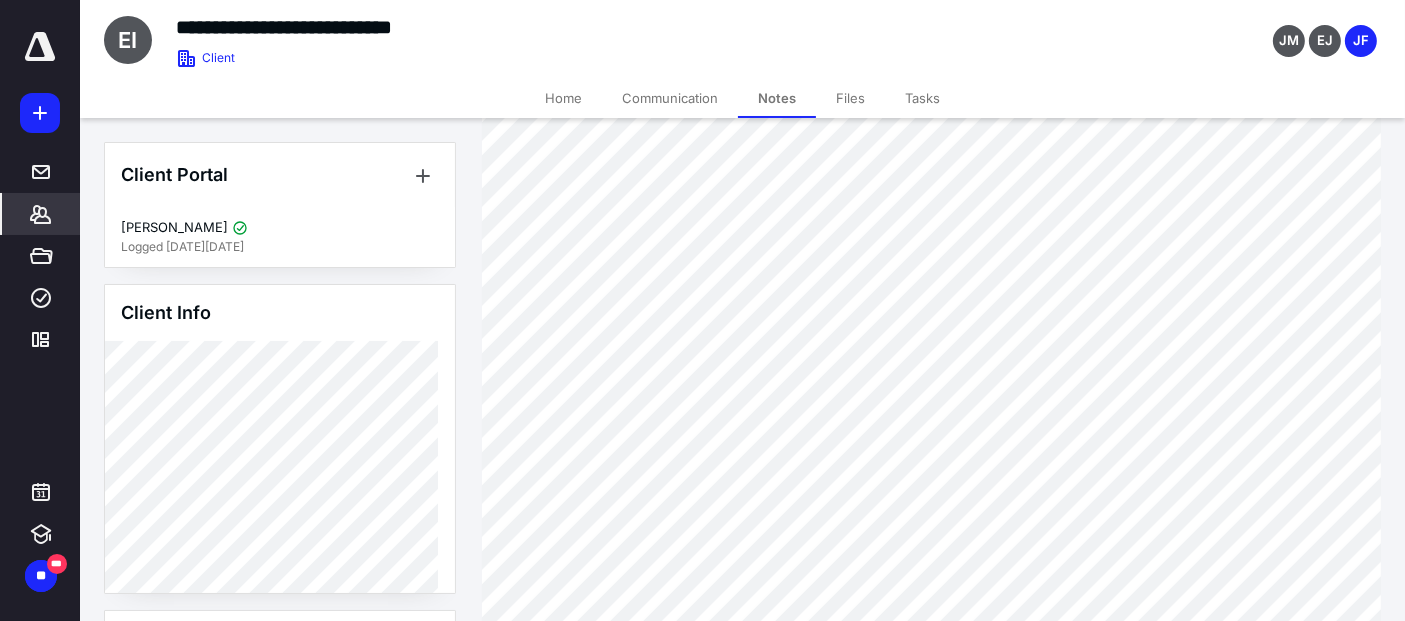 scroll, scrollTop: 555, scrollLeft: 0, axis: vertical 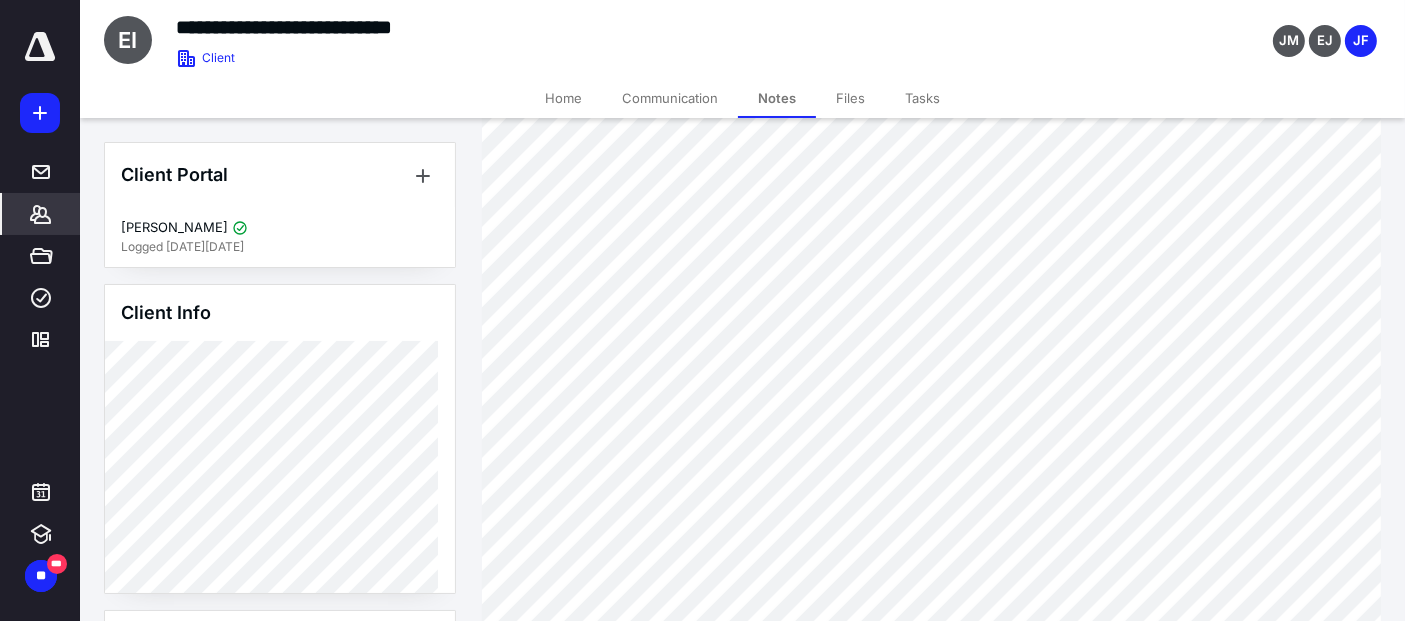 click on "Files" at bounding box center [850, 98] 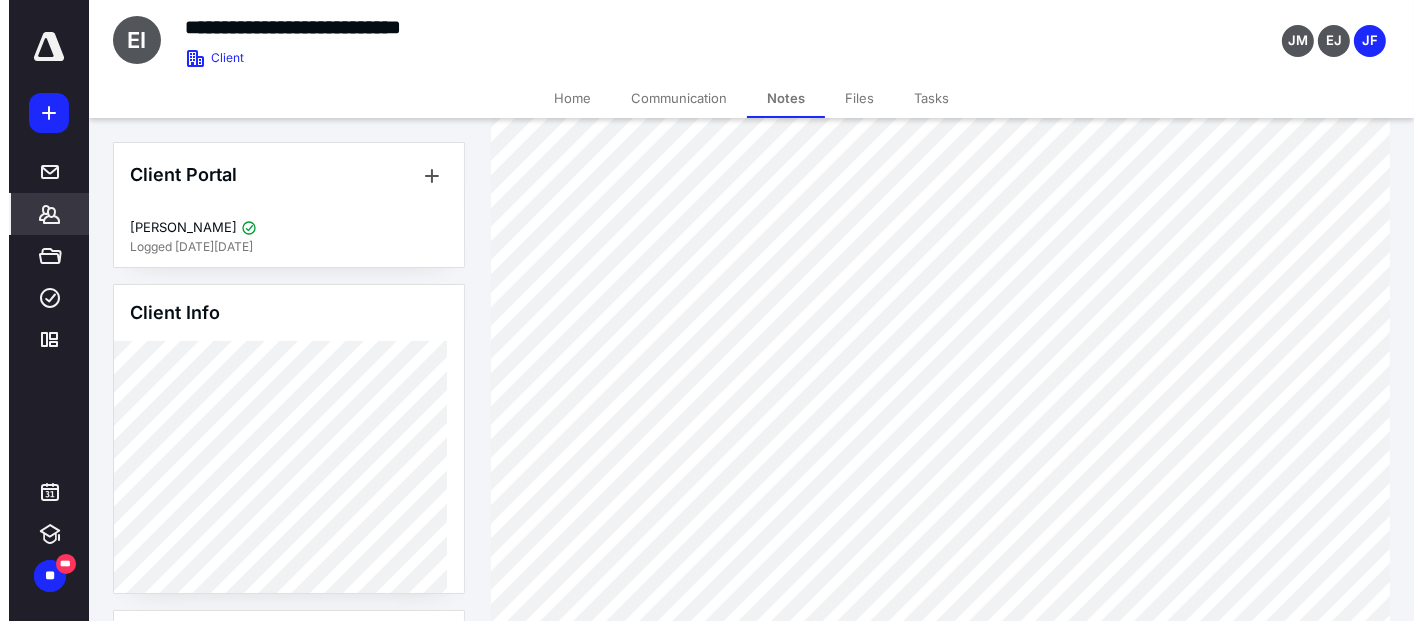 scroll, scrollTop: 0, scrollLeft: 0, axis: both 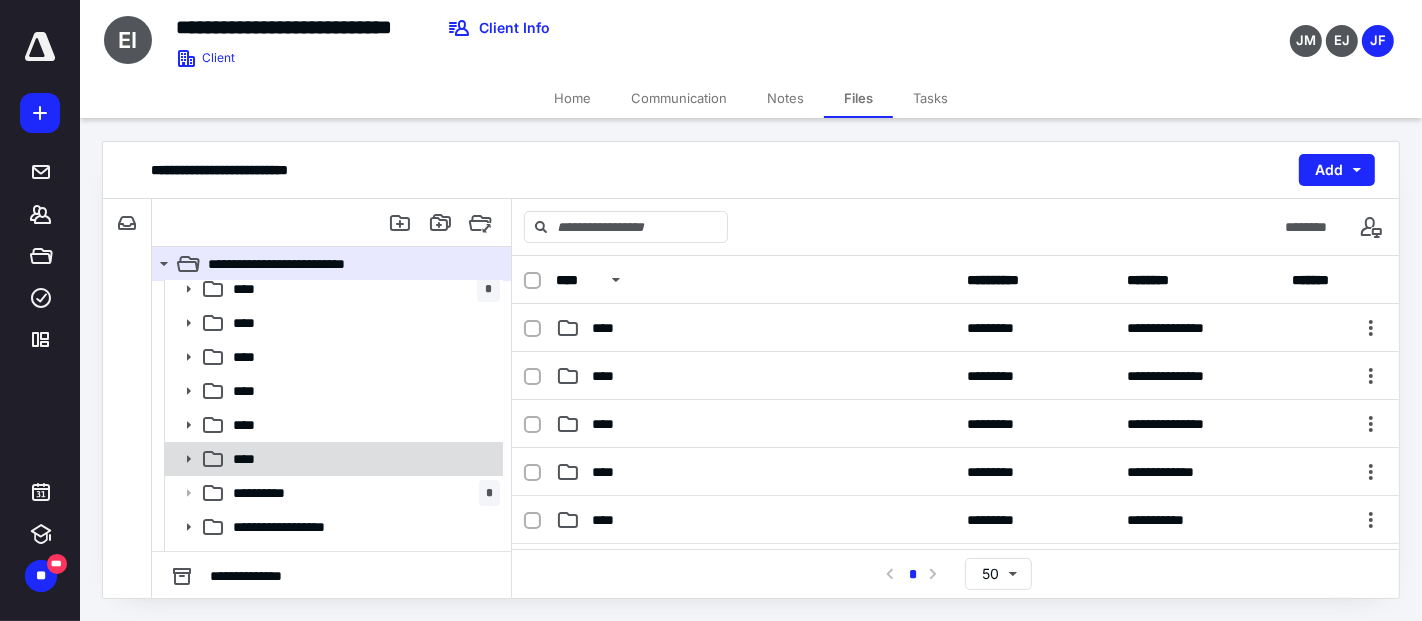 click 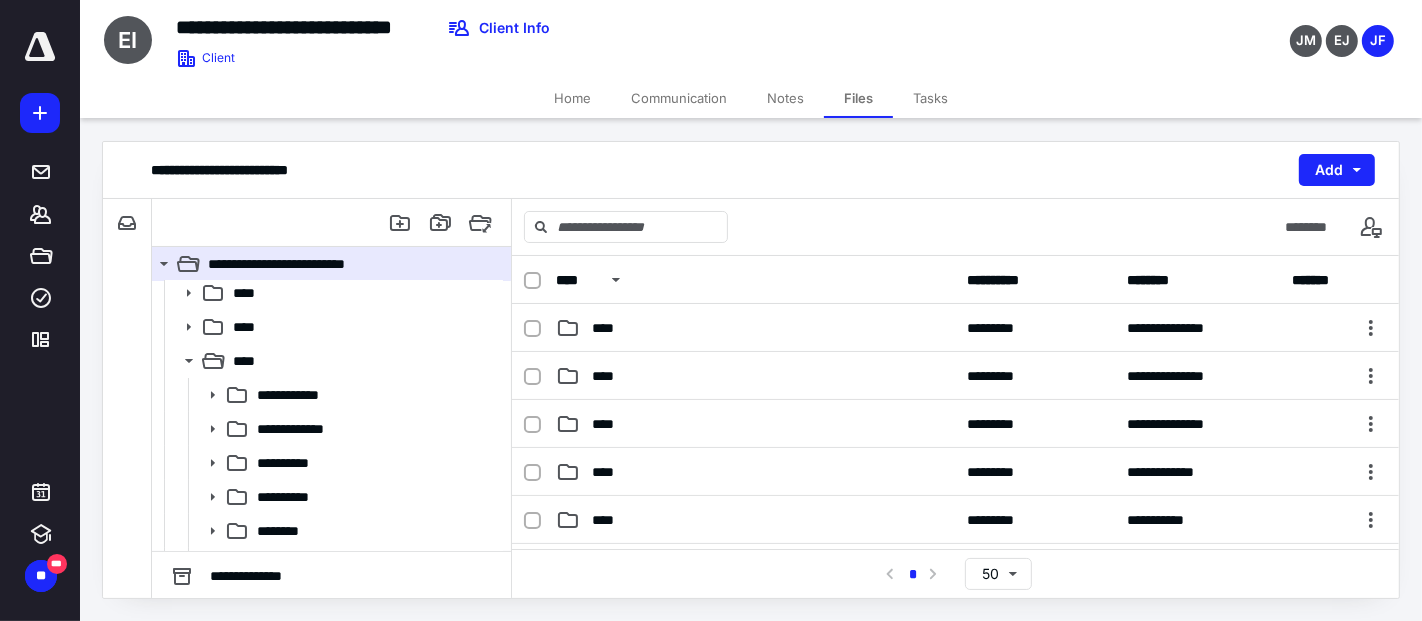 scroll, scrollTop: 333, scrollLeft: 0, axis: vertical 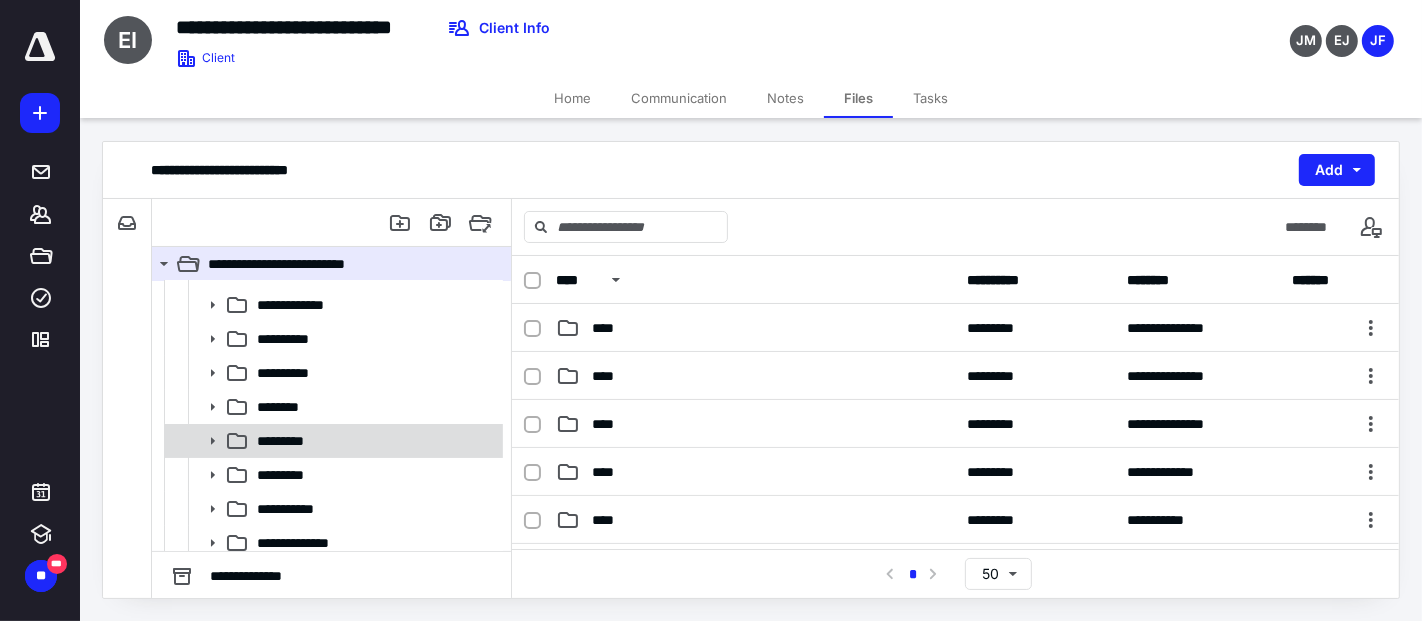 click 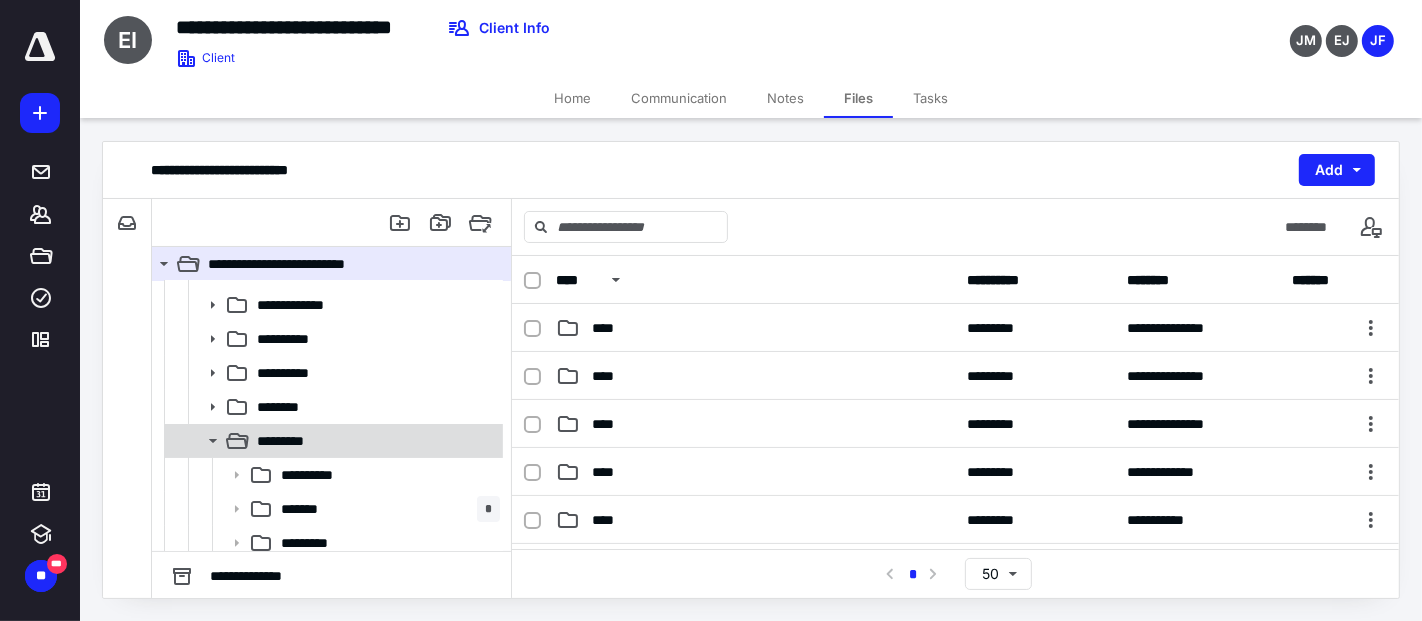 click 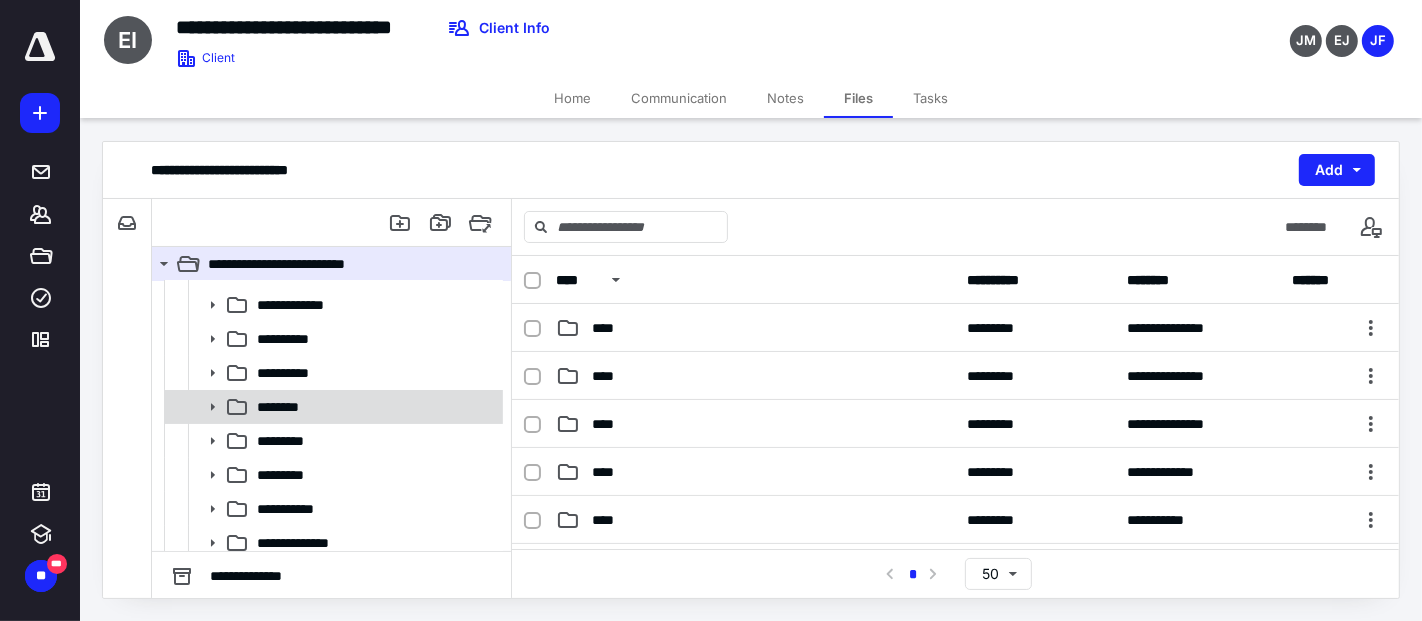 click 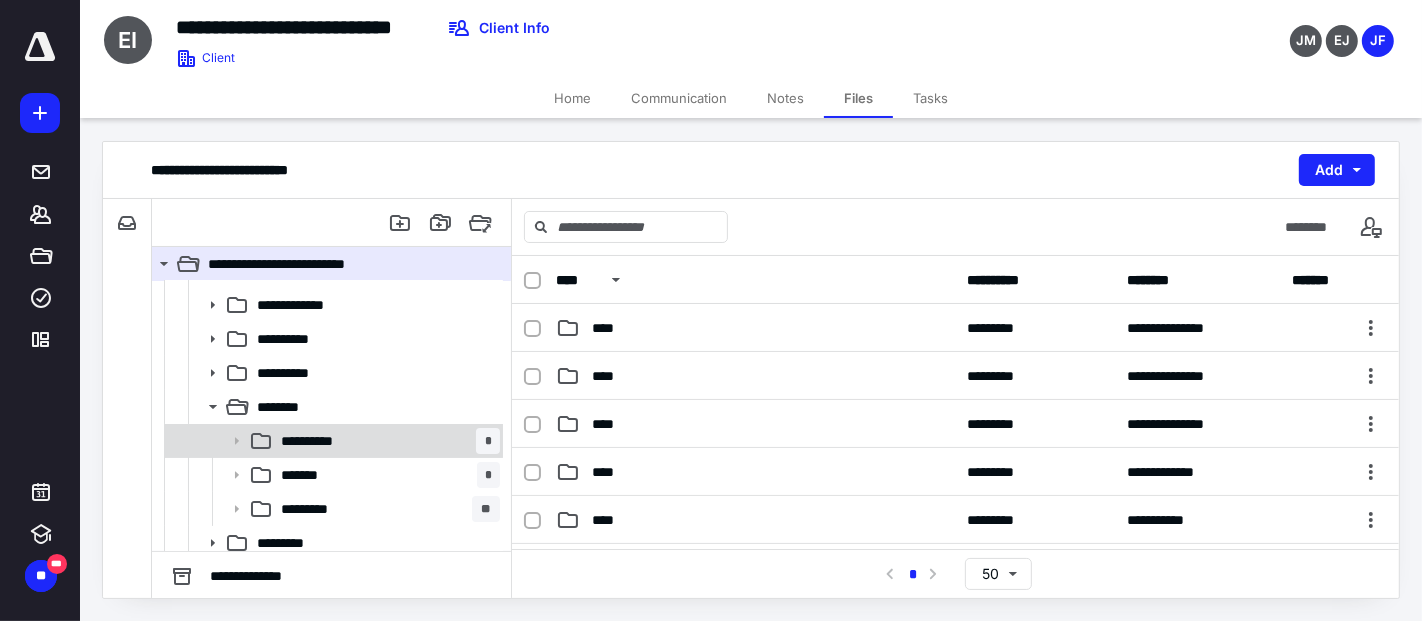 click on "**********" at bounding box center [386, 441] 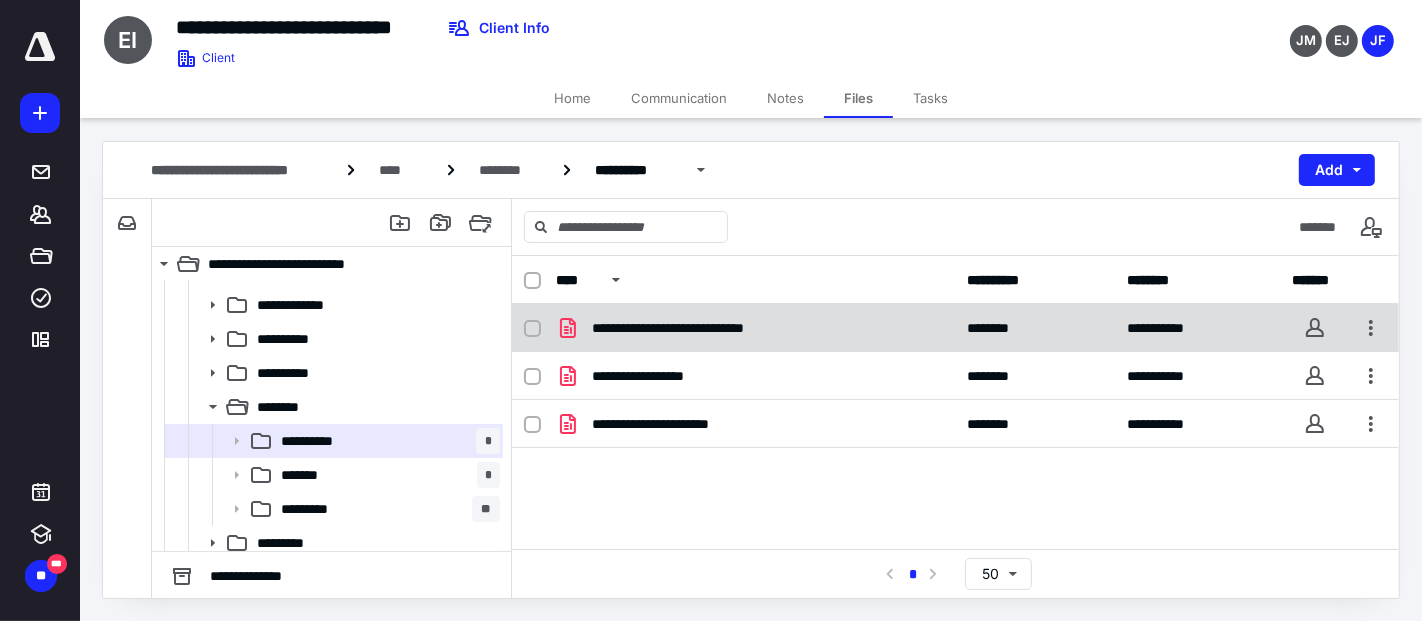 checkbox on "true" 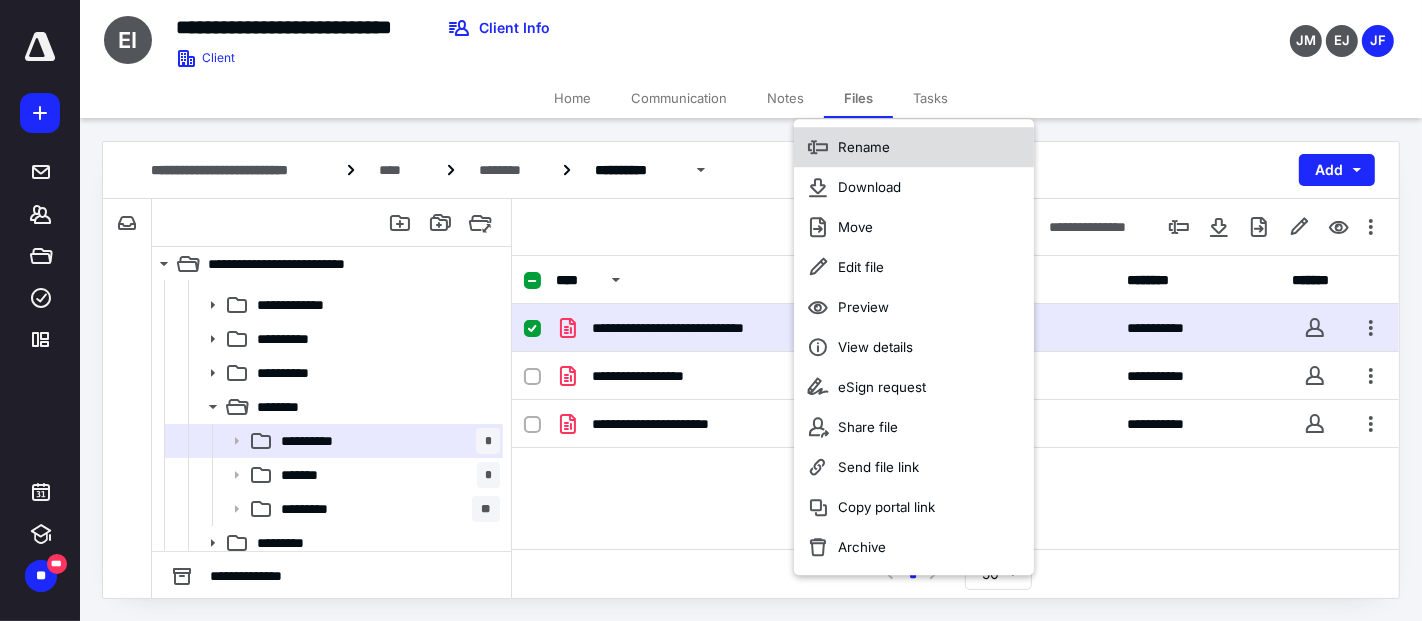 click on "Rename" at bounding box center [864, 147] 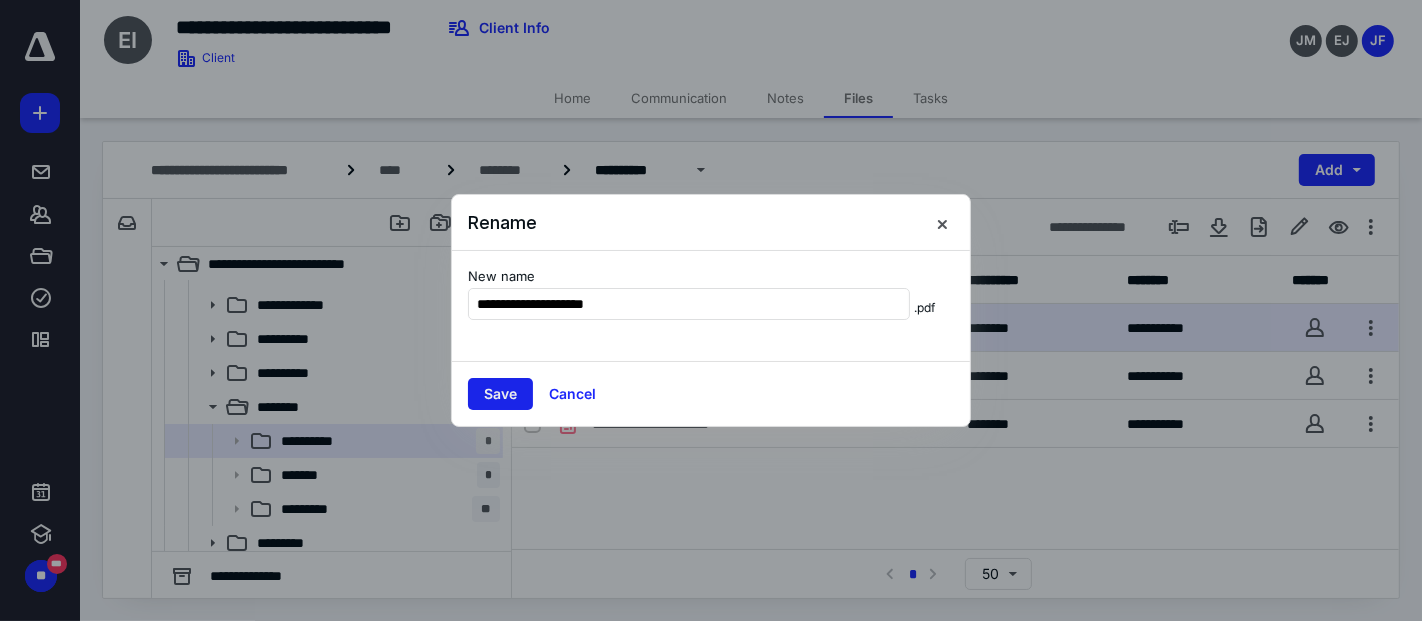 type on "**********" 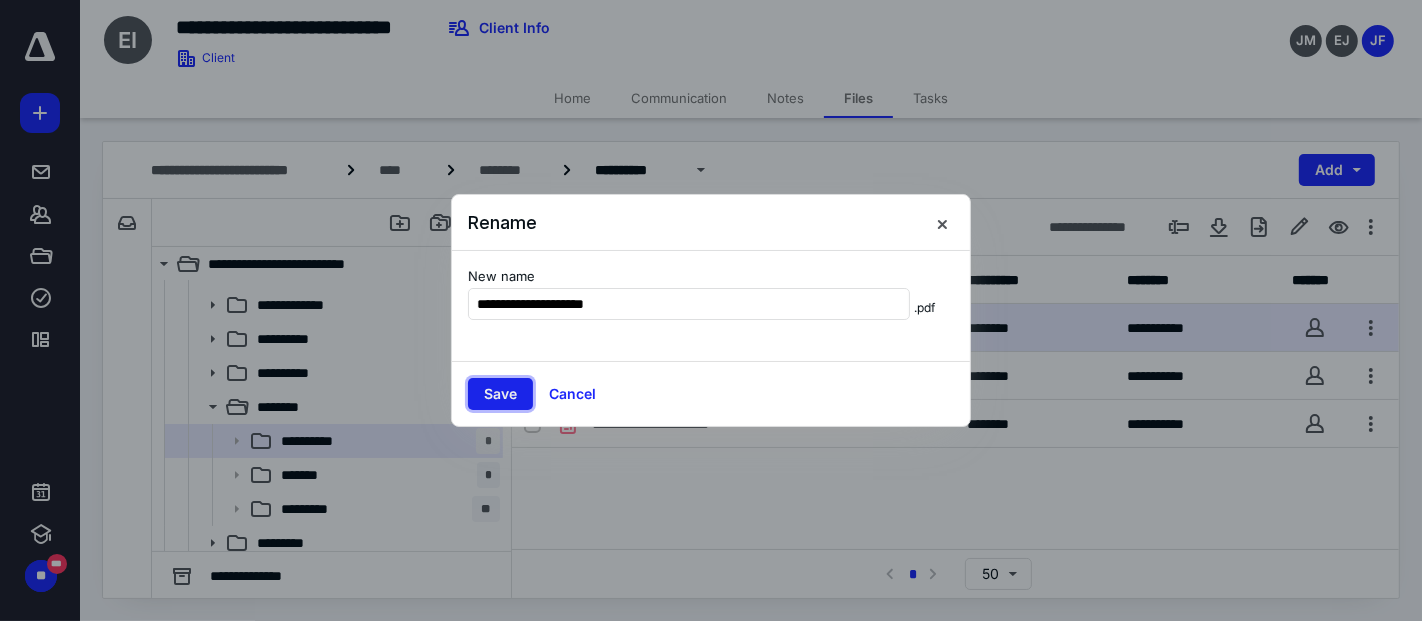 click on "Save" at bounding box center [500, 394] 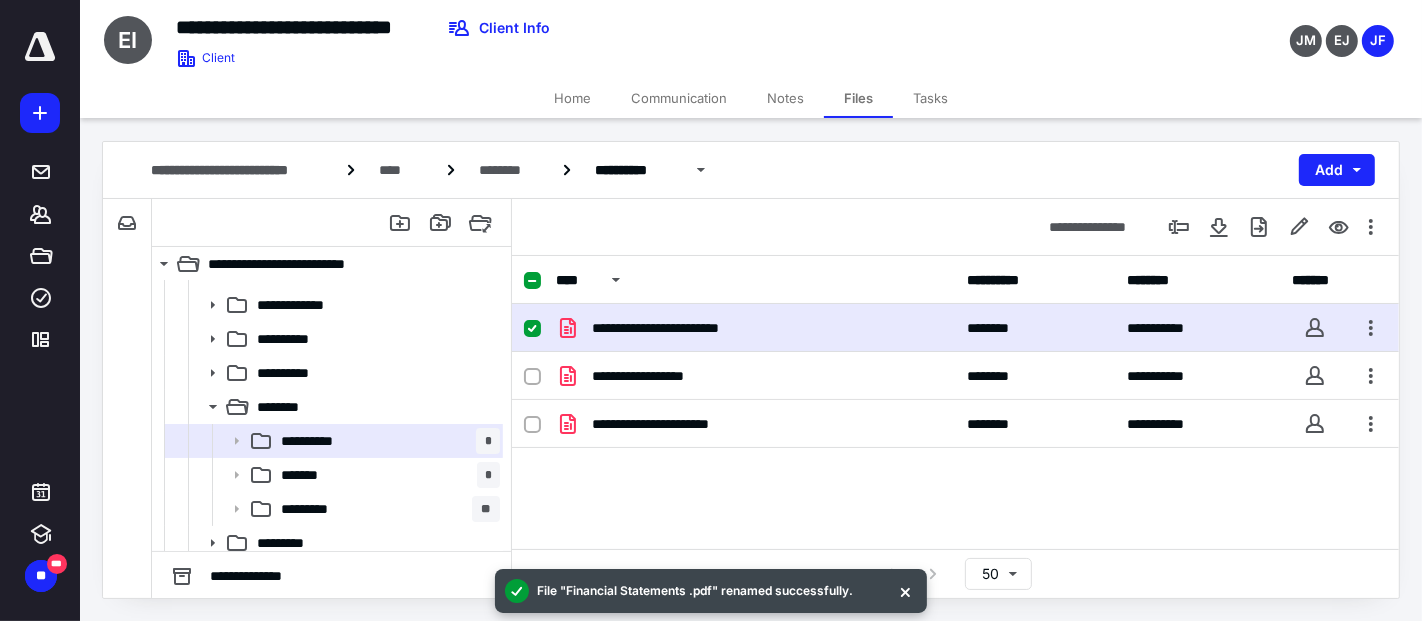 click on "**********" at bounding box center (675, 328) 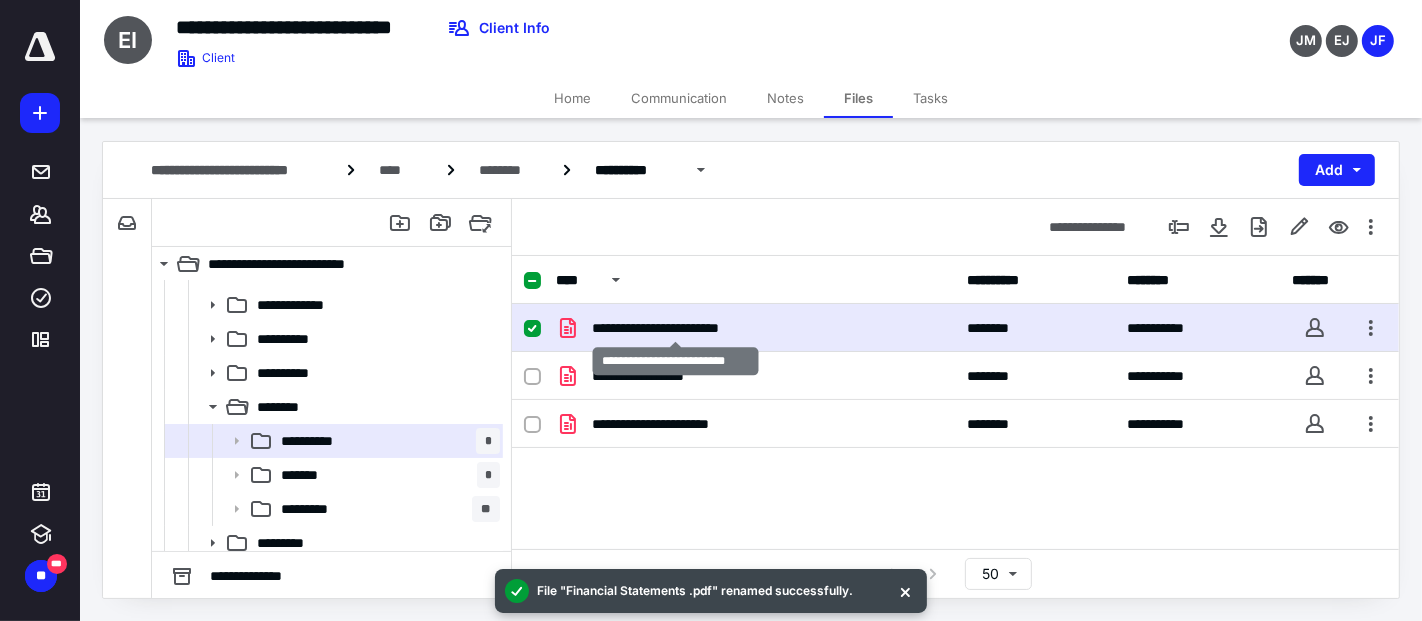 click on "**********" at bounding box center [675, 328] 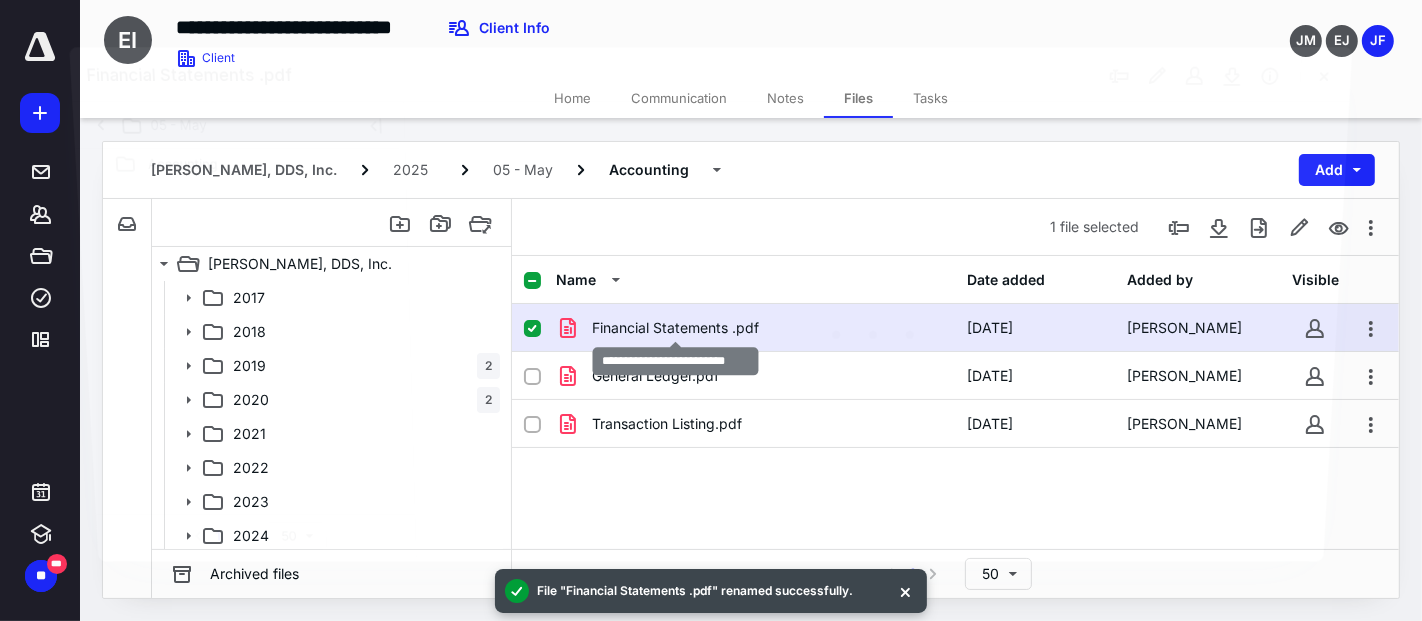 scroll, scrollTop: 333, scrollLeft: 0, axis: vertical 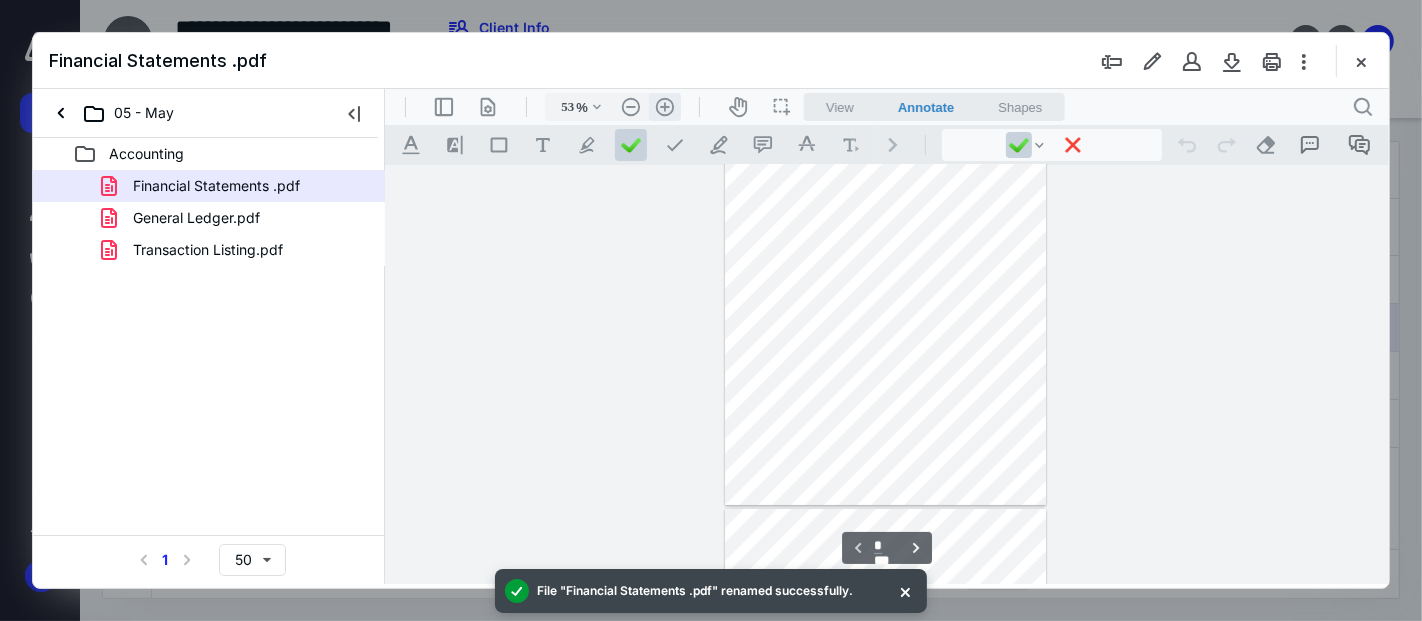 click on ".cls-1{fill:#abb0c4;} icon - header - zoom - in - line" at bounding box center [664, 106] 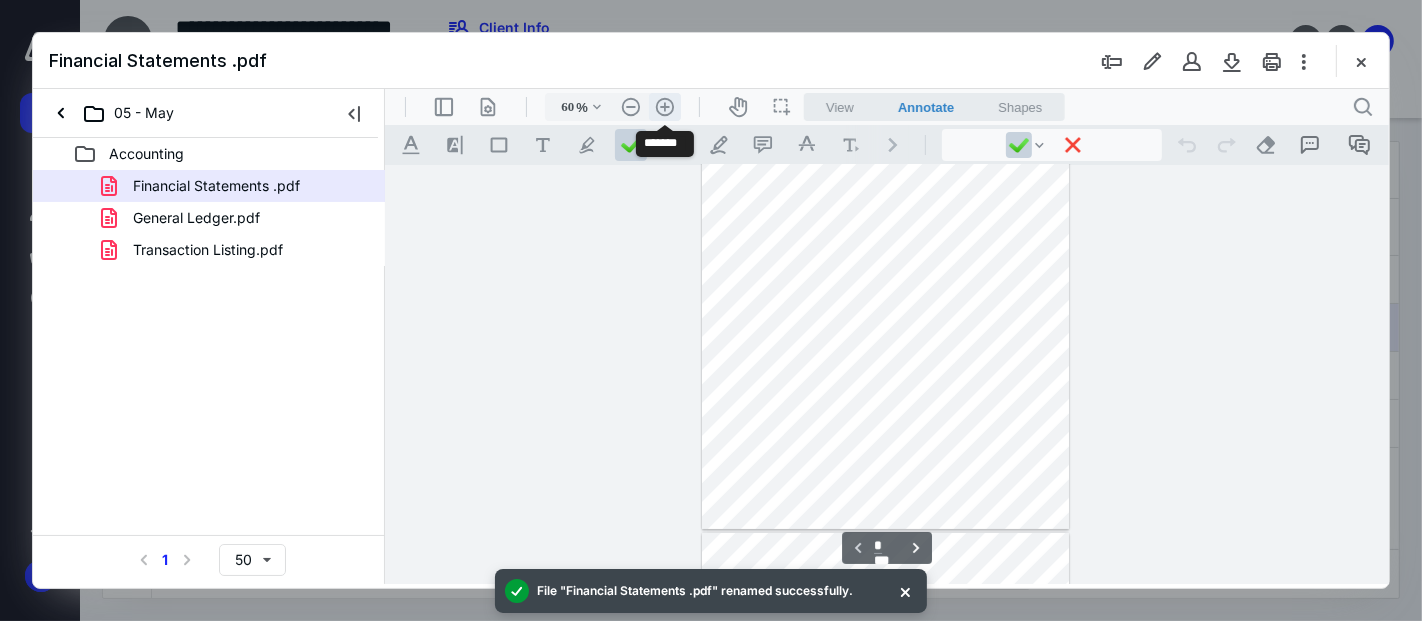 click on ".cls-1{fill:#abb0c4;} icon - header - zoom - in - line" at bounding box center (664, 106) 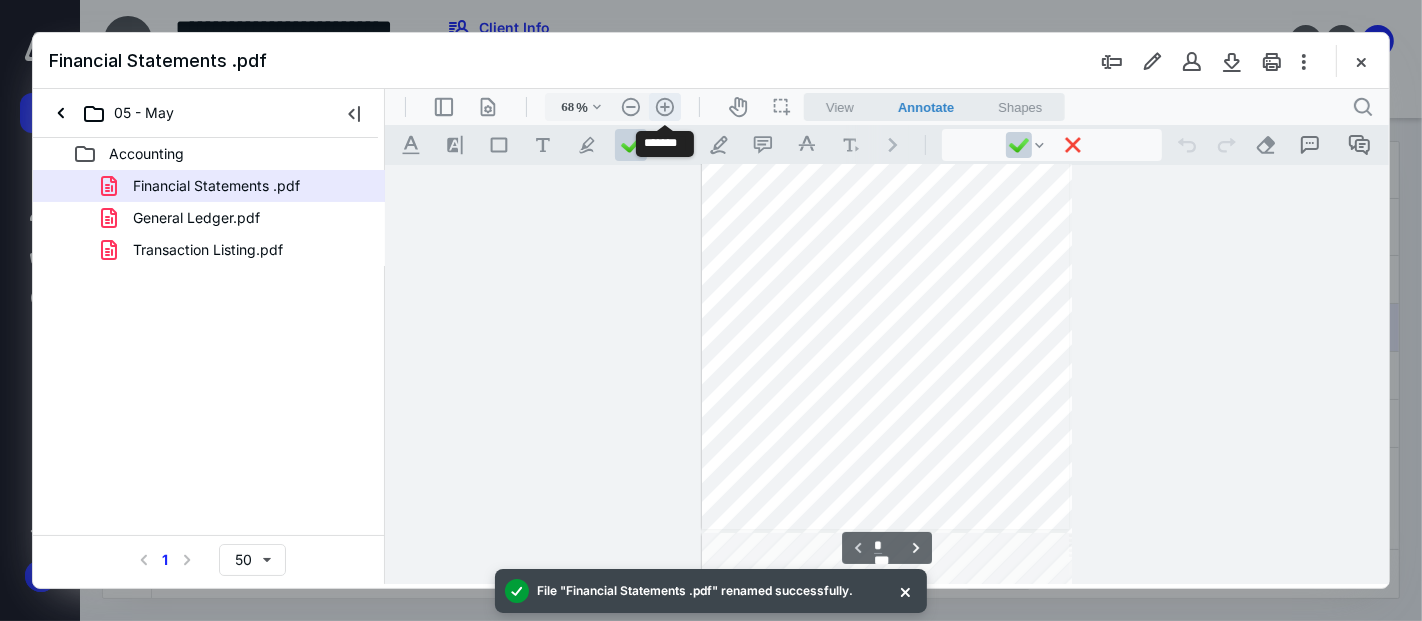 click on ".cls-1{fill:#abb0c4;} icon - header - zoom - in - line" at bounding box center (664, 106) 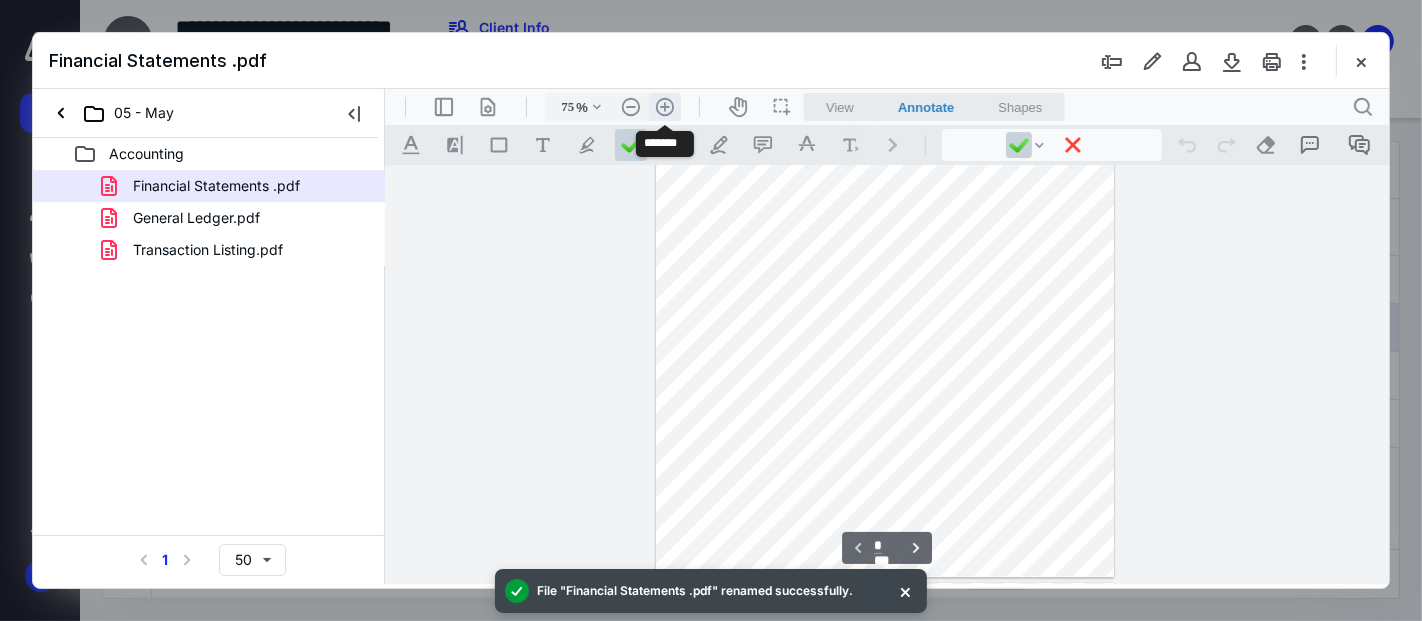 click on ".cls-1{fill:#abb0c4;} icon - header - zoom - in - line" at bounding box center [664, 106] 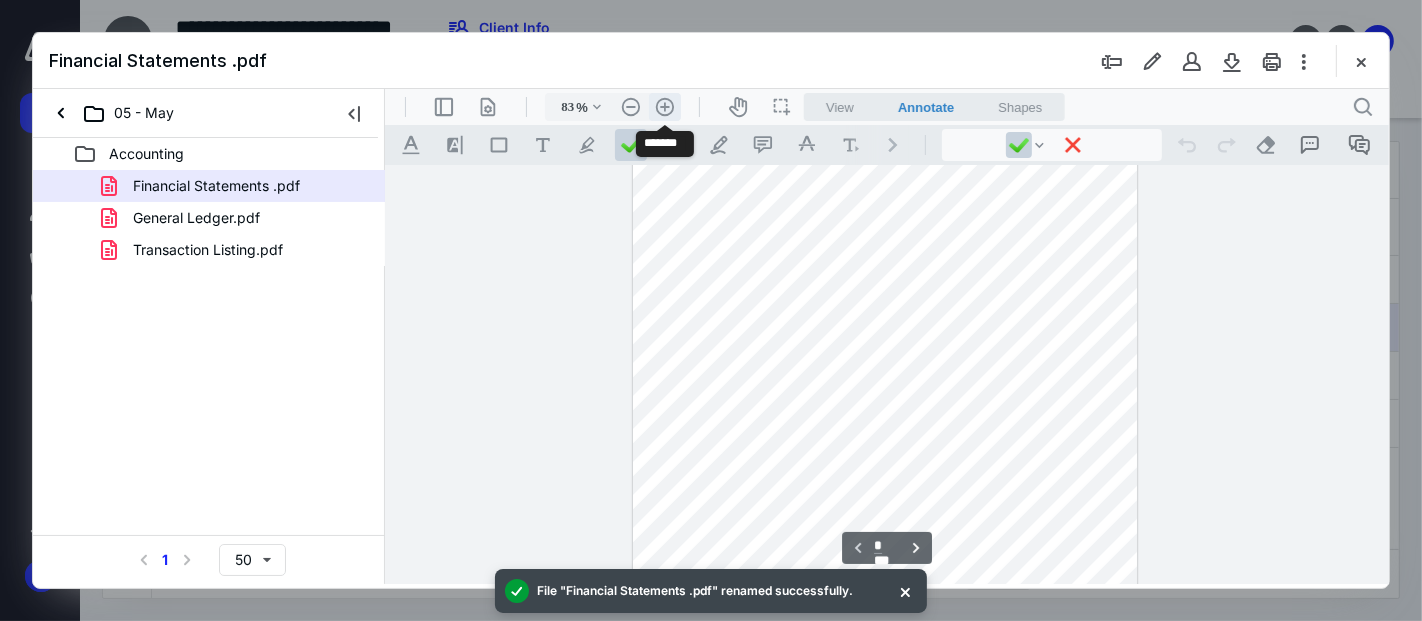 click on ".cls-1{fill:#abb0c4;} icon - header - zoom - in - line" at bounding box center [664, 106] 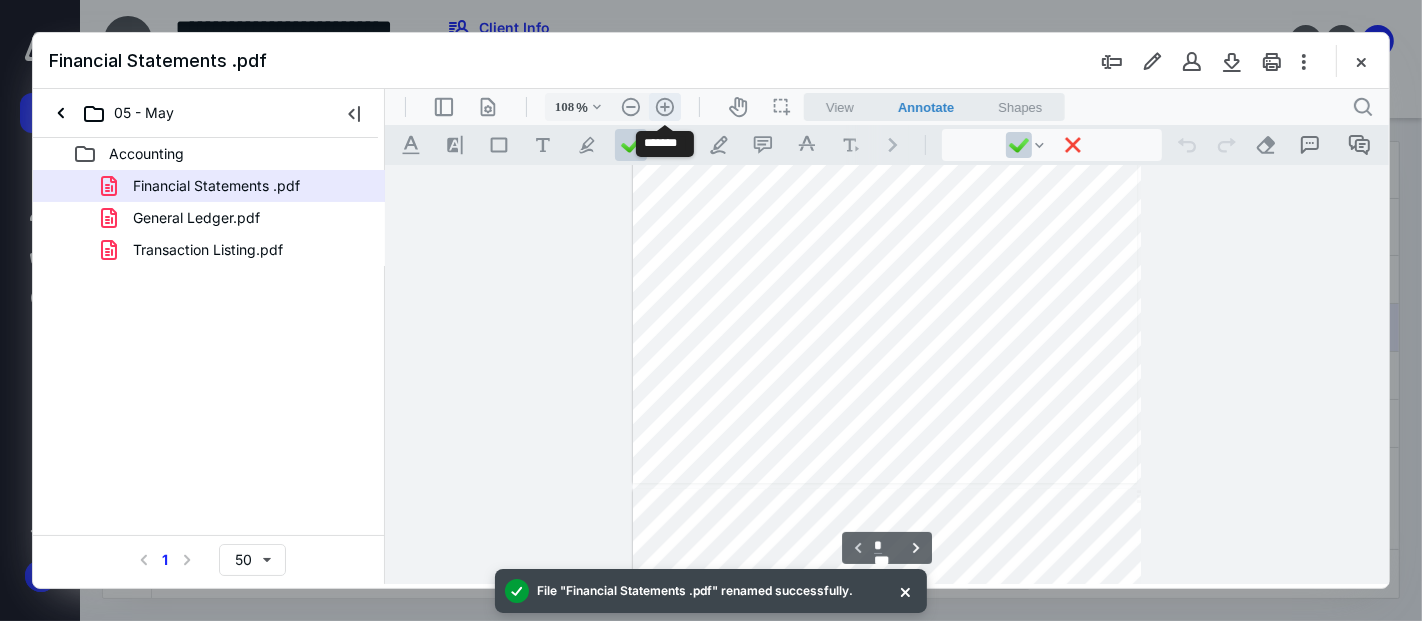 click on ".cls-1{fill:#abb0c4;} icon - header - zoom - in - line" at bounding box center [664, 106] 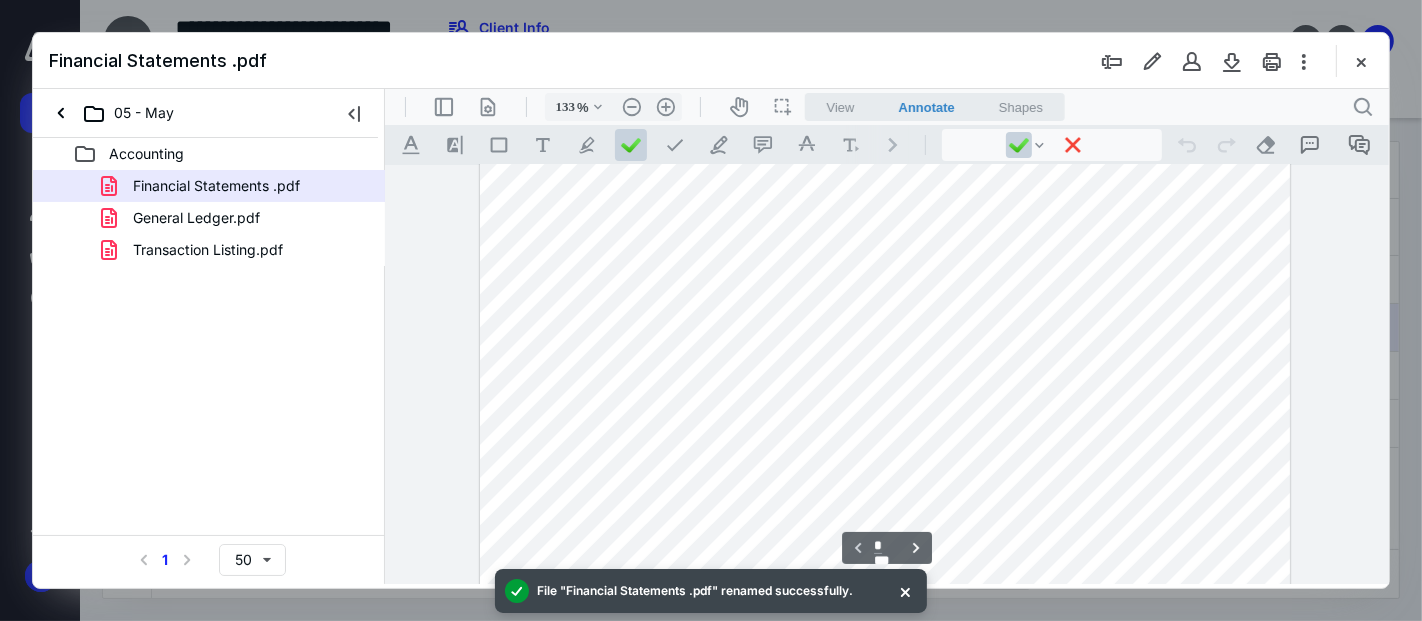 scroll, scrollTop: 12, scrollLeft: 0, axis: vertical 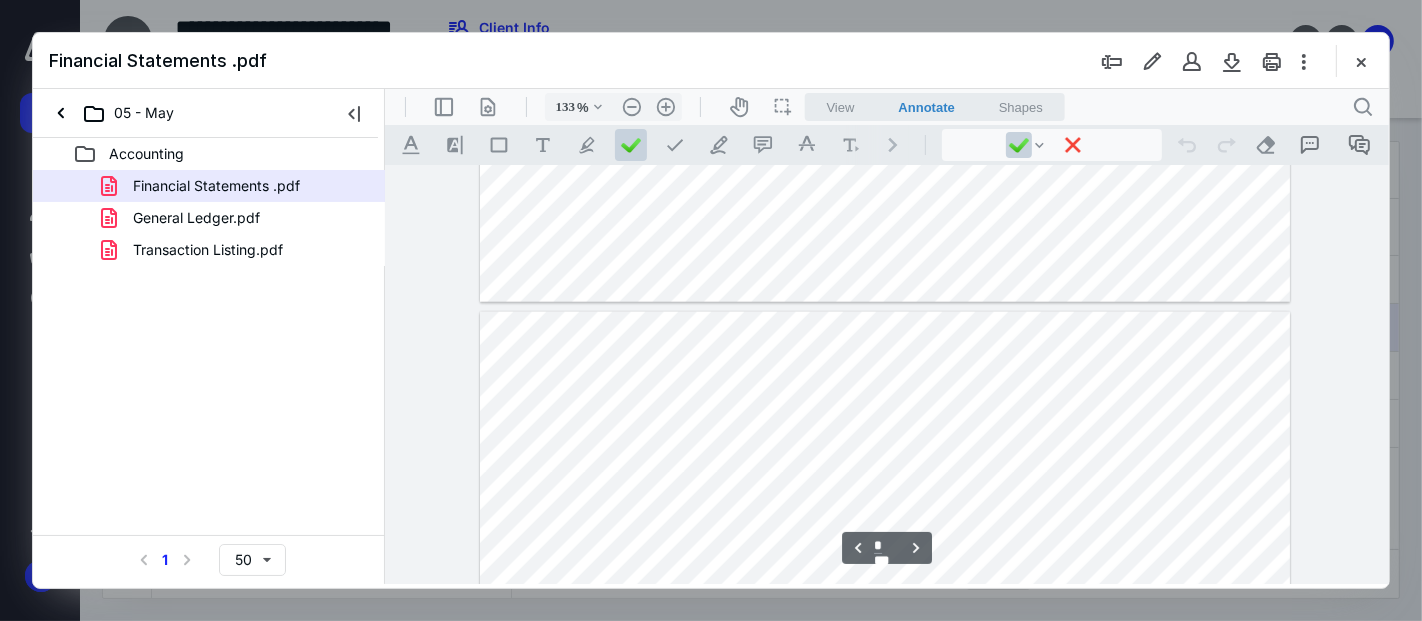 type on "*" 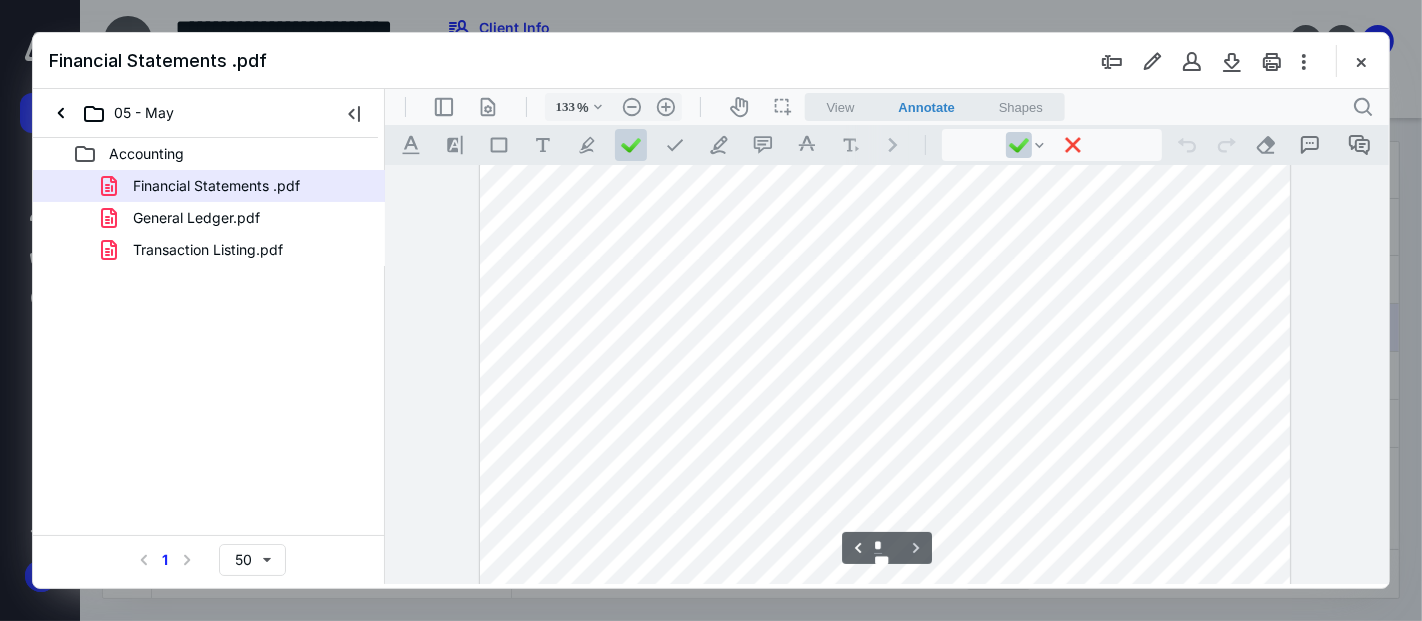 scroll, scrollTop: 9110, scrollLeft: 0, axis: vertical 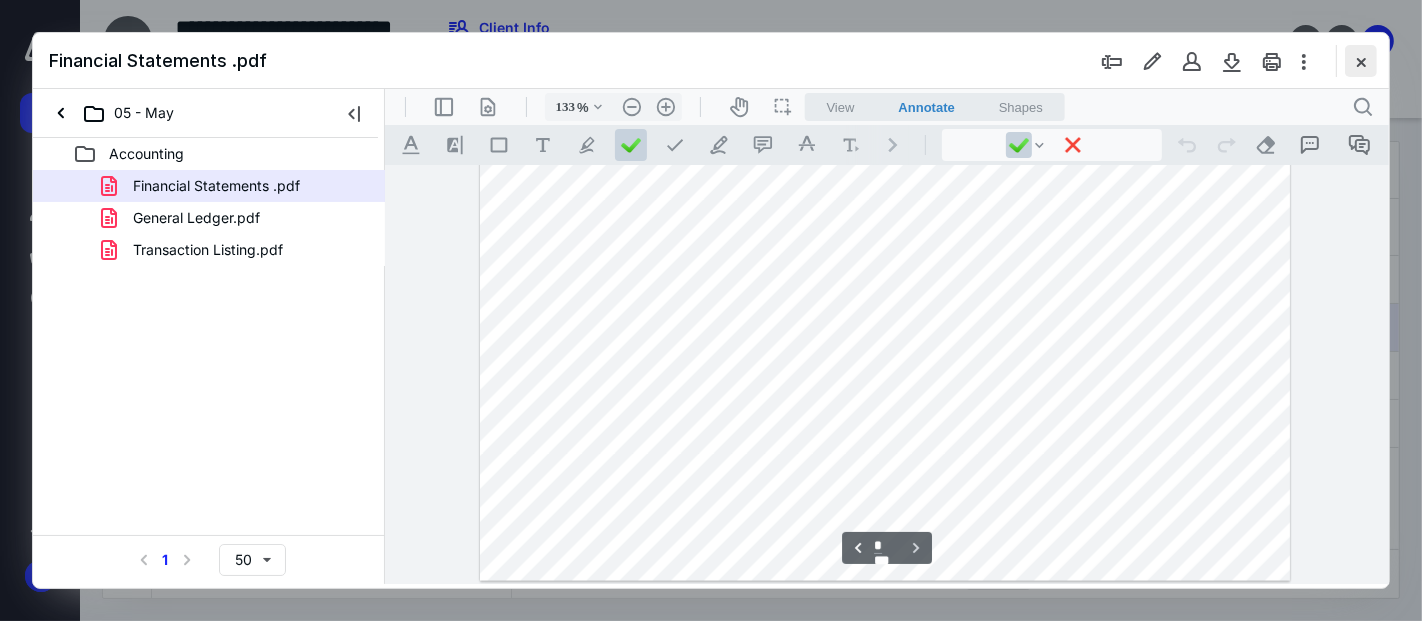 click at bounding box center [1361, 61] 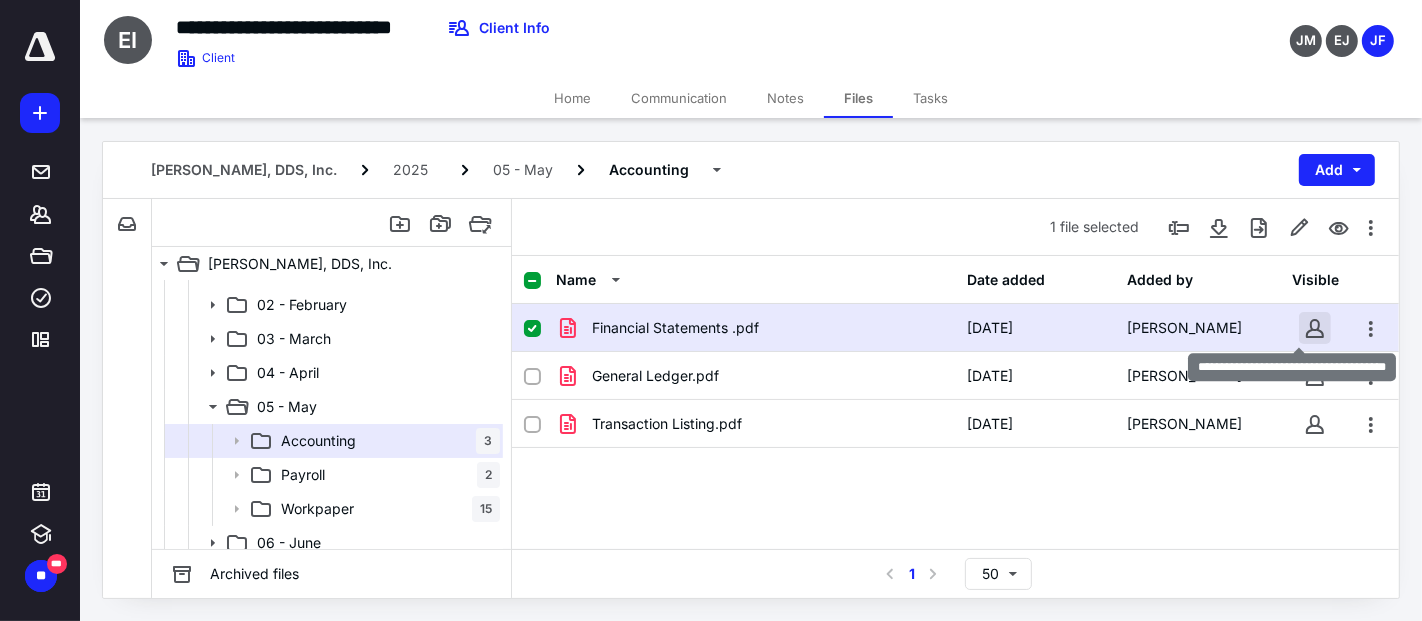 click at bounding box center [1315, 328] 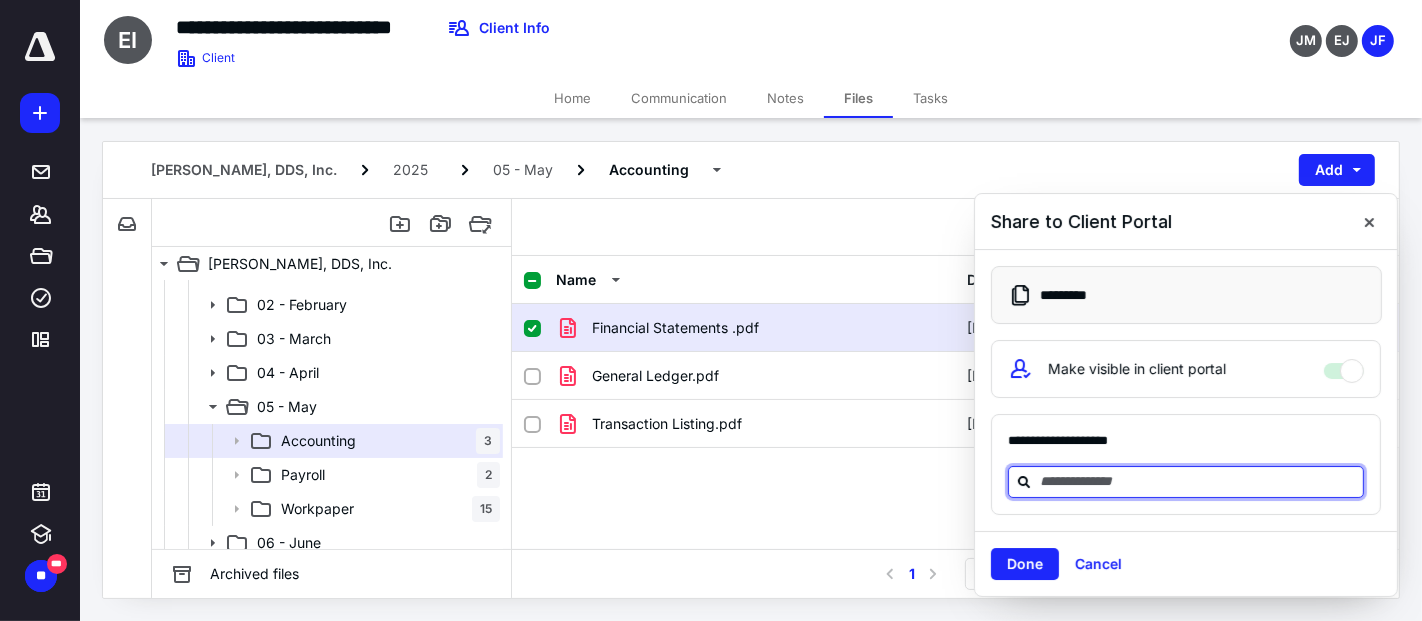 click at bounding box center (1198, 481) 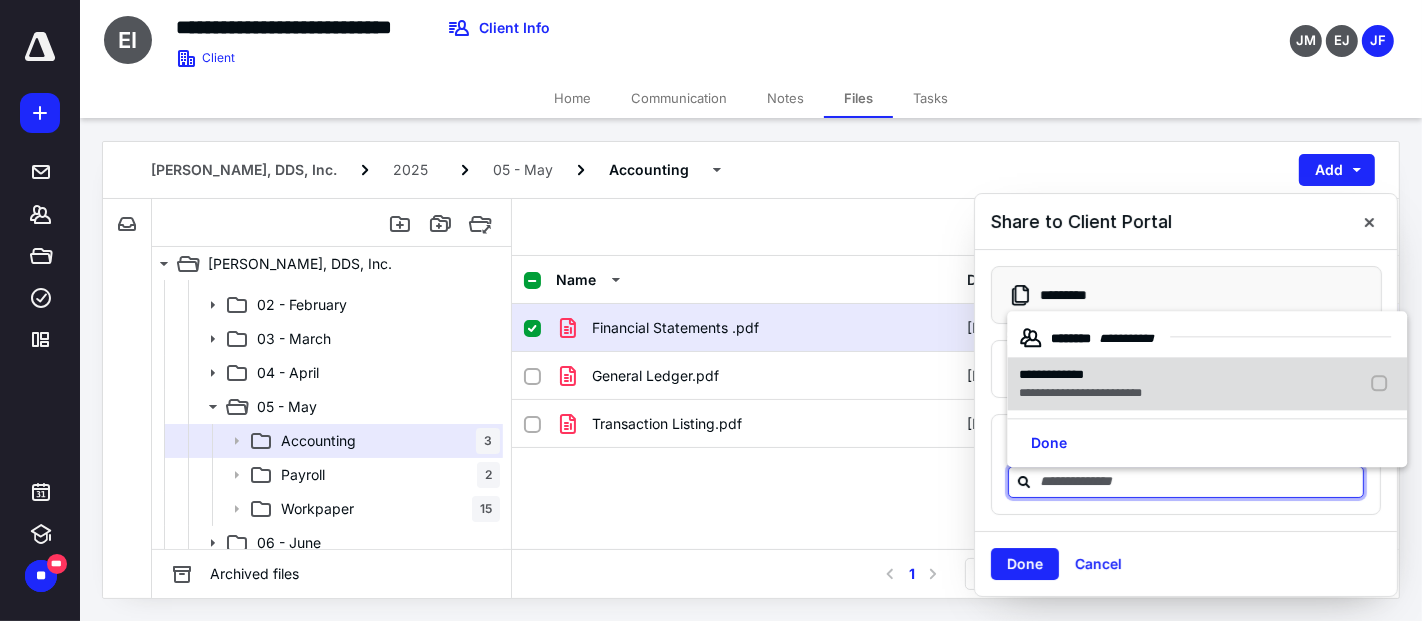 click on "**********" at bounding box center [1080, 394] 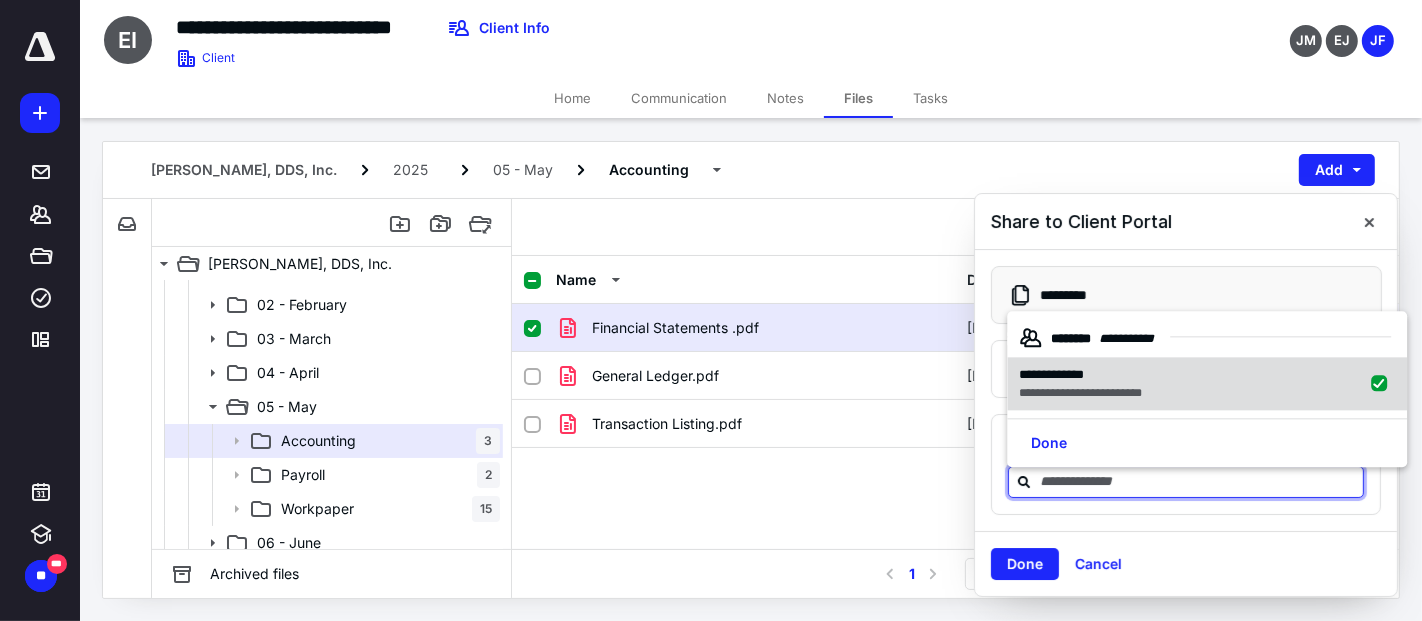 checkbox on "true" 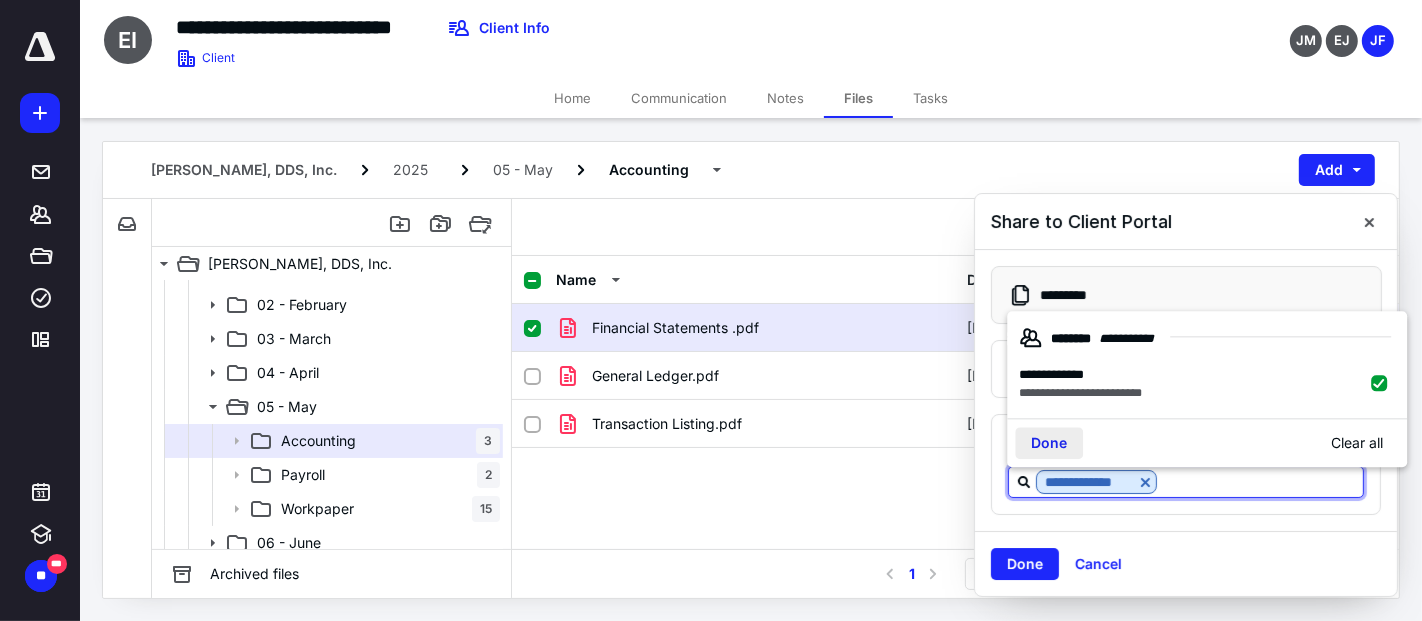 click on "Done" at bounding box center [1049, 444] 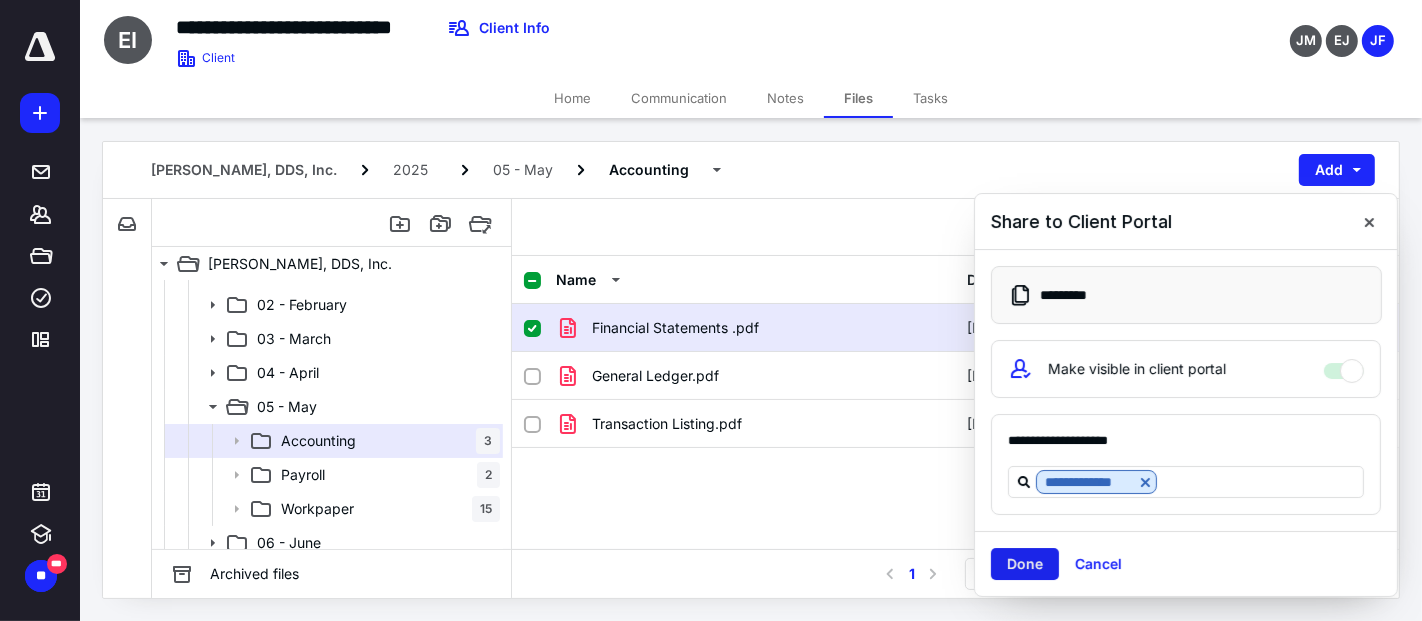 click on "Done" at bounding box center (1025, 564) 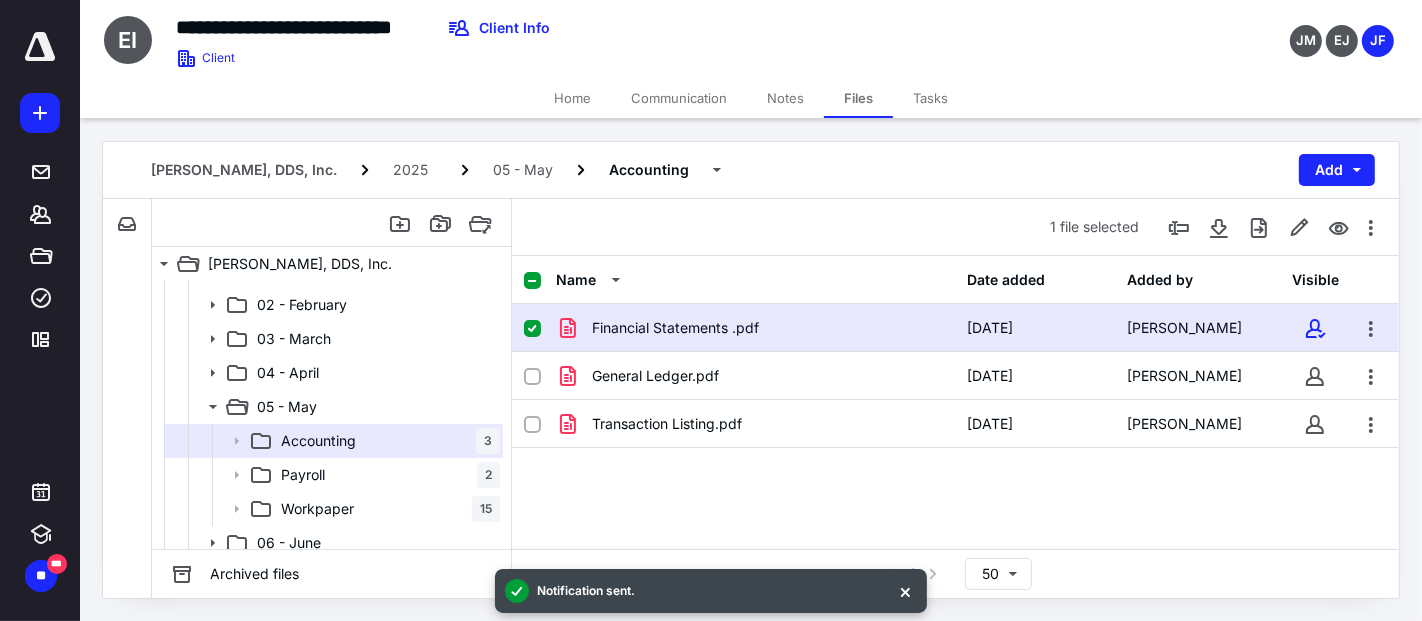 click on "Financial Statements .pdf" at bounding box center (675, 328) 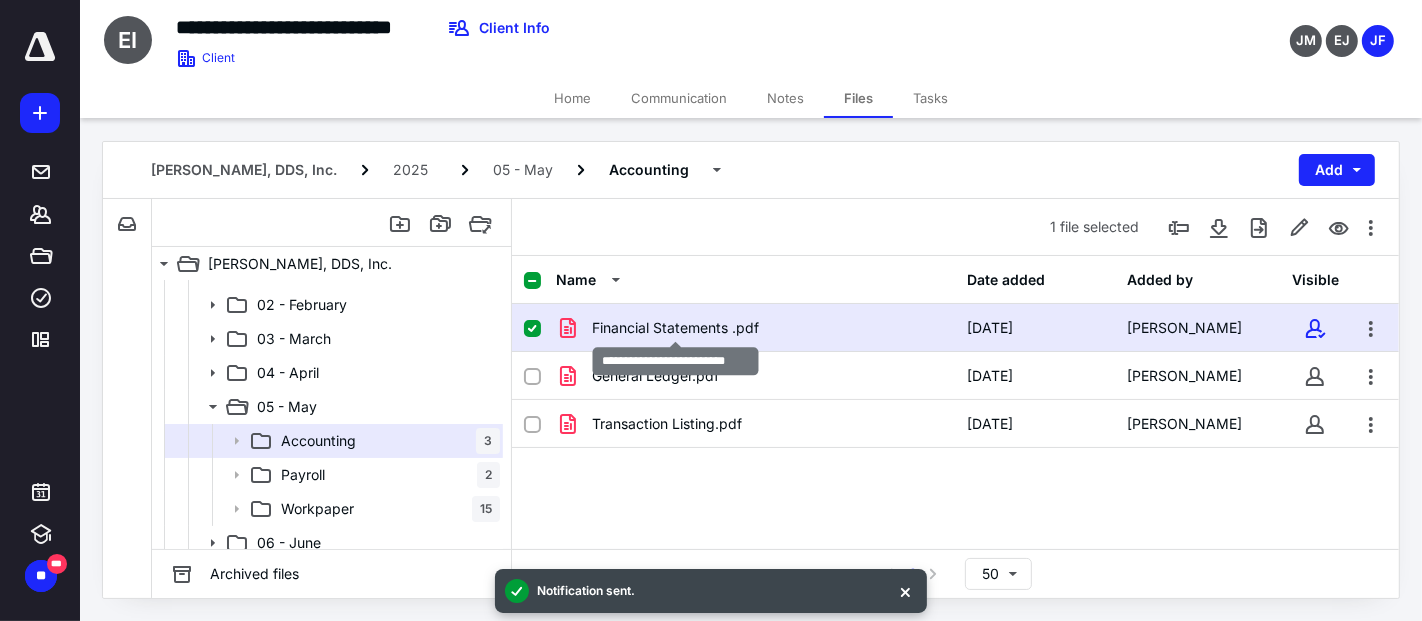 click on "Financial Statements .pdf" at bounding box center [675, 328] 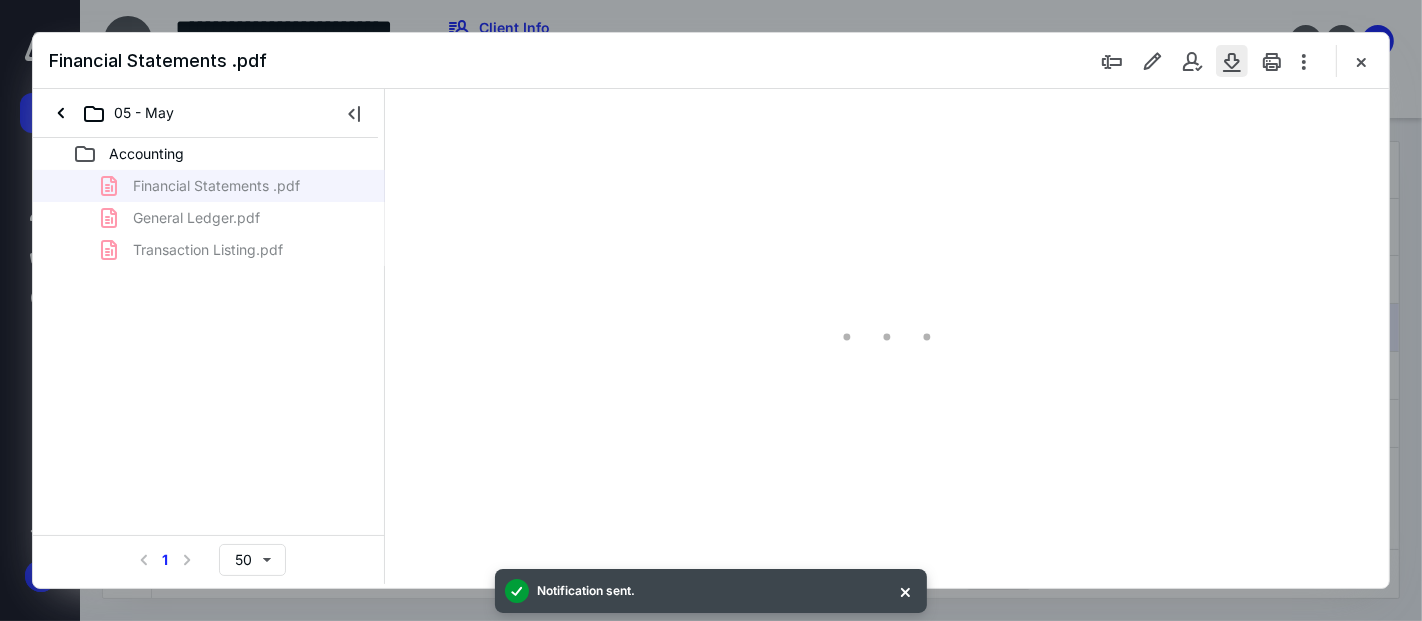 scroll, scrollTop: 0, scrollLeft: 0, axis: both 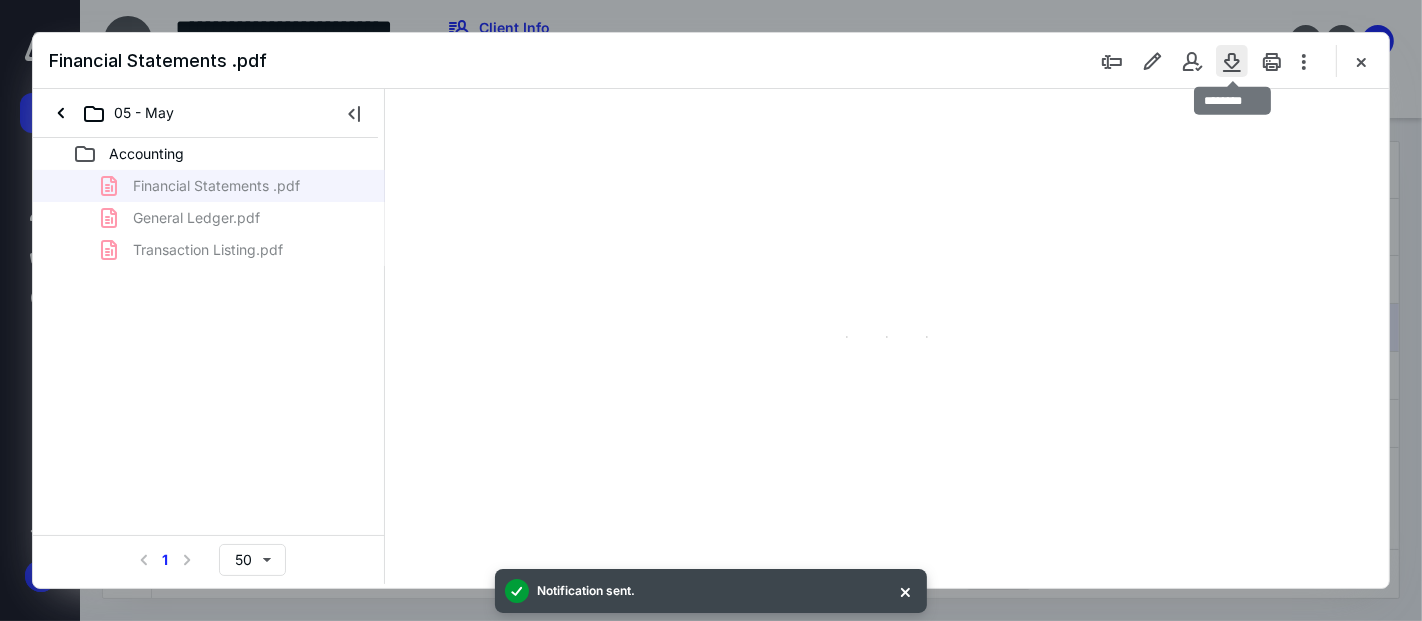 type on "53" 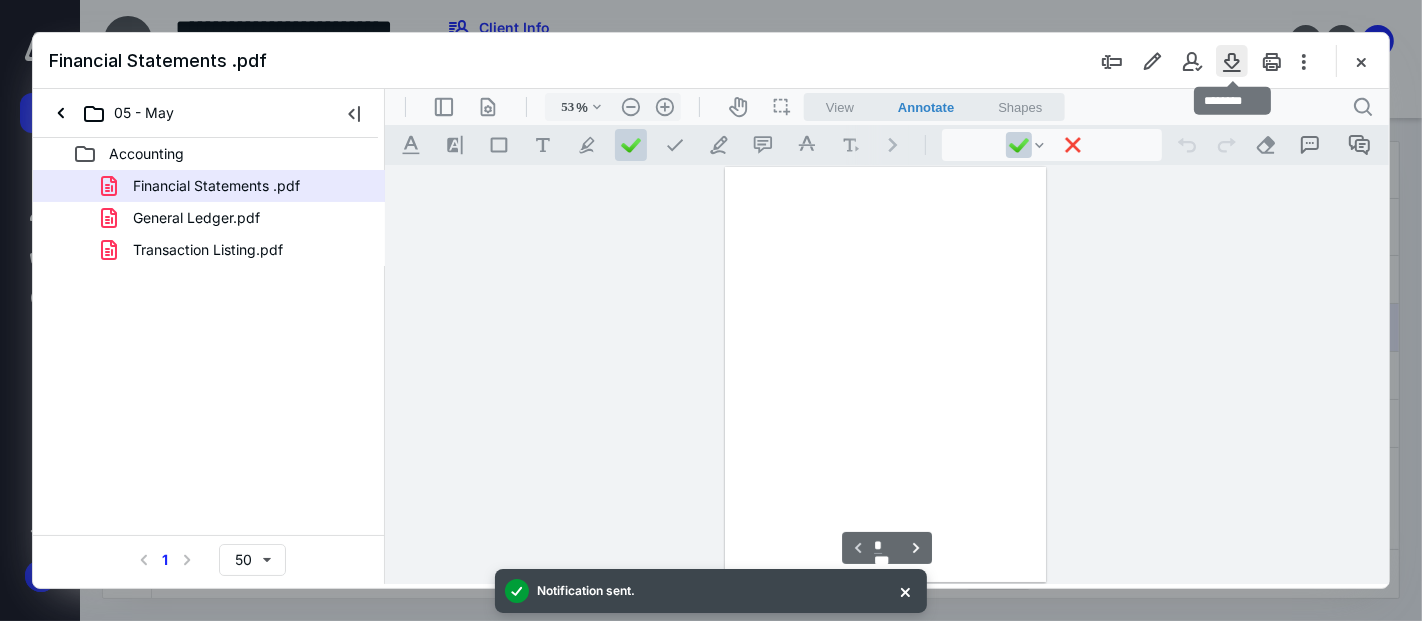 scroll, scrollTop: 77, scrollLeft: 0, axis: vertical 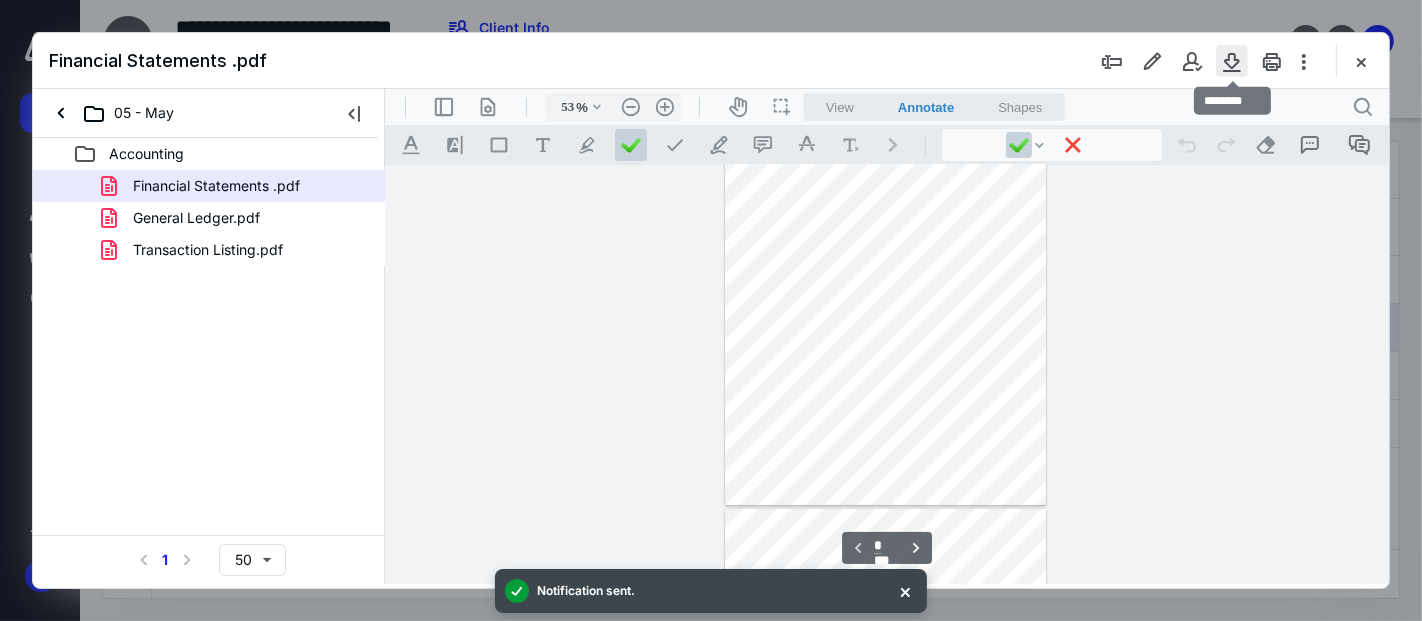 drag, startPoint x: 1228, startPoint y: 64, endPoint x: 810, endPoint y: 161, distance: 429.1072 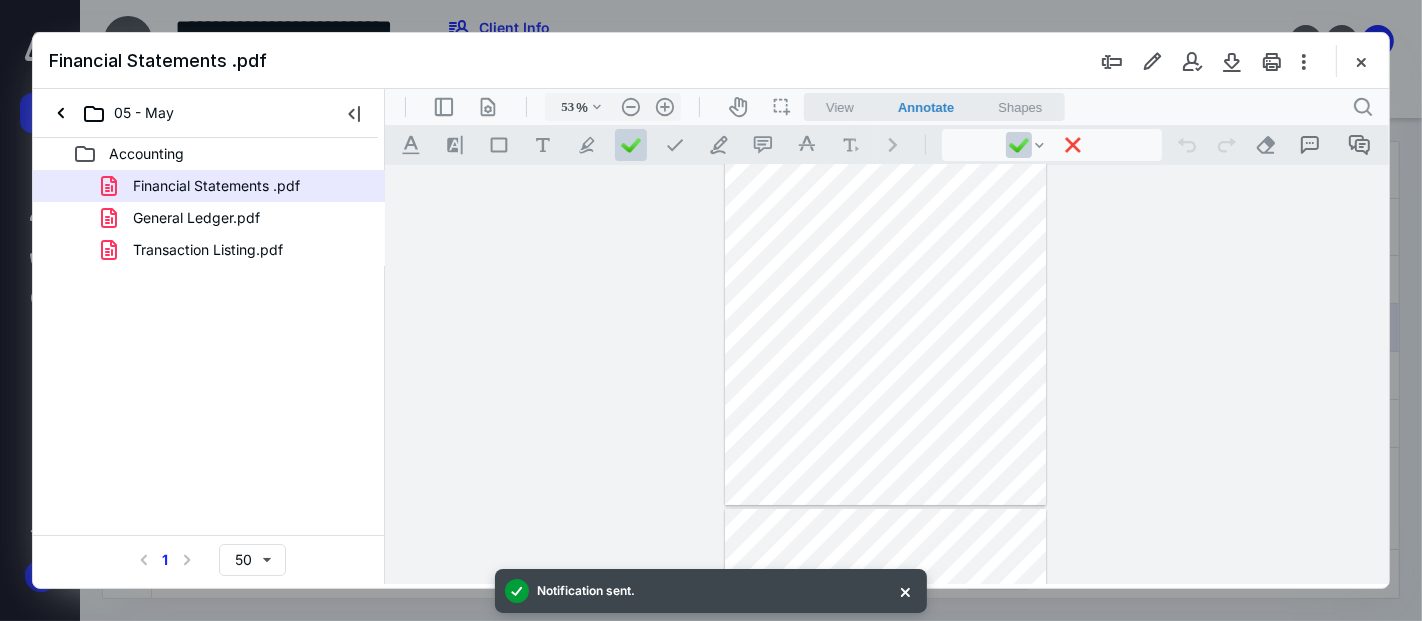 drag, startPoint x: 1362, startPoint y: 66, endPoint x: 1350, endPoint y: 64, distance: 12.165525 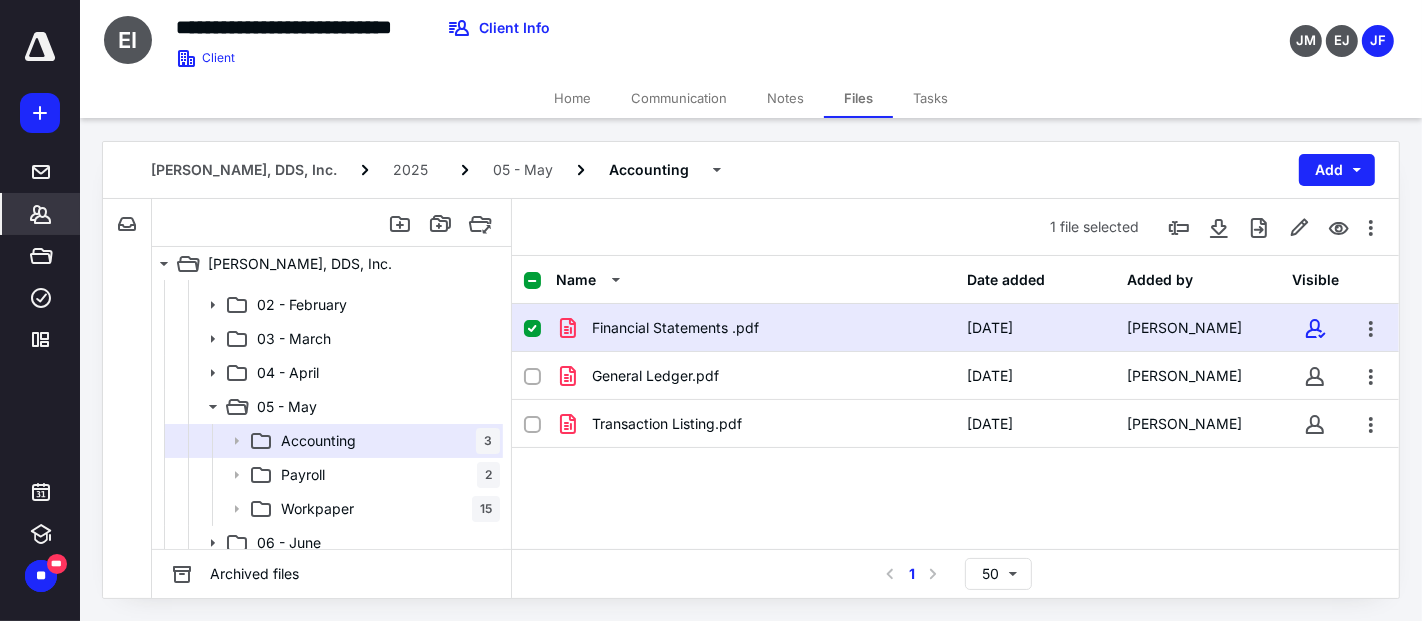 click 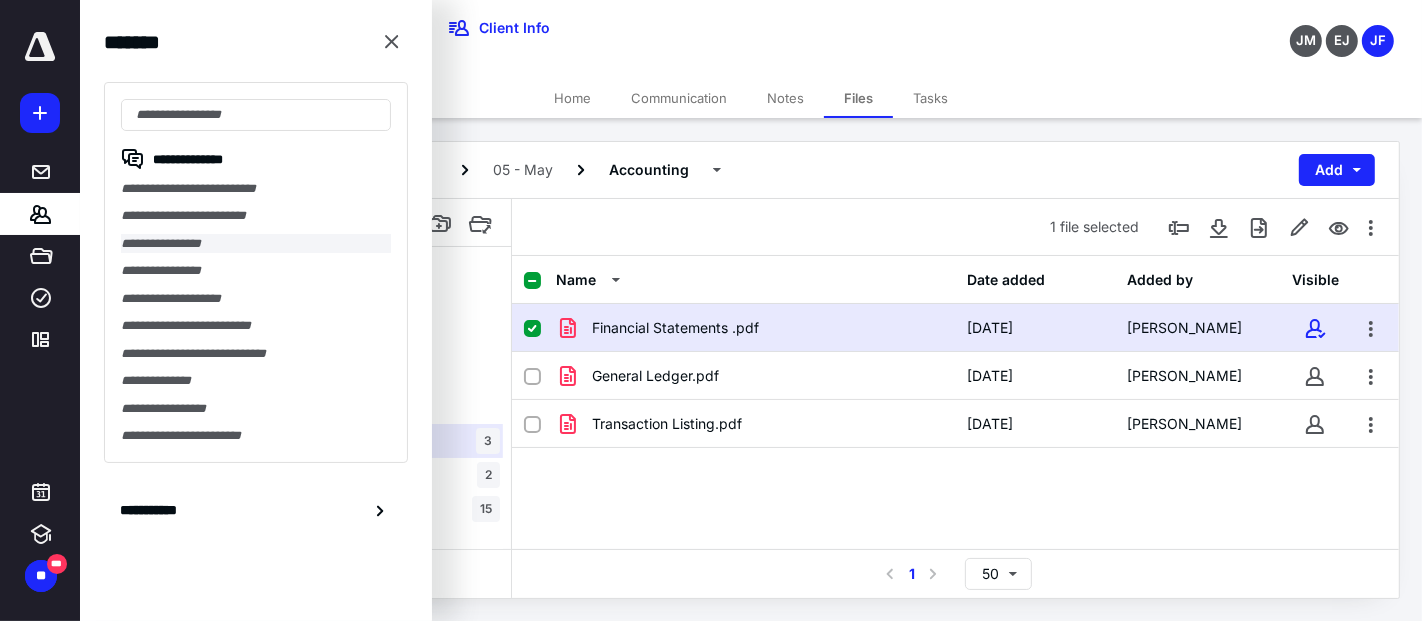 click on "**********" at bounding box center [256, 243] 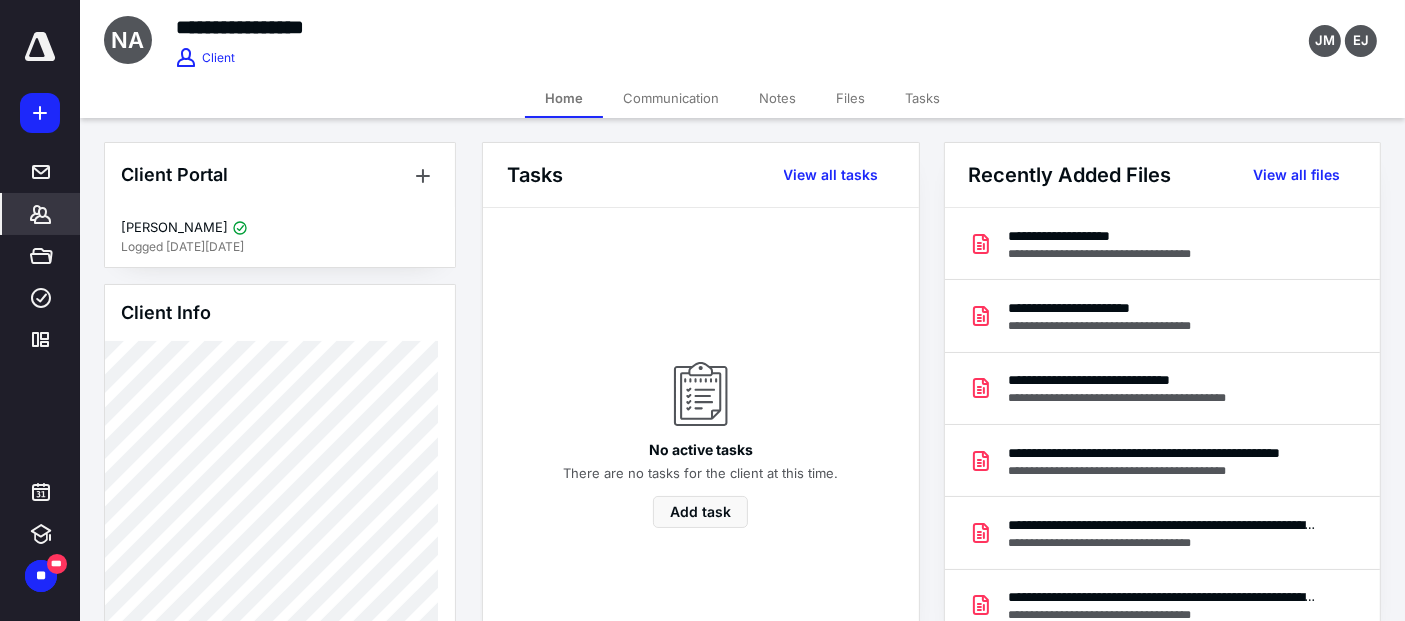 click on "Files" at bounding box center [850, 98] 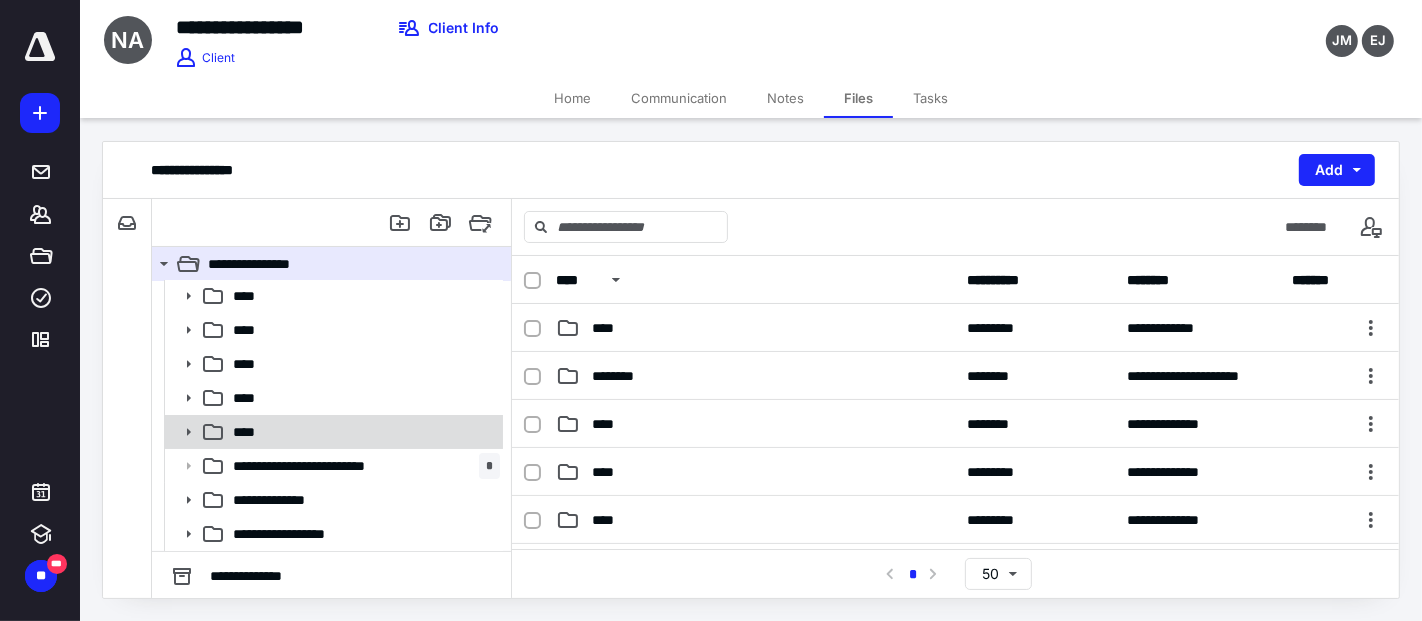 click 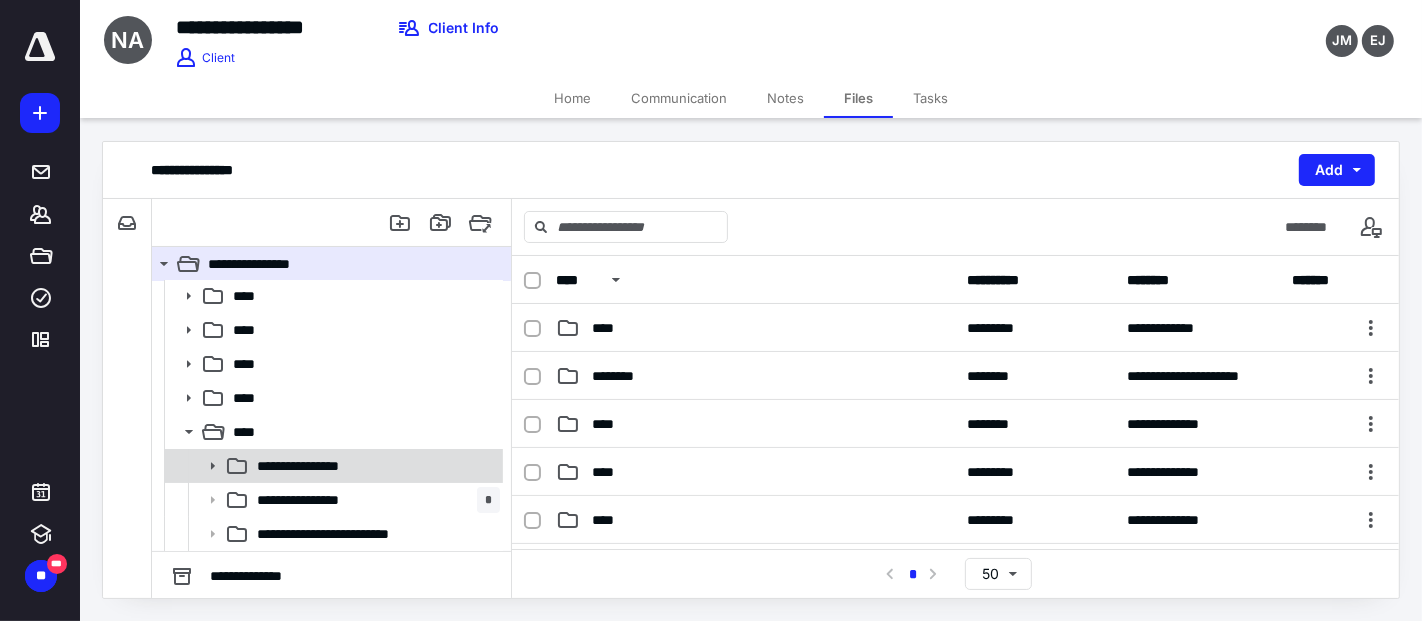 scroll, scrollTop: 181, scrollLeft: 0, axis: vertical 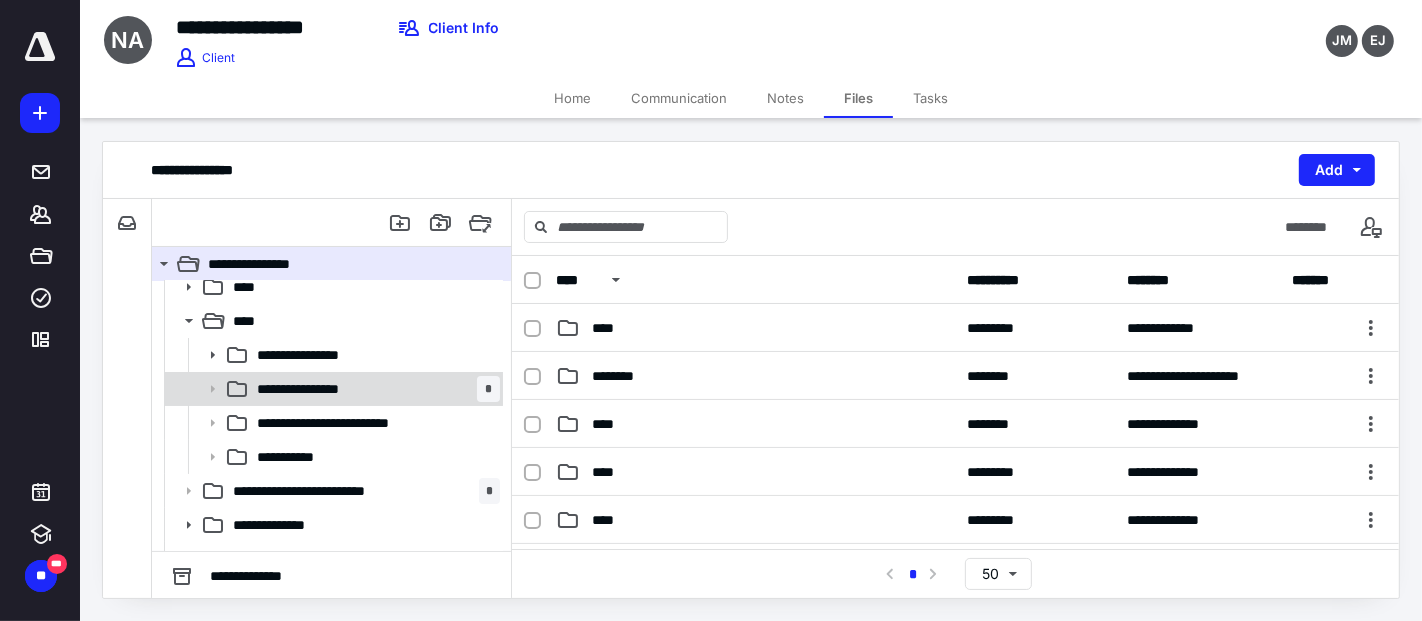 click on "**********" at bounding box center [374, 389] 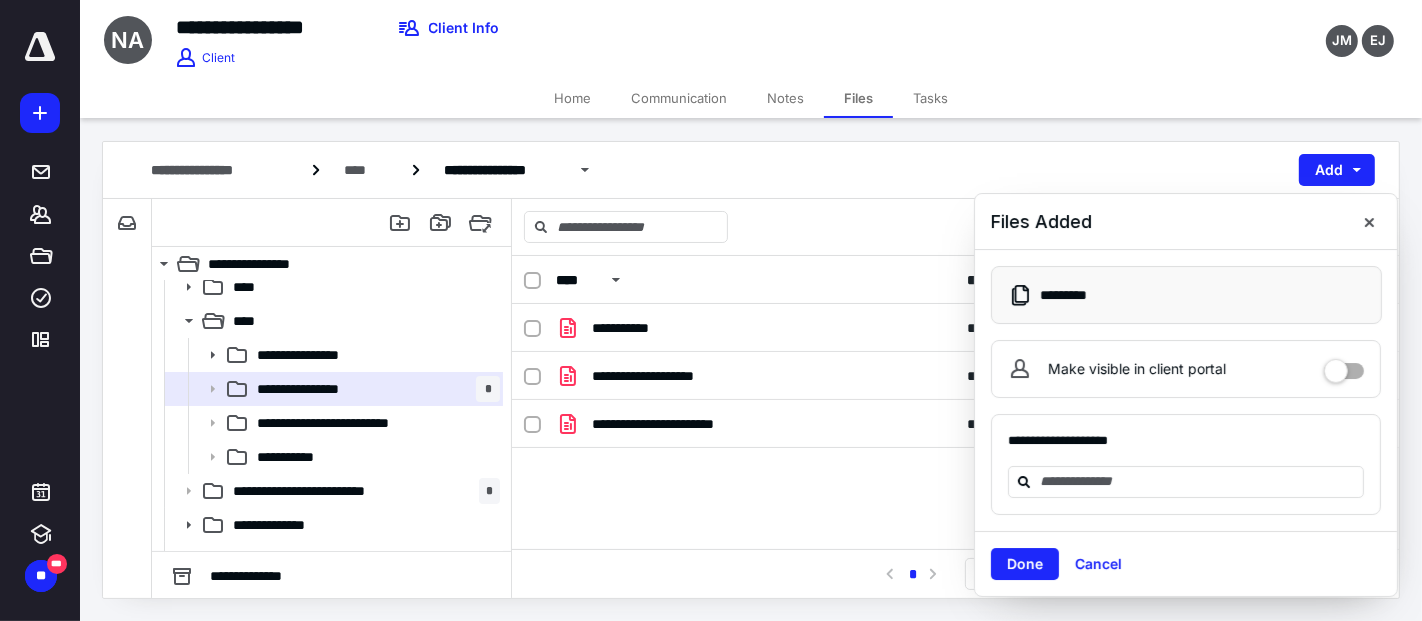 drag, startPoint x: 1367, startPoint y: 224, endPoint x: 1338, endPoint y: 223, distance: 29.017237 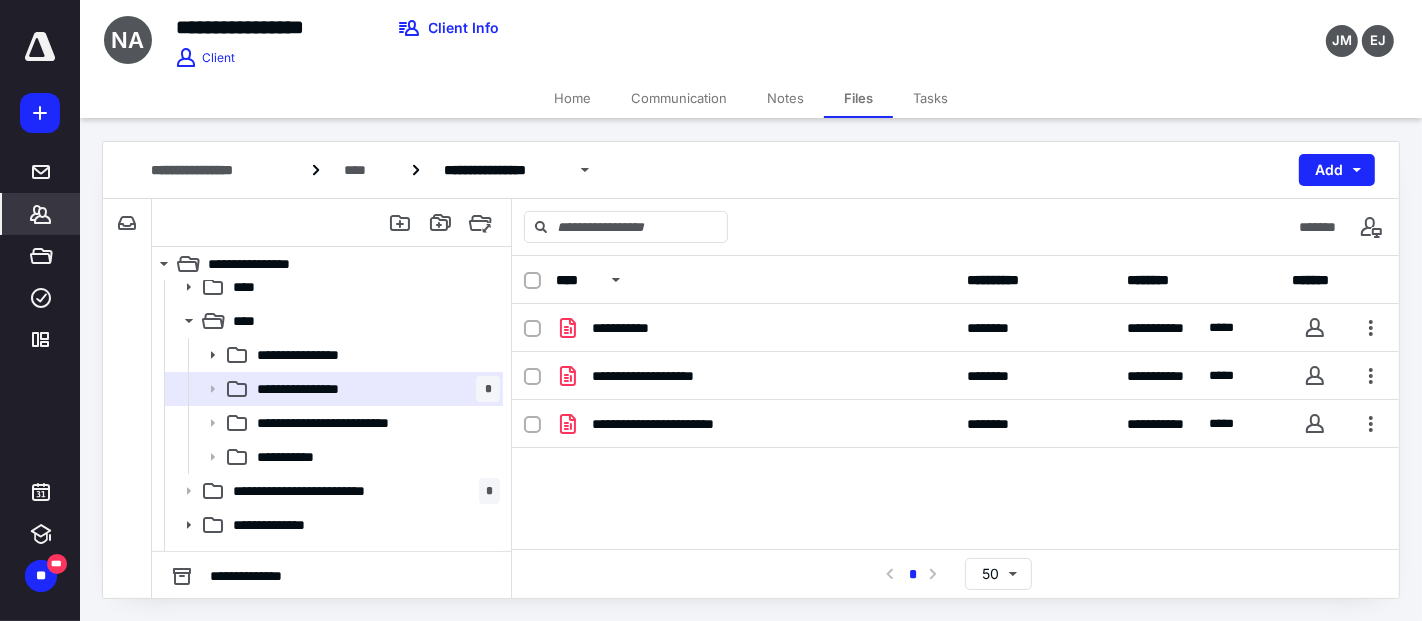 click 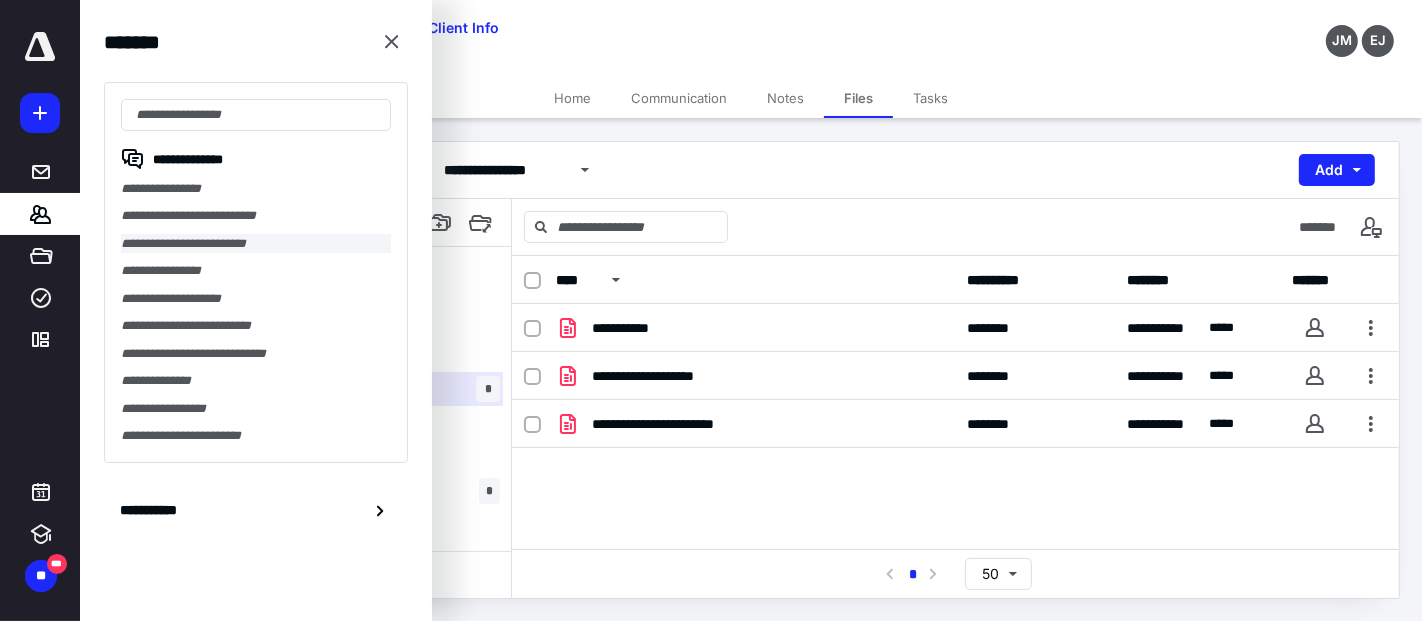 click on "**********" at bounding box center [256, 243] 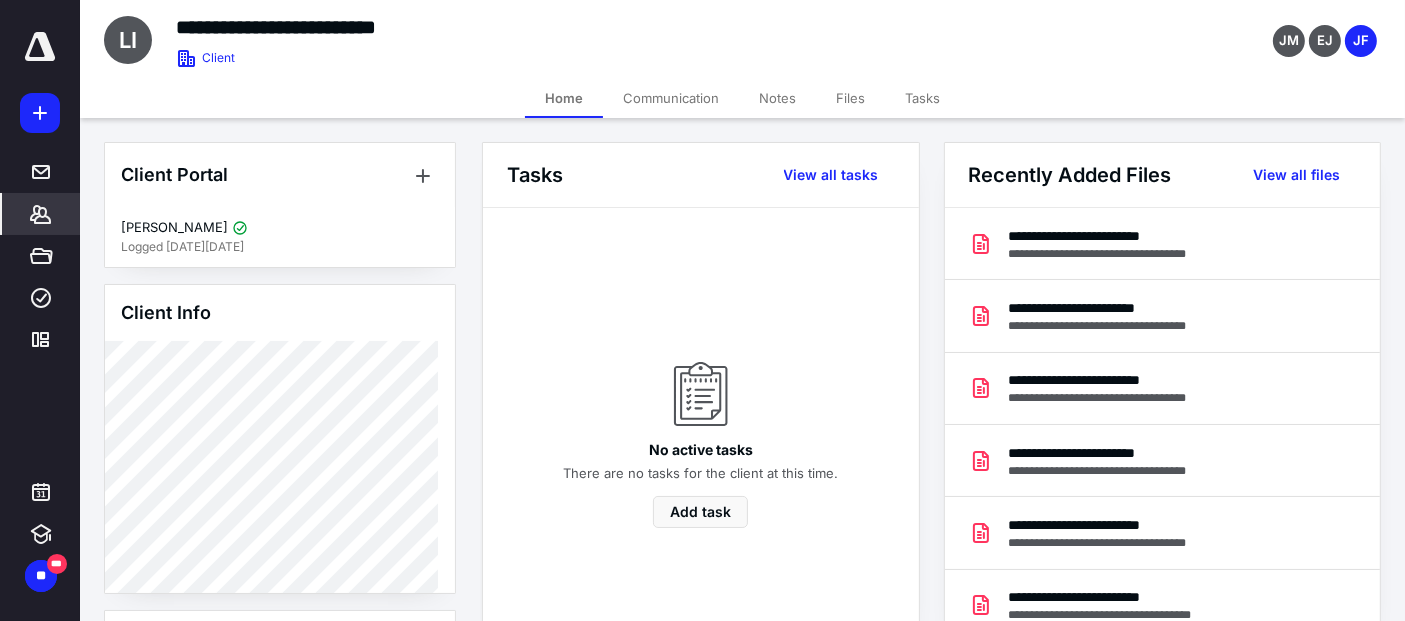 click on "Files" at bounding box center [850, 98] 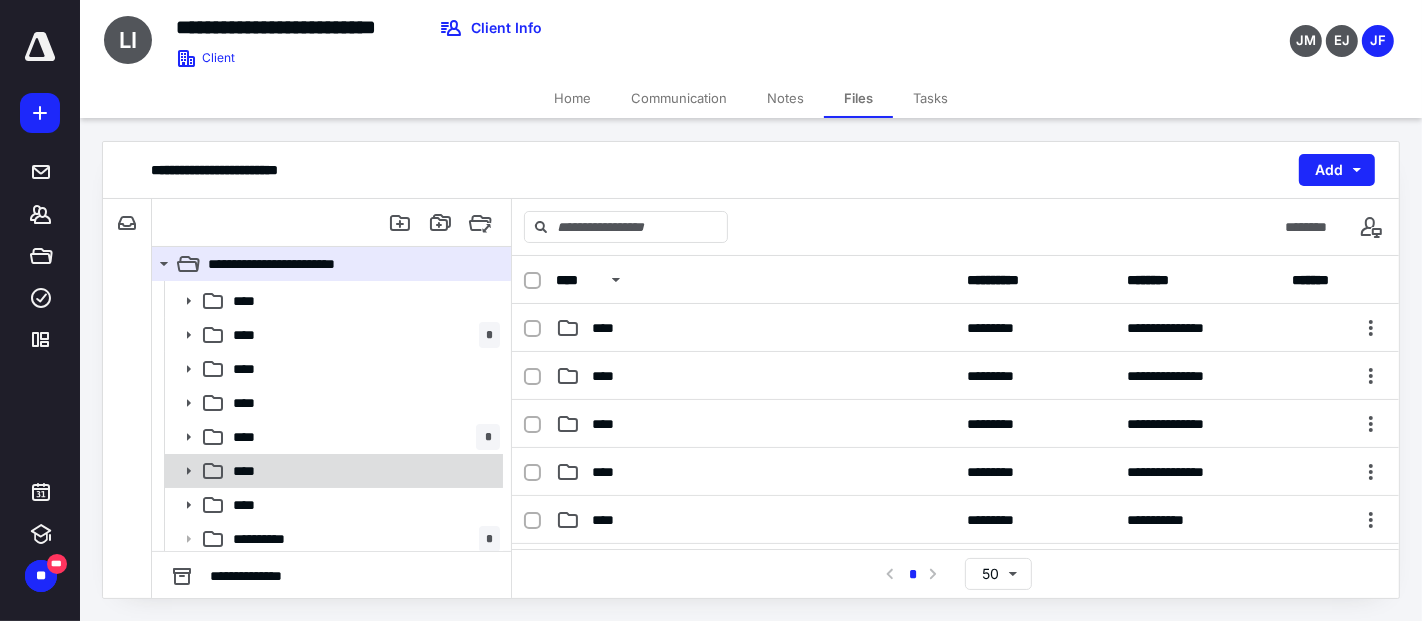 scroll, scrollTop: 111, scrollLeft: 0, axis: vertical 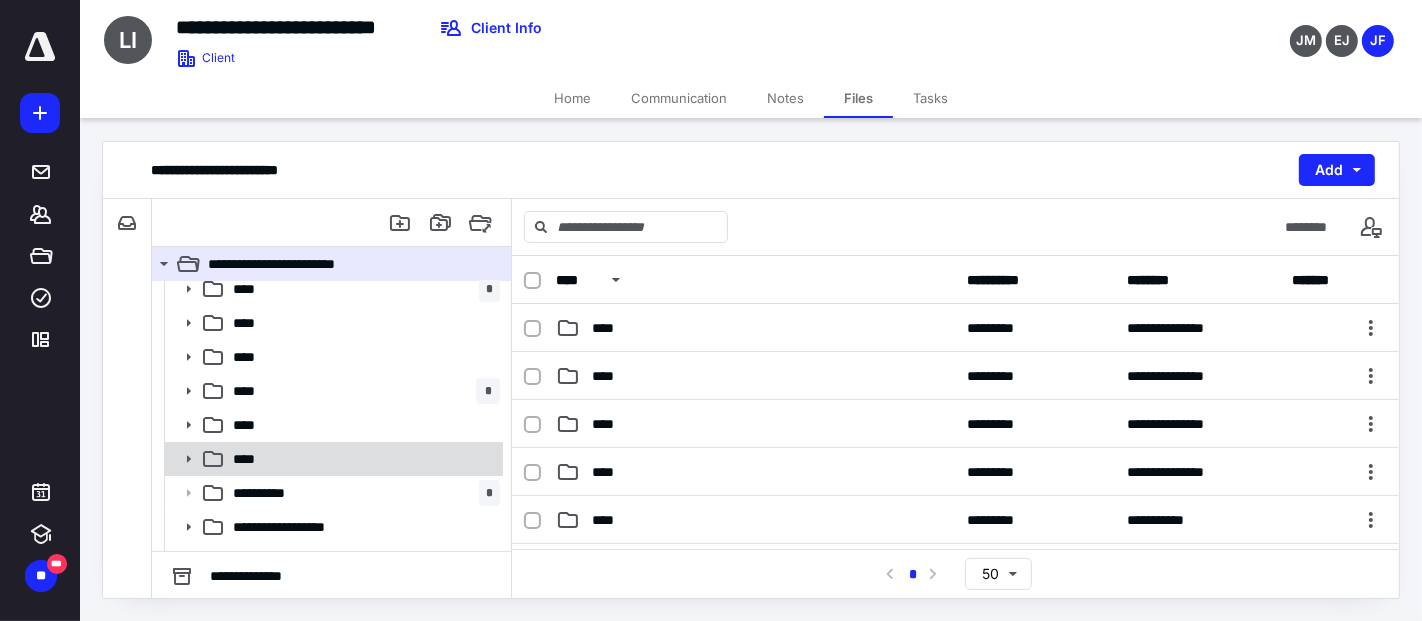 click 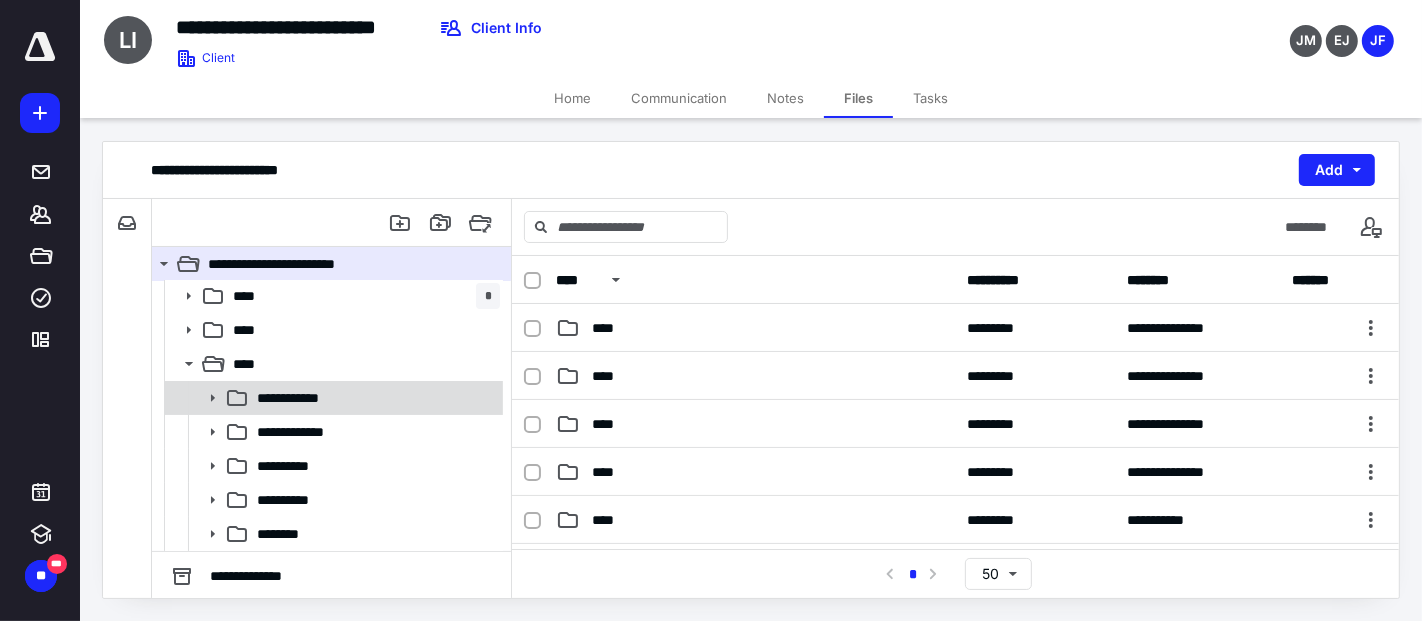 scroll, scrollTop: 333, scrollLeft: 0, axis: vertical 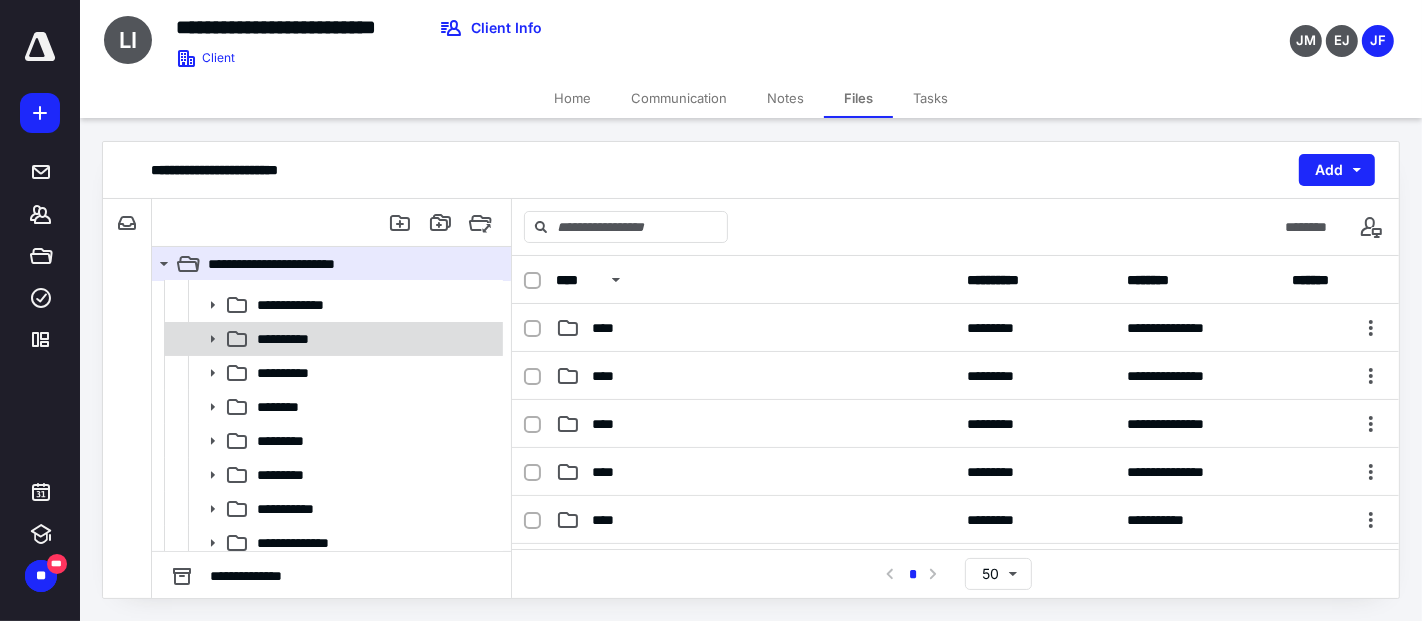 click 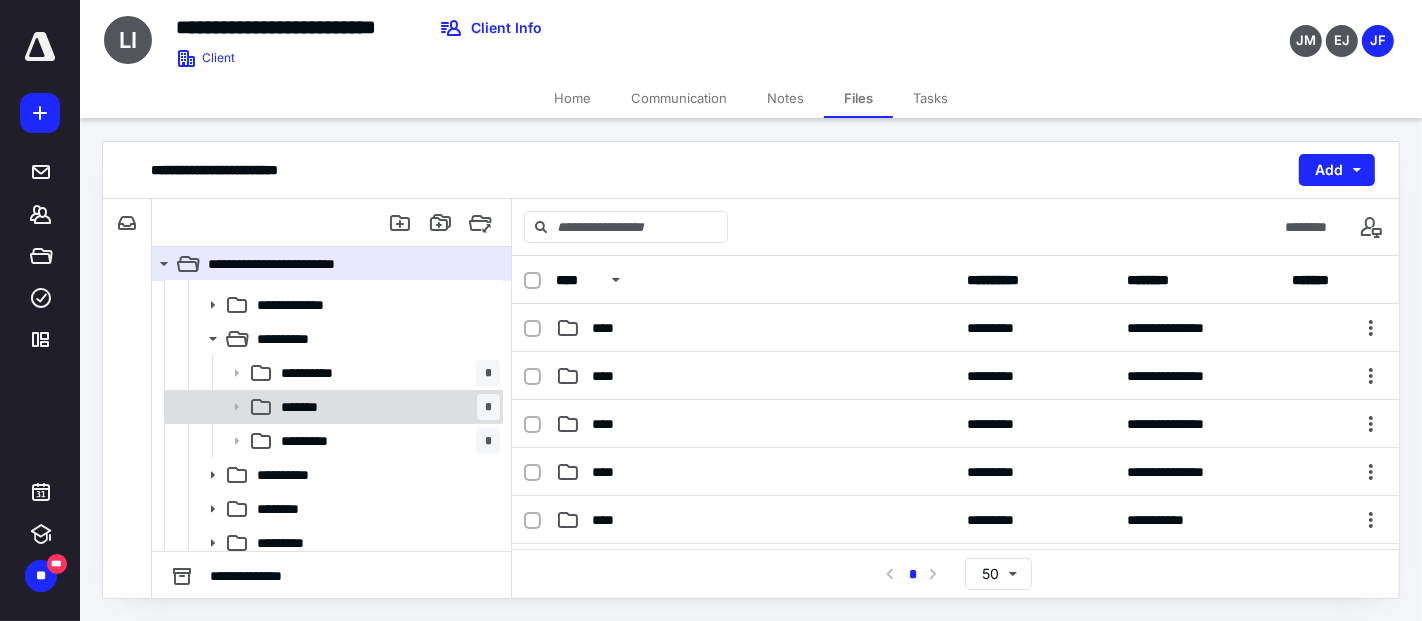 drag, startPoint x: 320, startPoint y: 378, endPoint x: 417, endPoint y: 390, distance: 97.73945 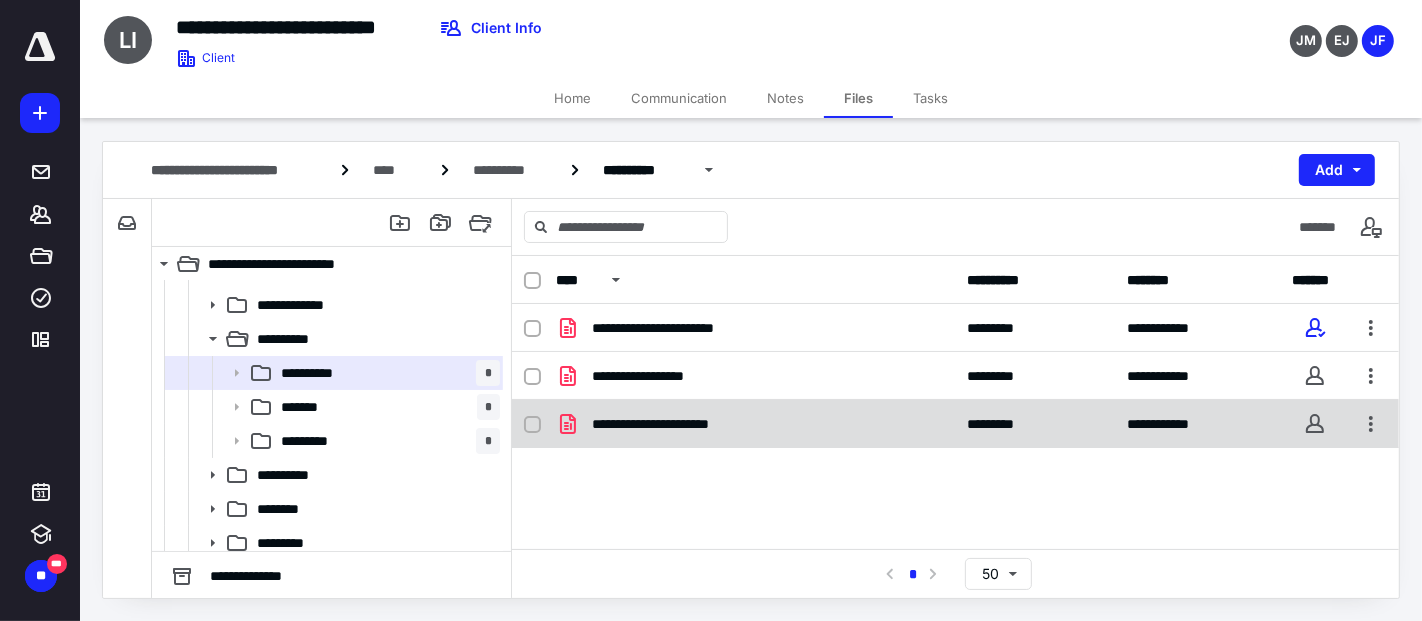 click on "**********" at bounding box center [667, 424] 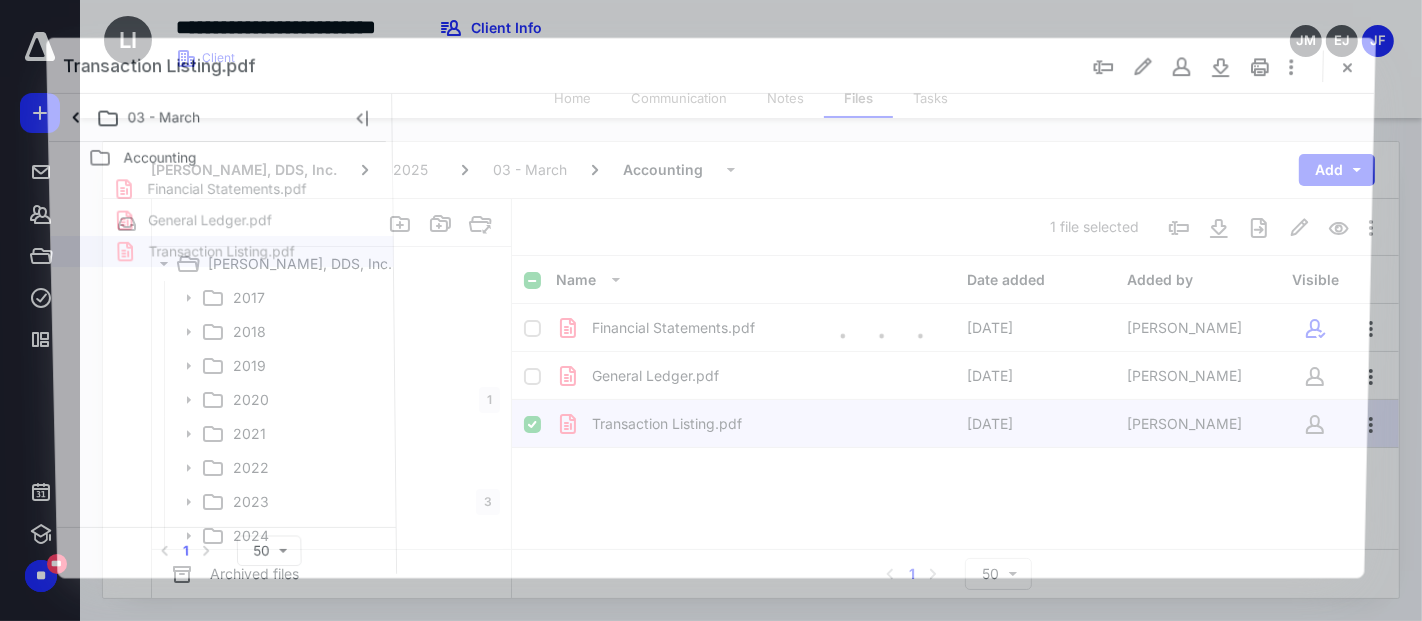 scroll, scrollTop: 333, scrollLeft: 0, axis: vertical 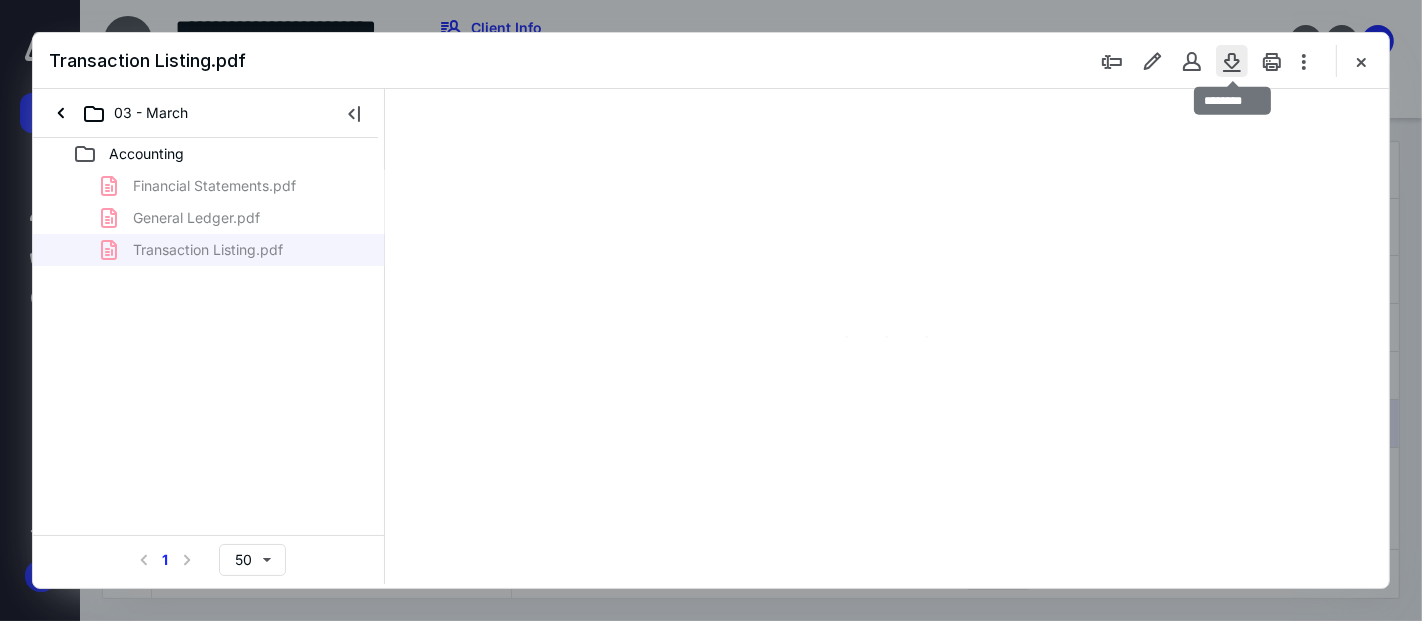 type on "53" 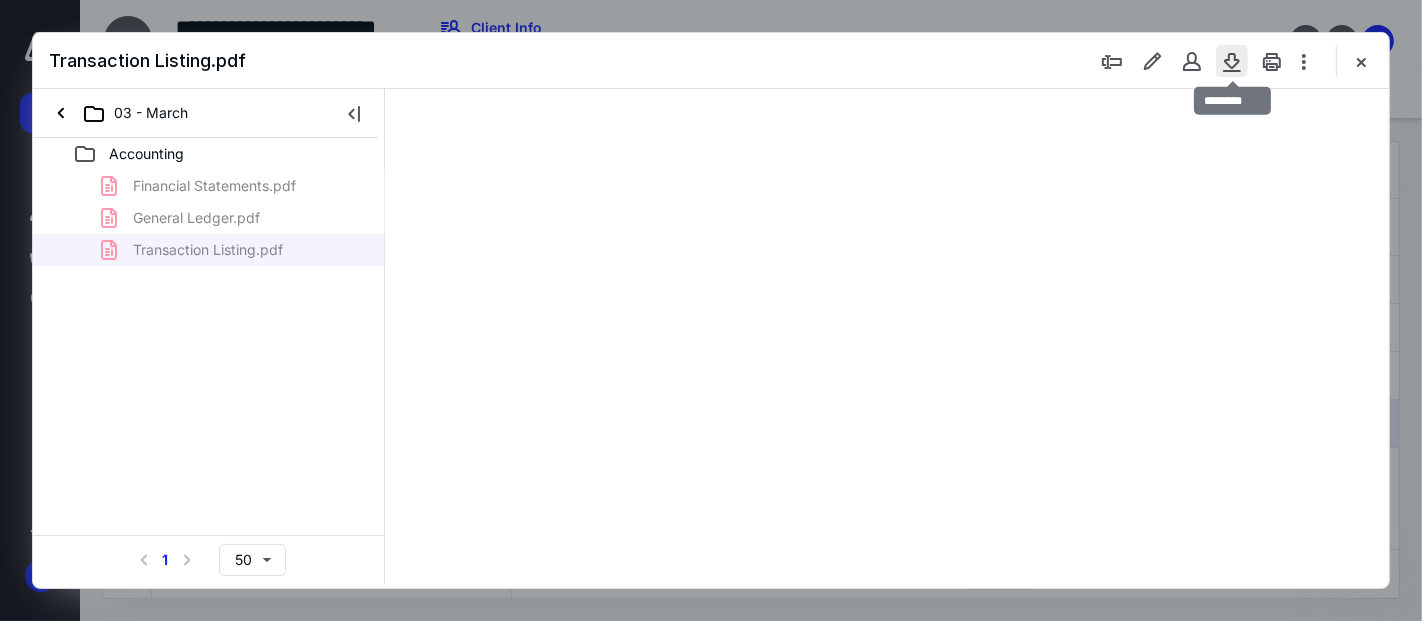 scroll, scrollTop: 77, scrollLeft: 0, axis: vertical 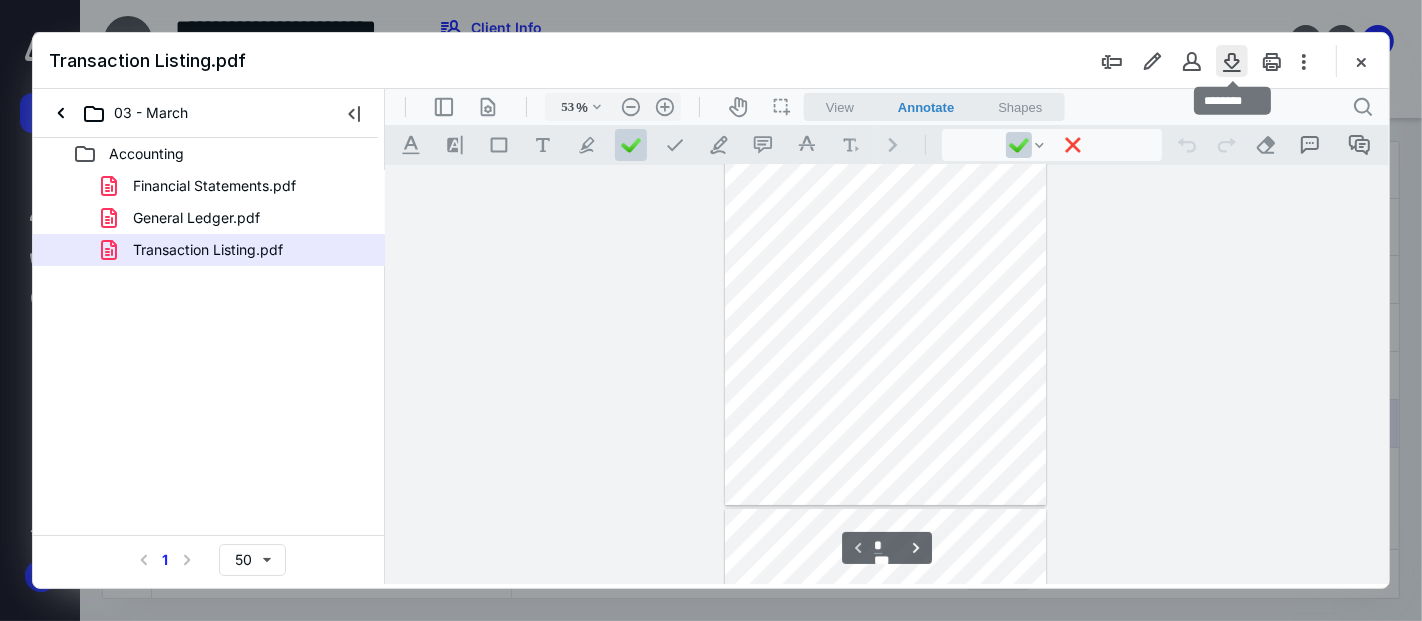 click at bounding box center (1232, 61) 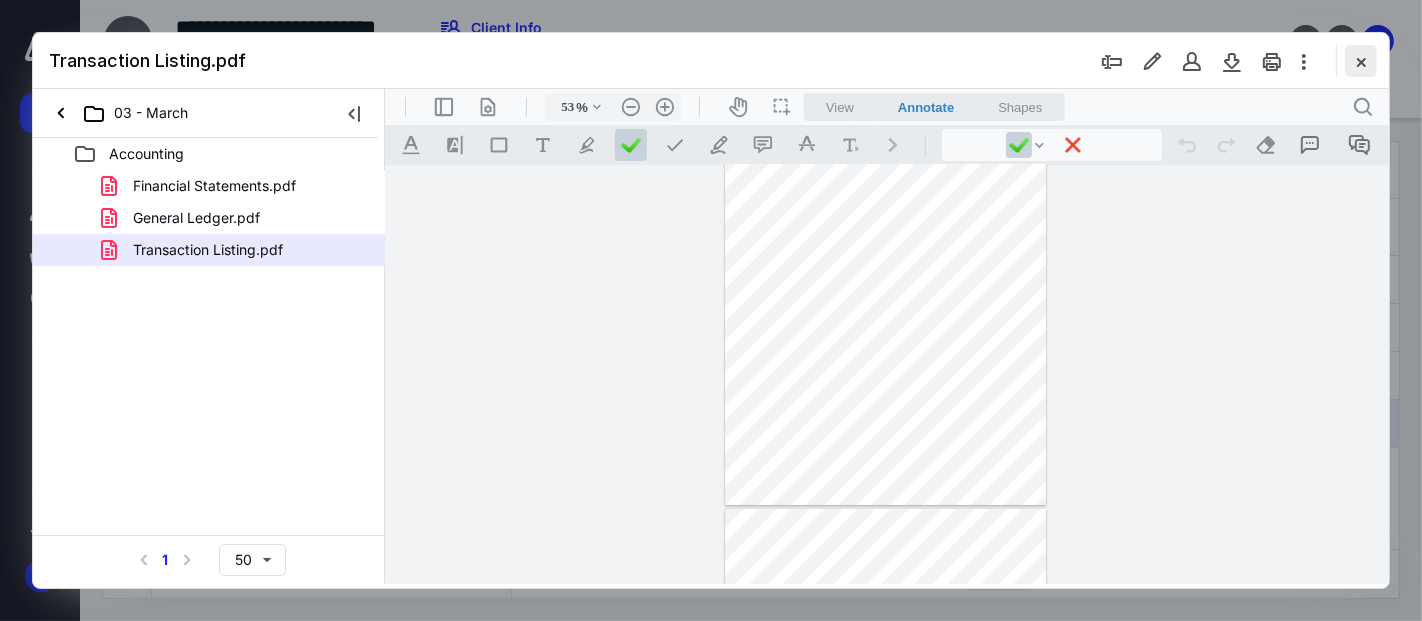 click at bounding box center (1361, 61) 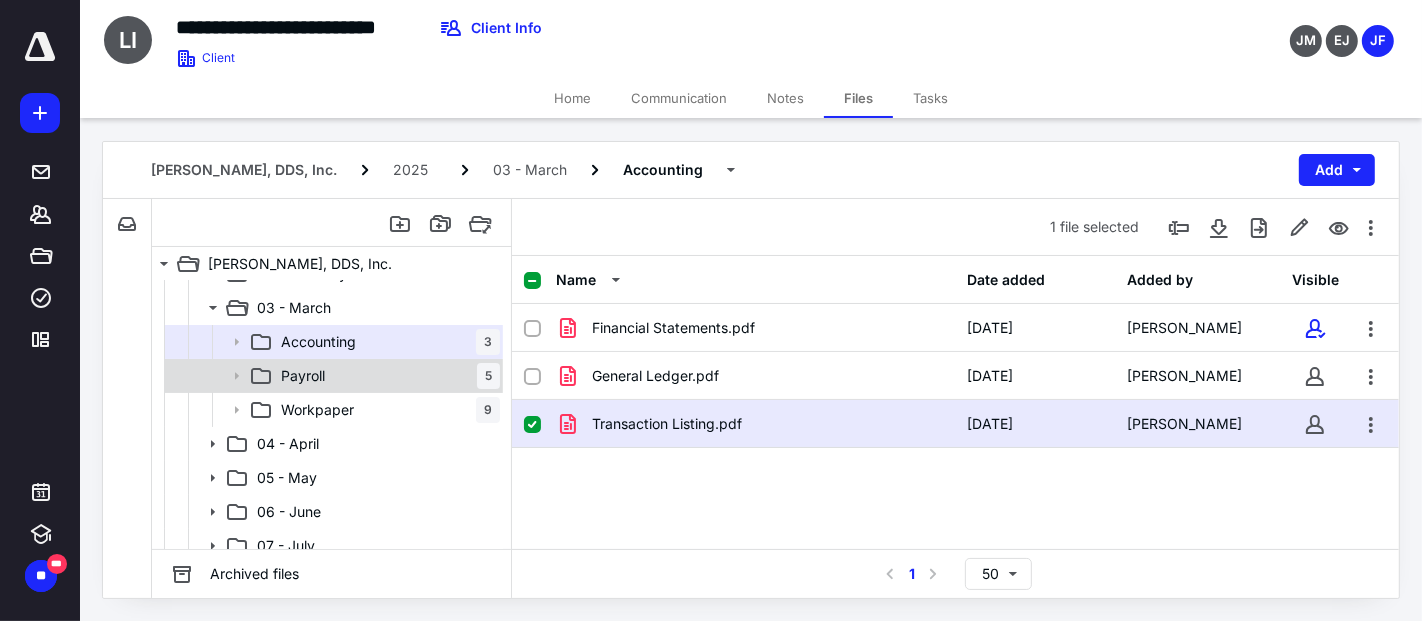 scroll, scrollTop: 333, scrollLeft: 0, axis: vertical 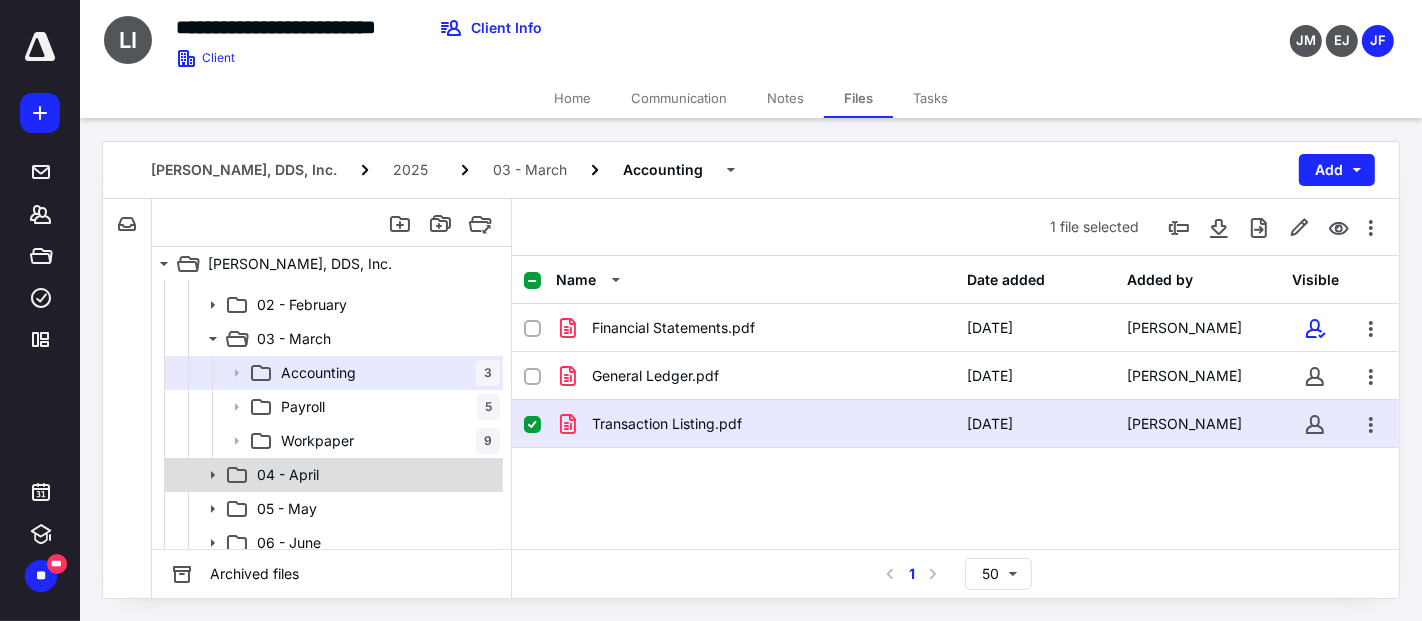 click 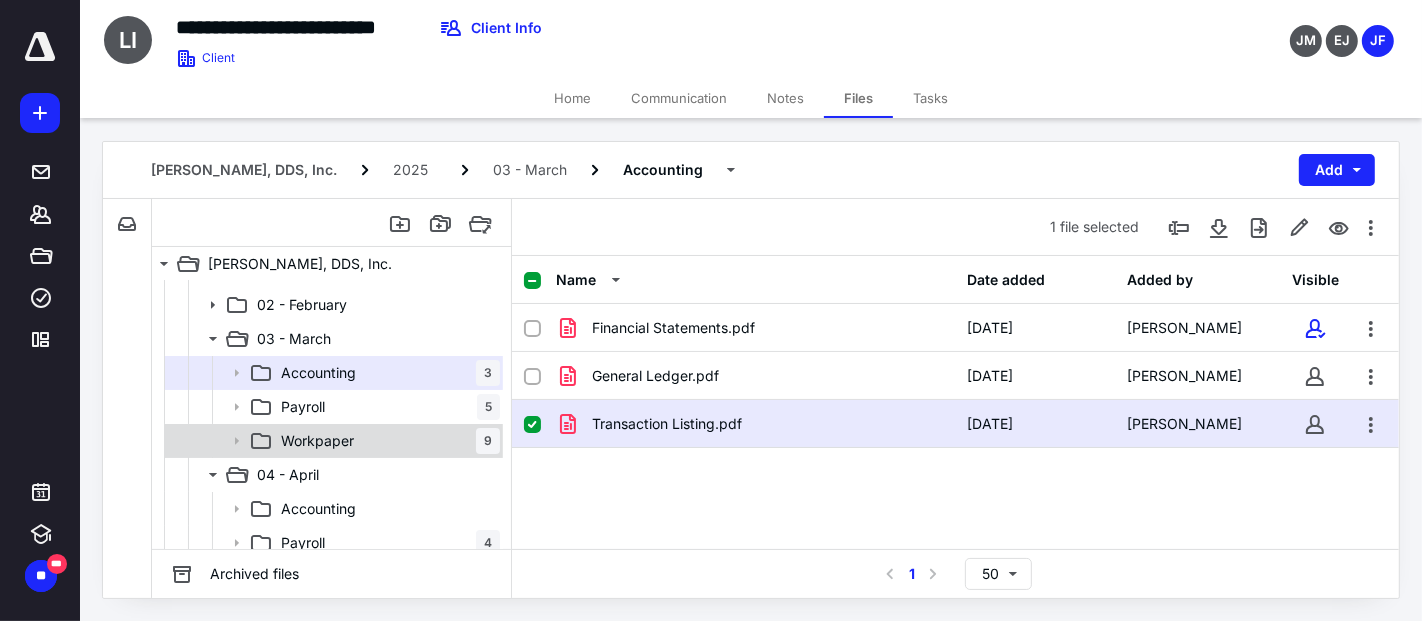 click on "Workpaper" at bounding box center (317, 441) 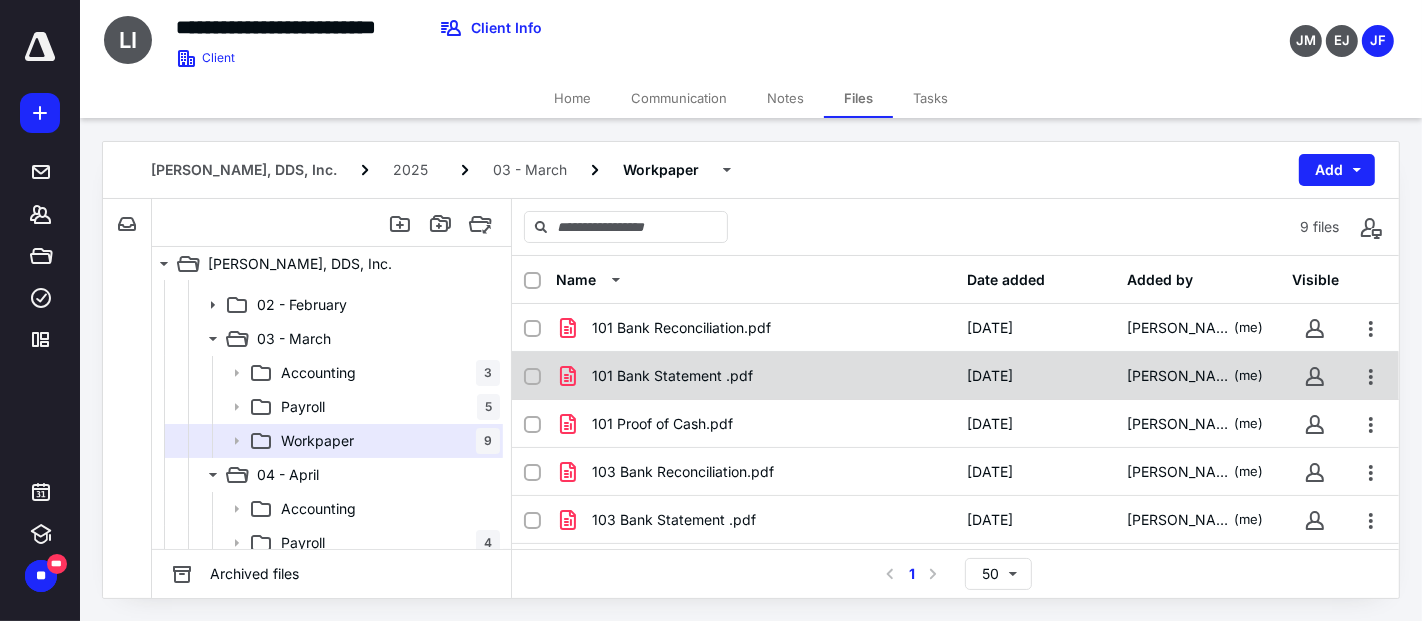 click on "101 Bank Statement .pdf" at bounding box center [672, 376] 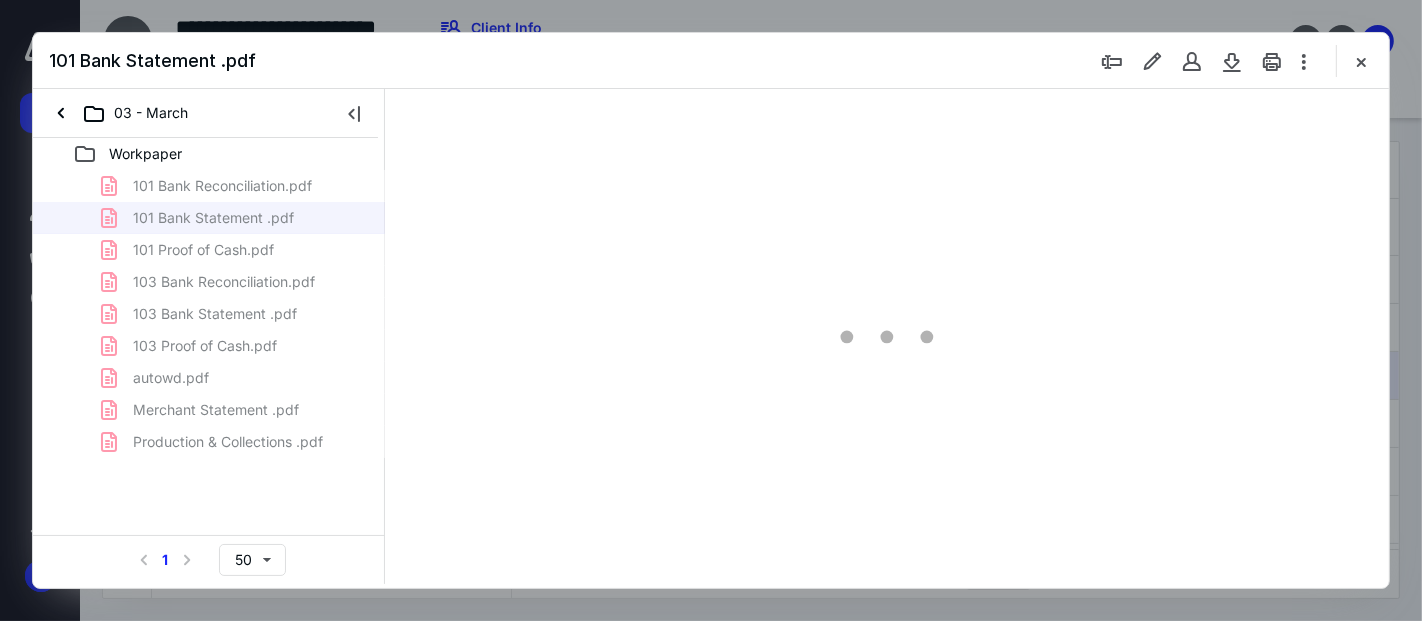 scroll, scrollTop: 0, scrollLeft: 0, axis: both 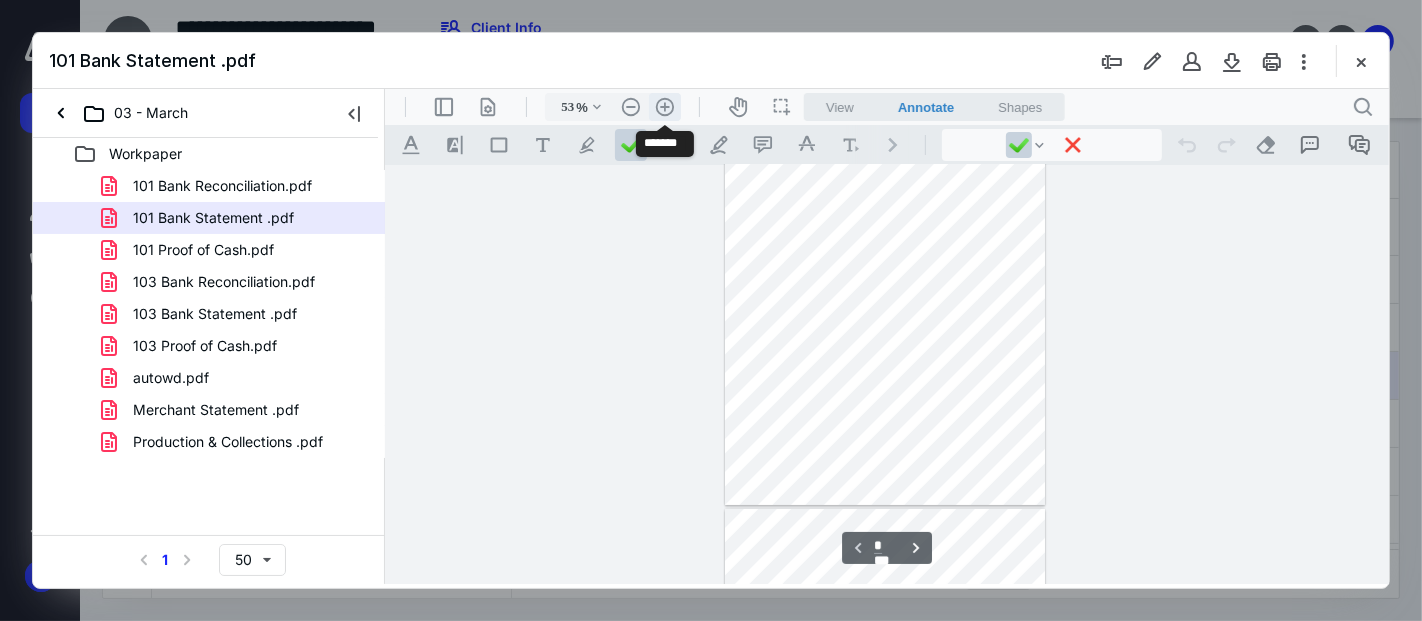 click on ".cls-1{fill:#abb0c4;} icon - header - zoom - in - line" at bounding box center (664, 106) 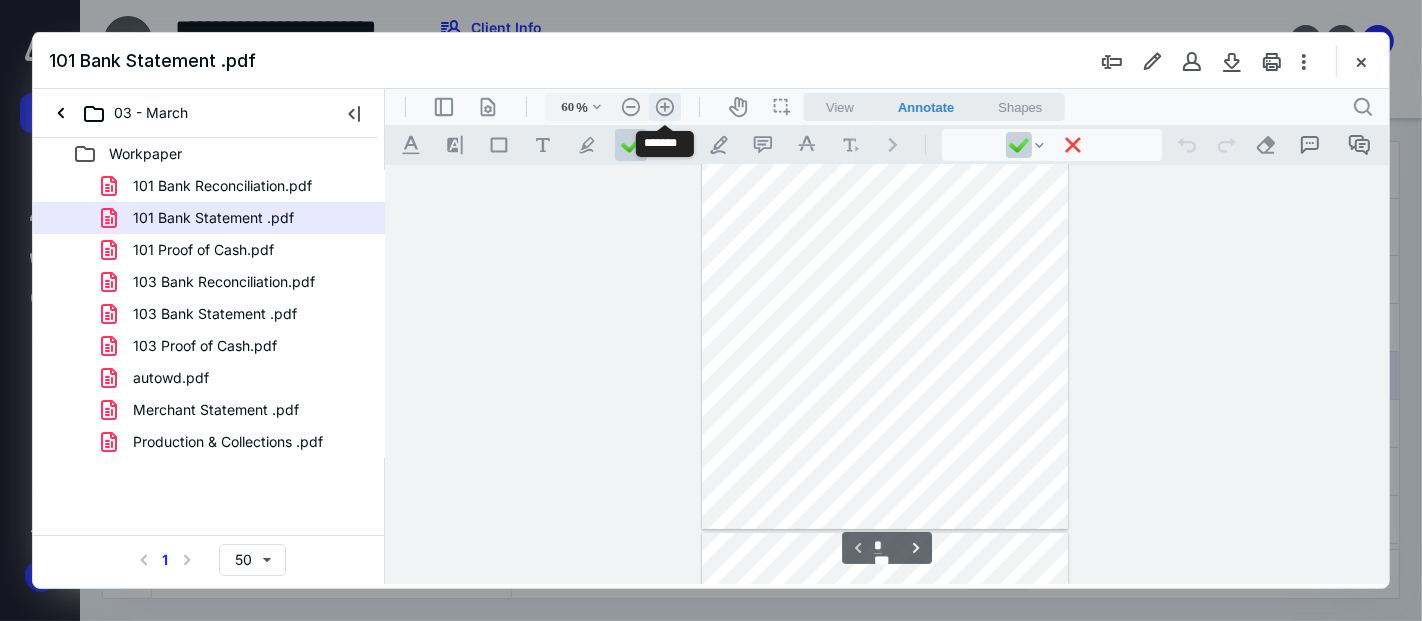 click on ".cls-1{fill:#abb0c4;} icon - header - zoom - in - line" at bounding box center (664, 106) 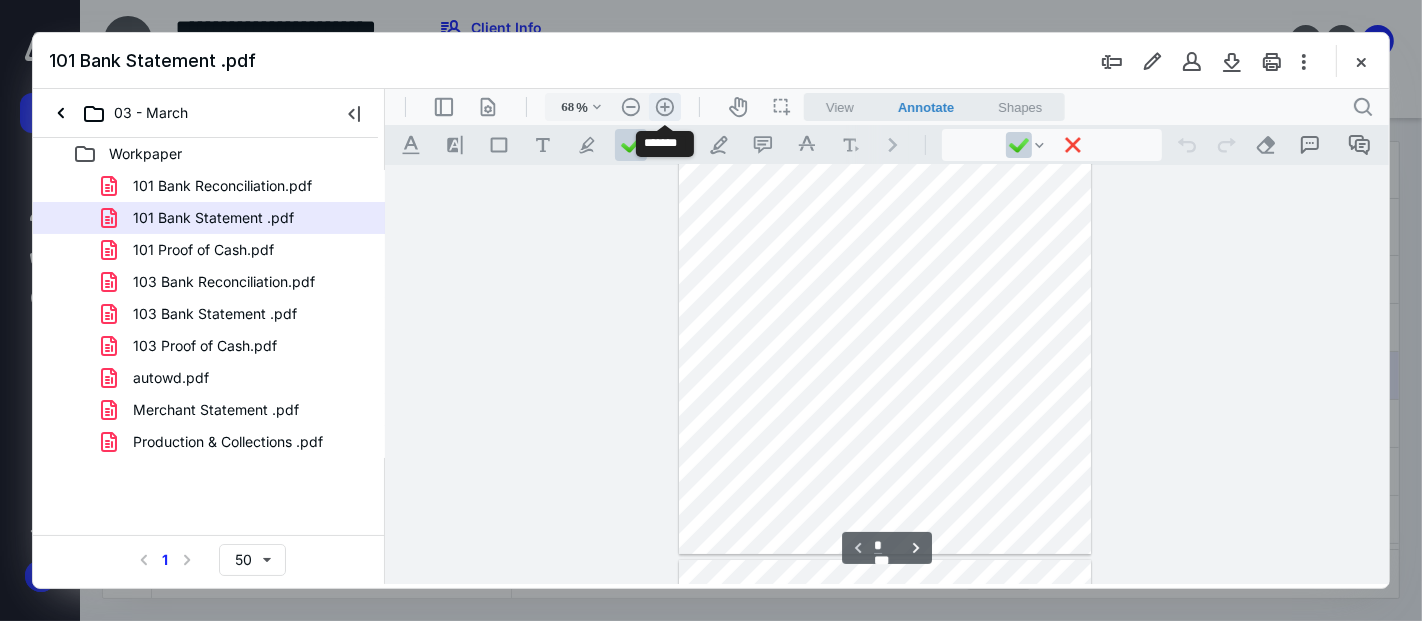 click on ".cls-1{fill:#abb0c4;} icon - header - zoom - in - line" at bounding box center [664, 106] 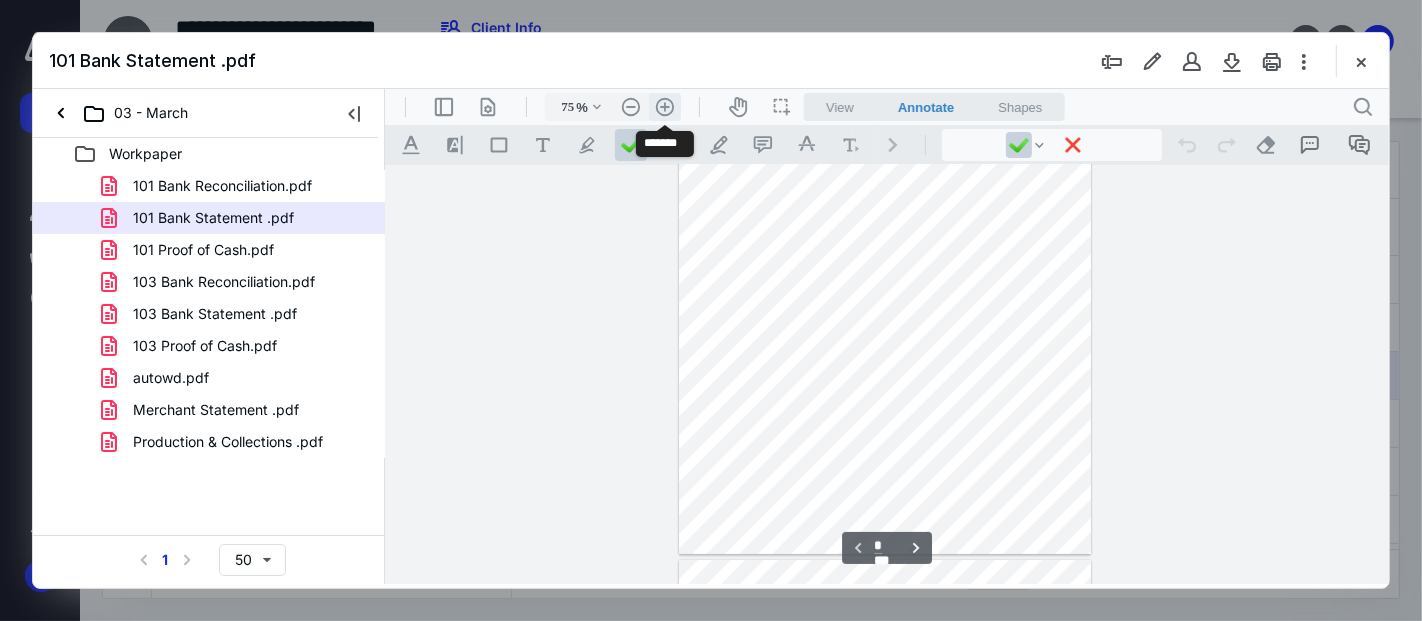 click on ".cls-1{fill:#abb0c4;} icon - header - zoom - in - line" at bounding box center [664, 106] 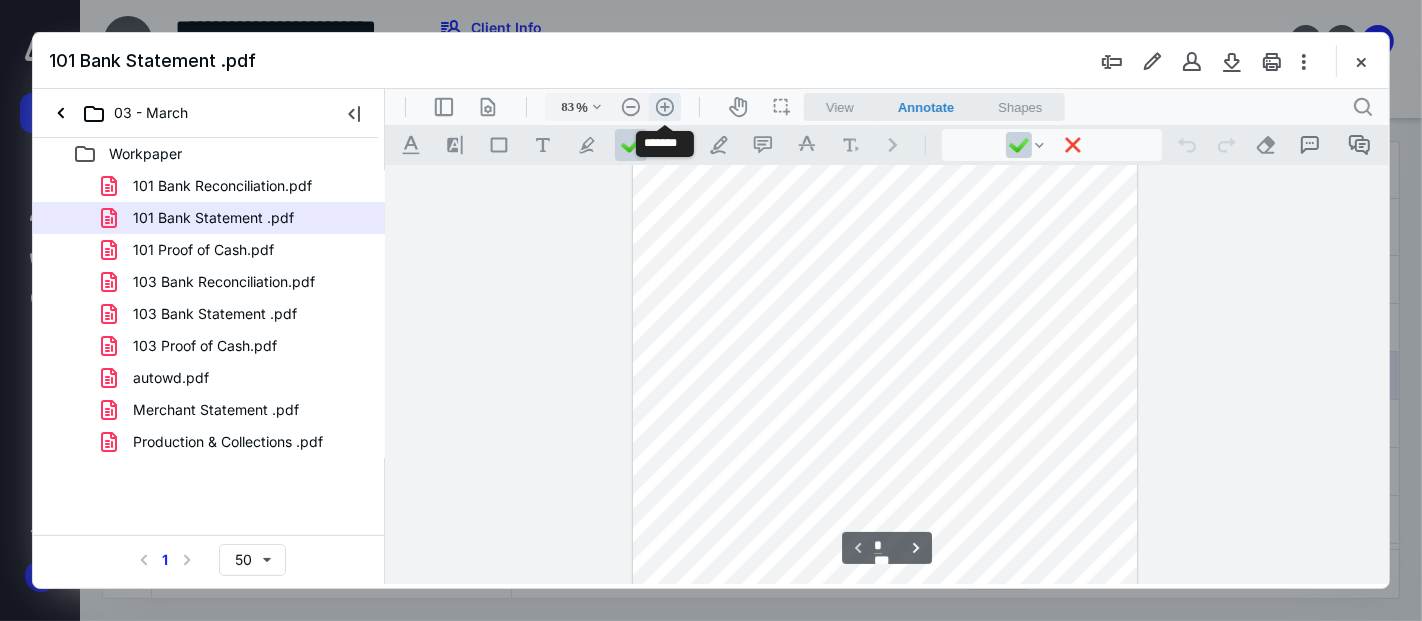 click on ".cls-1{fill:#abb0c4;} icon - header - zoom - in - line" at bounding box center (664, 106) 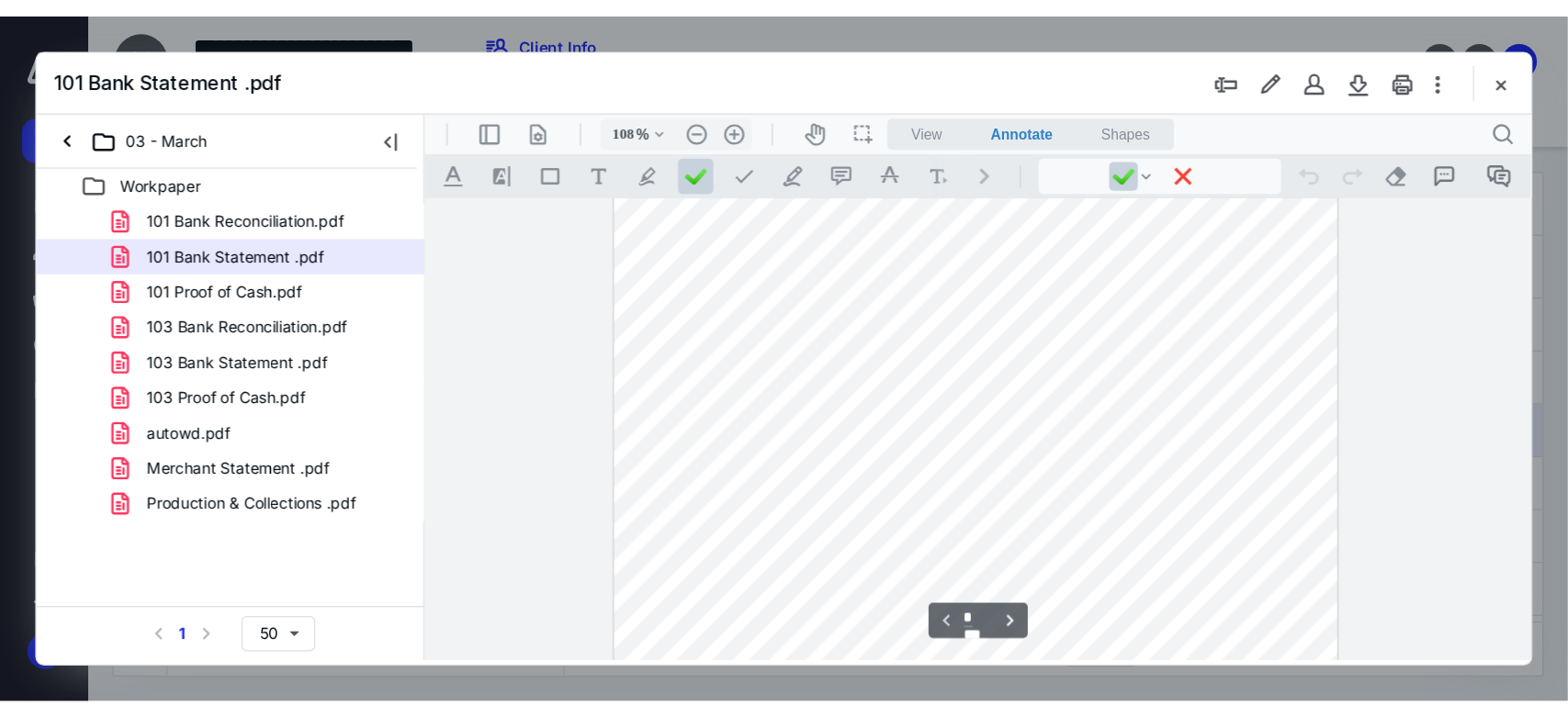 scroll, scrollTop: 0, scrollLeft: 0, axis: both 